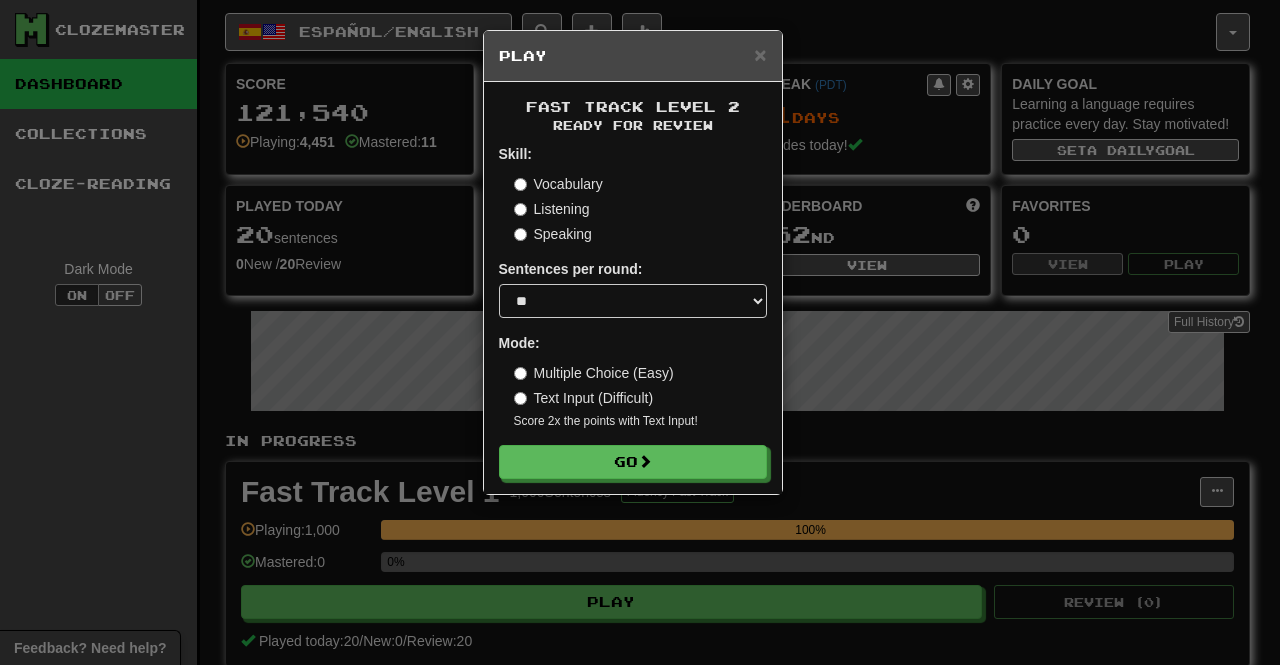 select on "**" 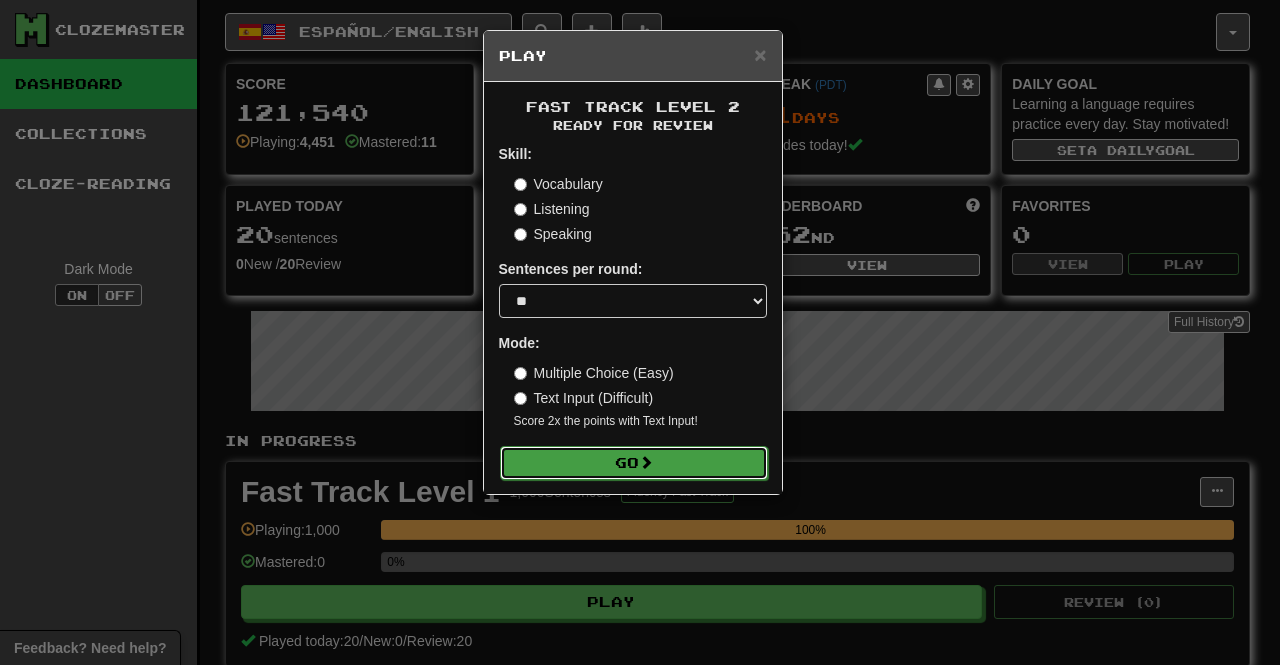 click on "Go" at bounding box center [634, 463] 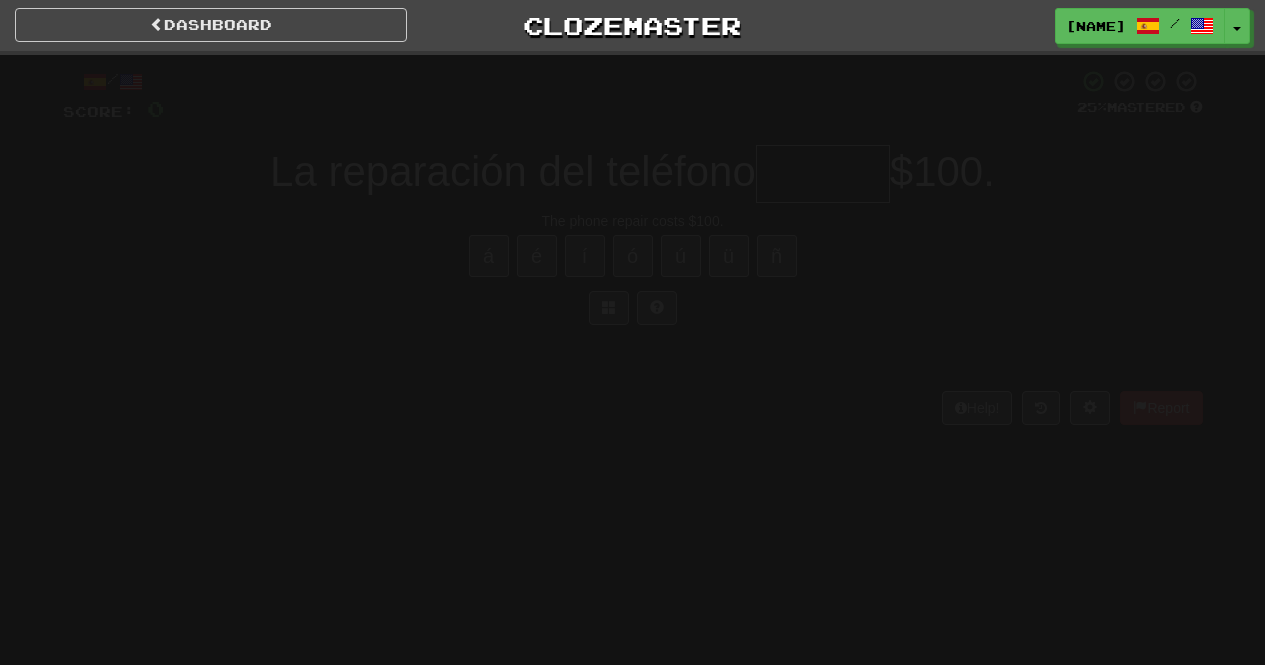 scroll, scrollTop: 0, scrollLeft: 0, axis: both 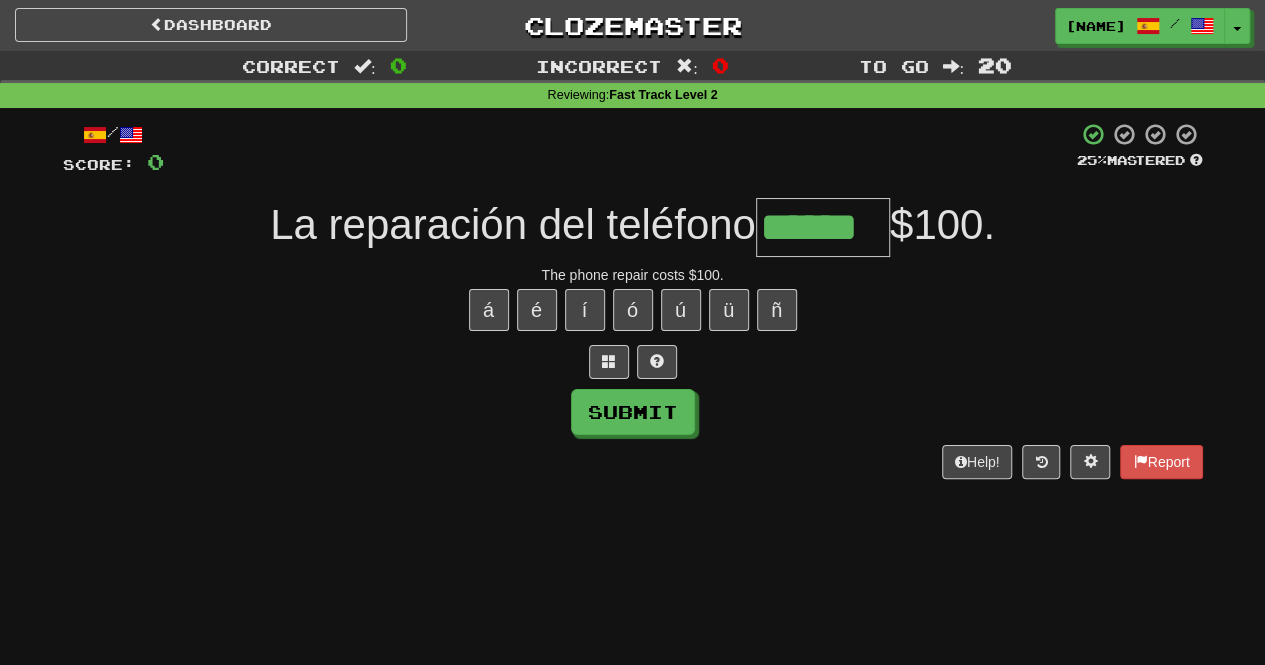 type on "******" 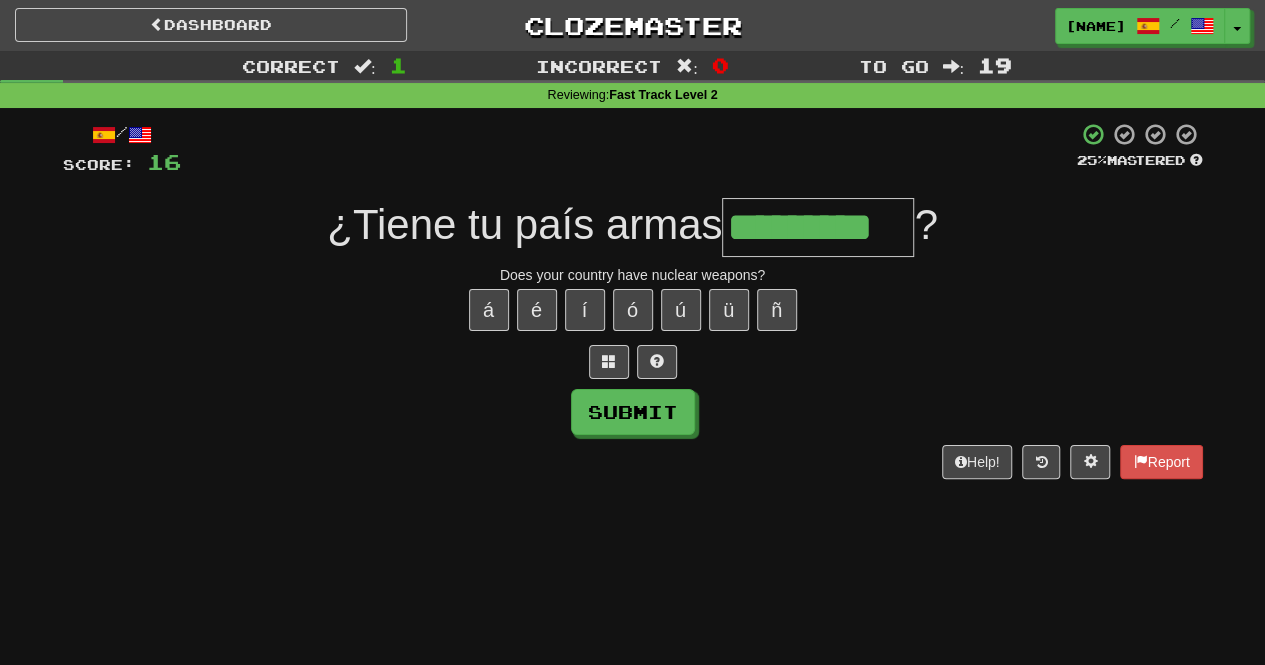 type on "*********" 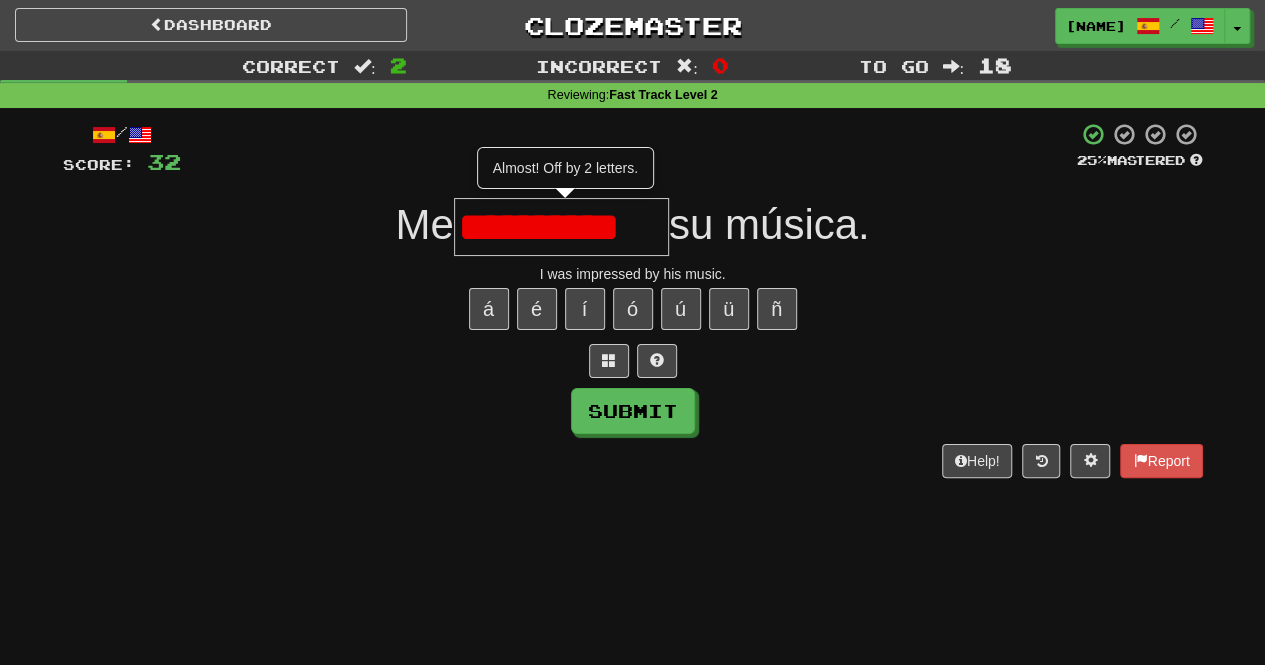 scroll, scrollTop: 0, scrollLeft: 0, axis: both 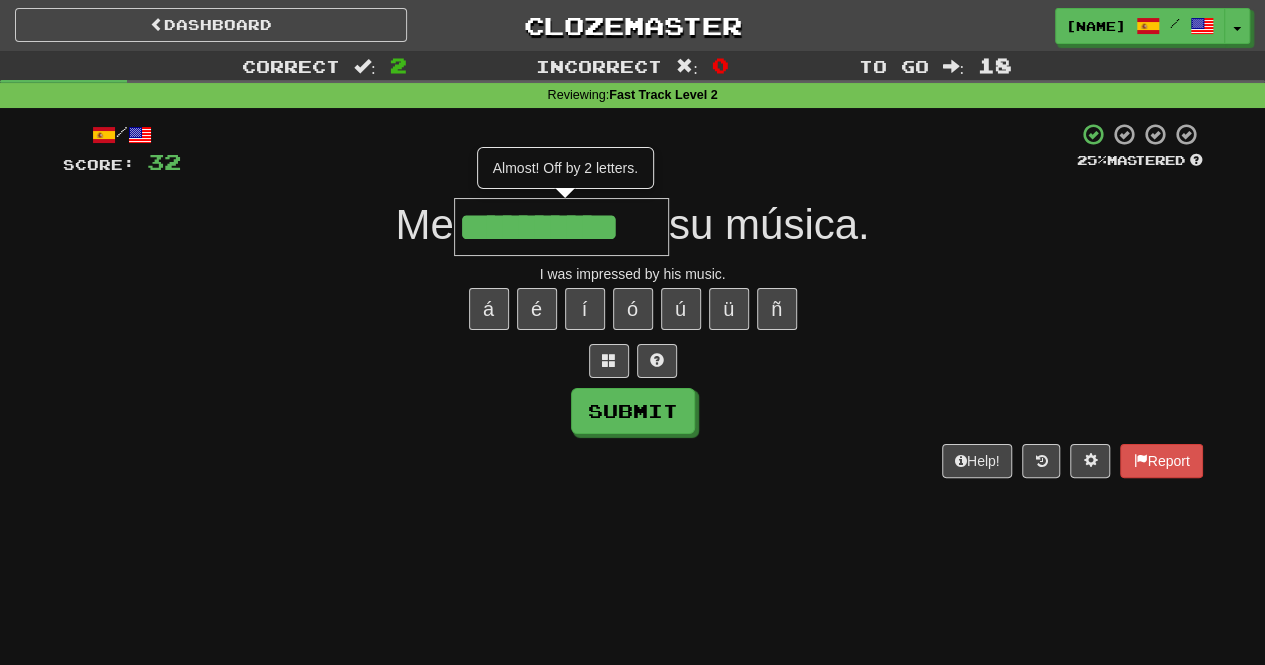 type on "**********" 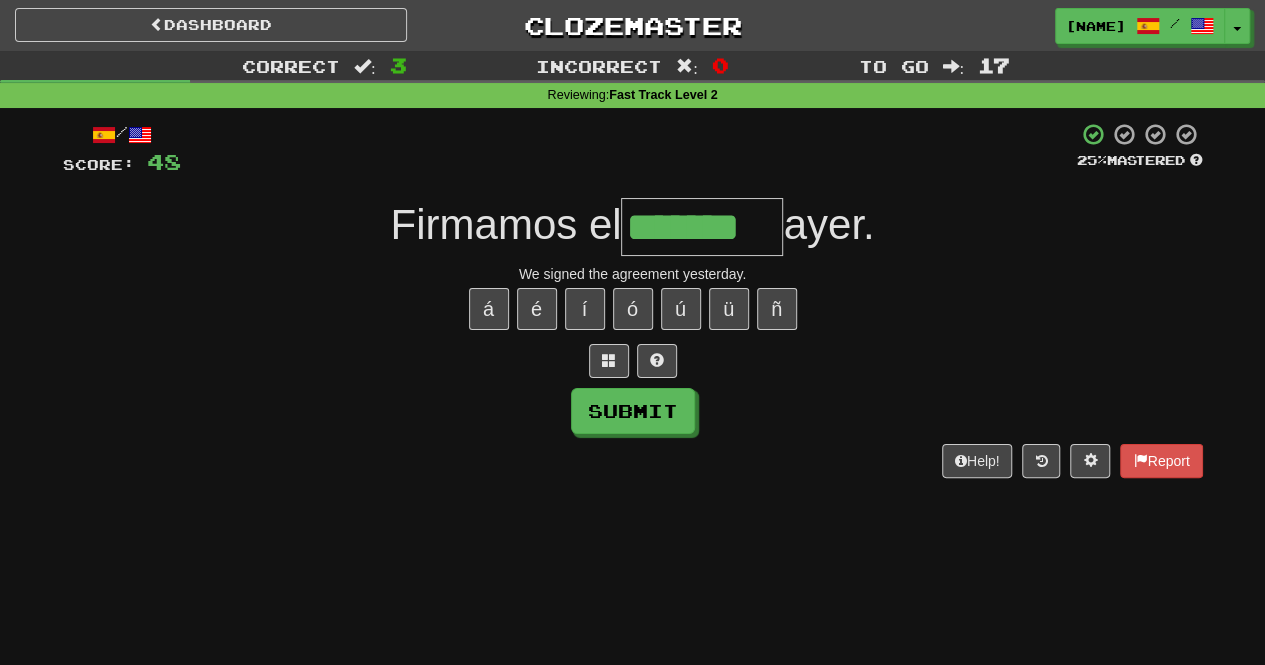 type on "*******" 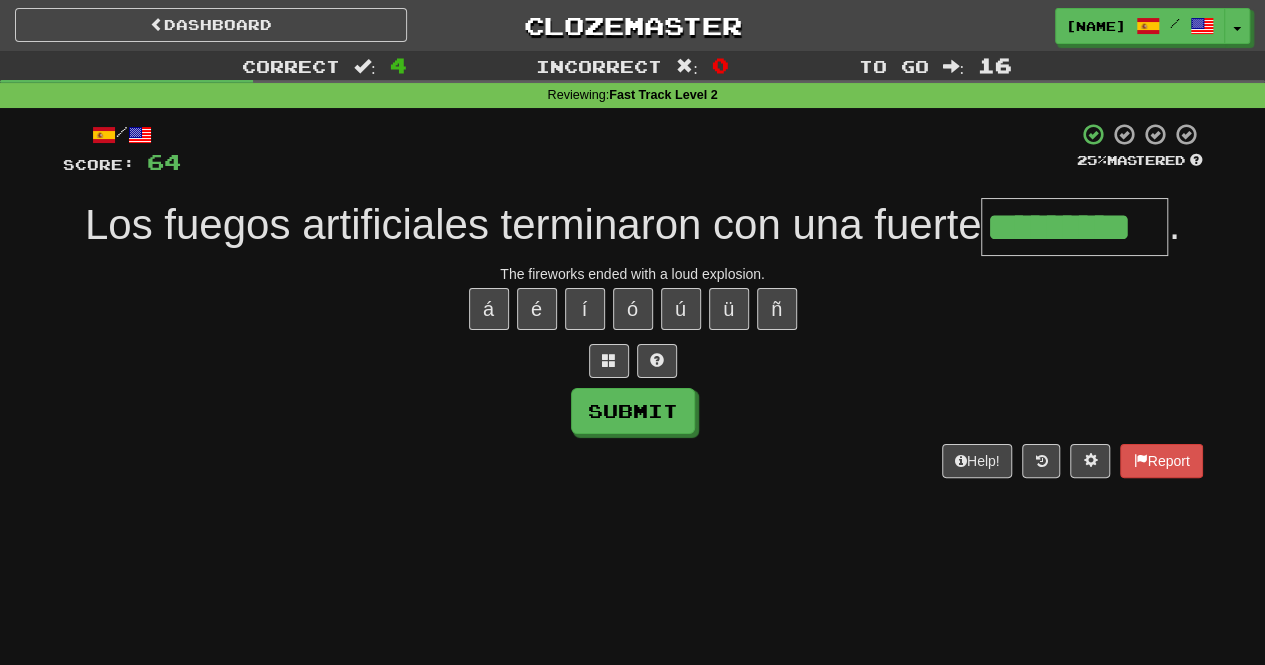 type on "*********" 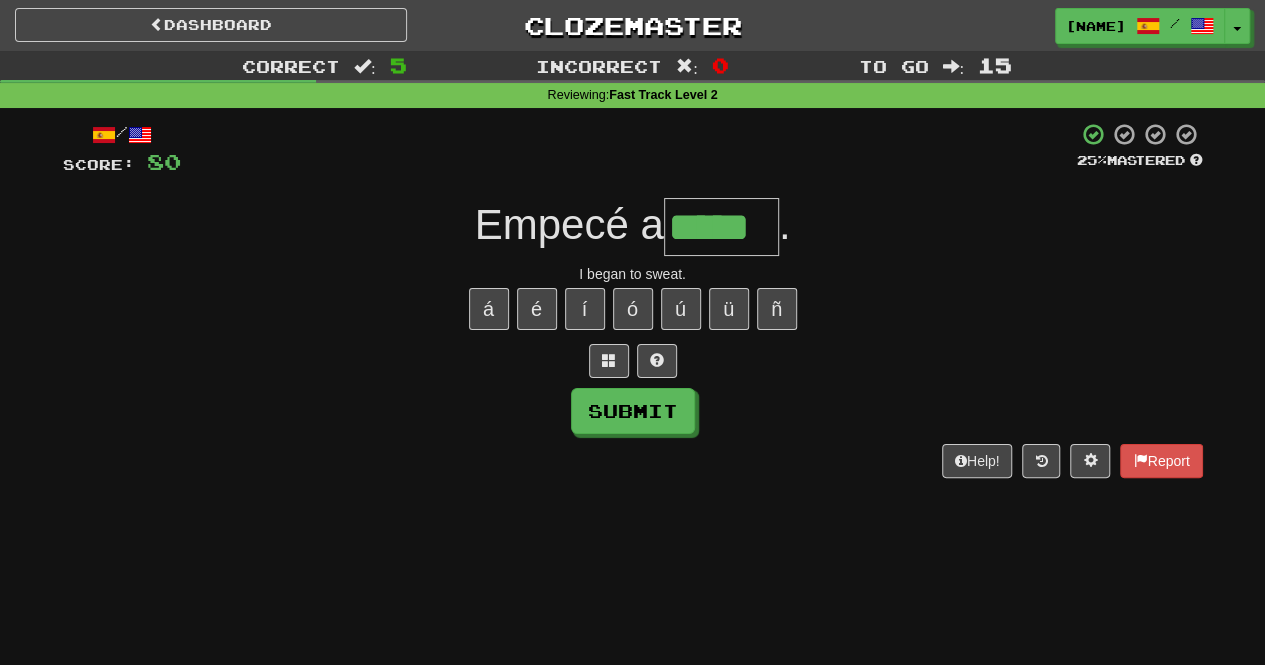 type on "*****" 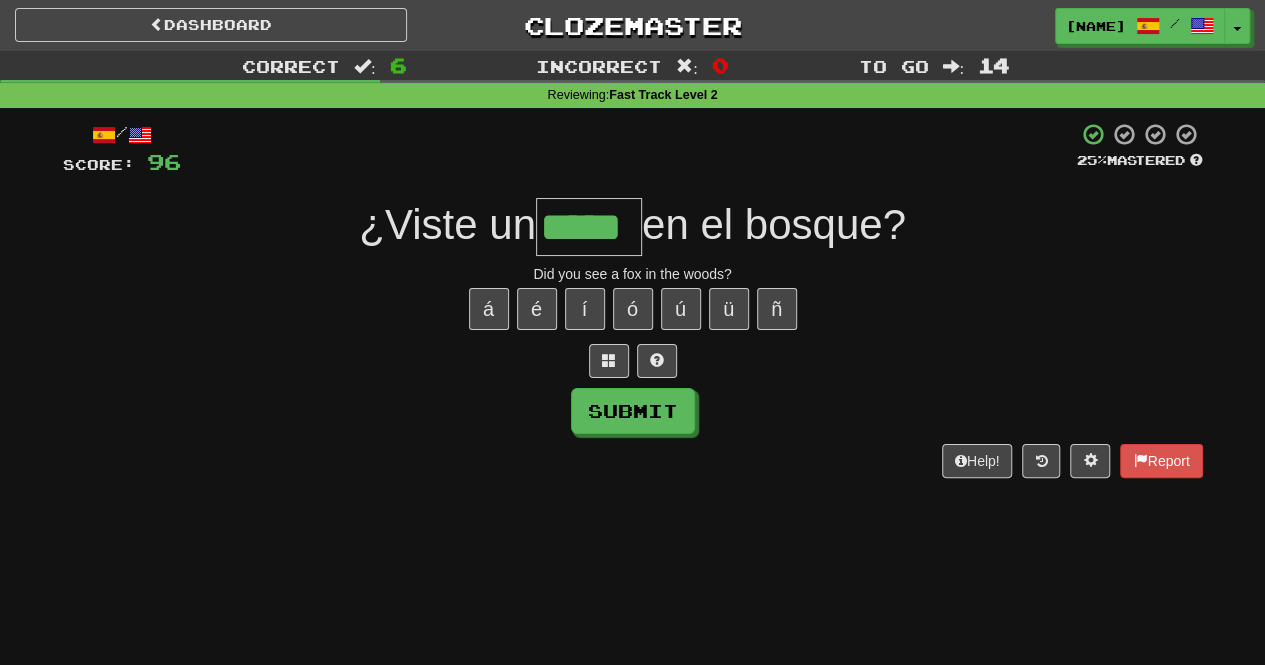 type on "*****" 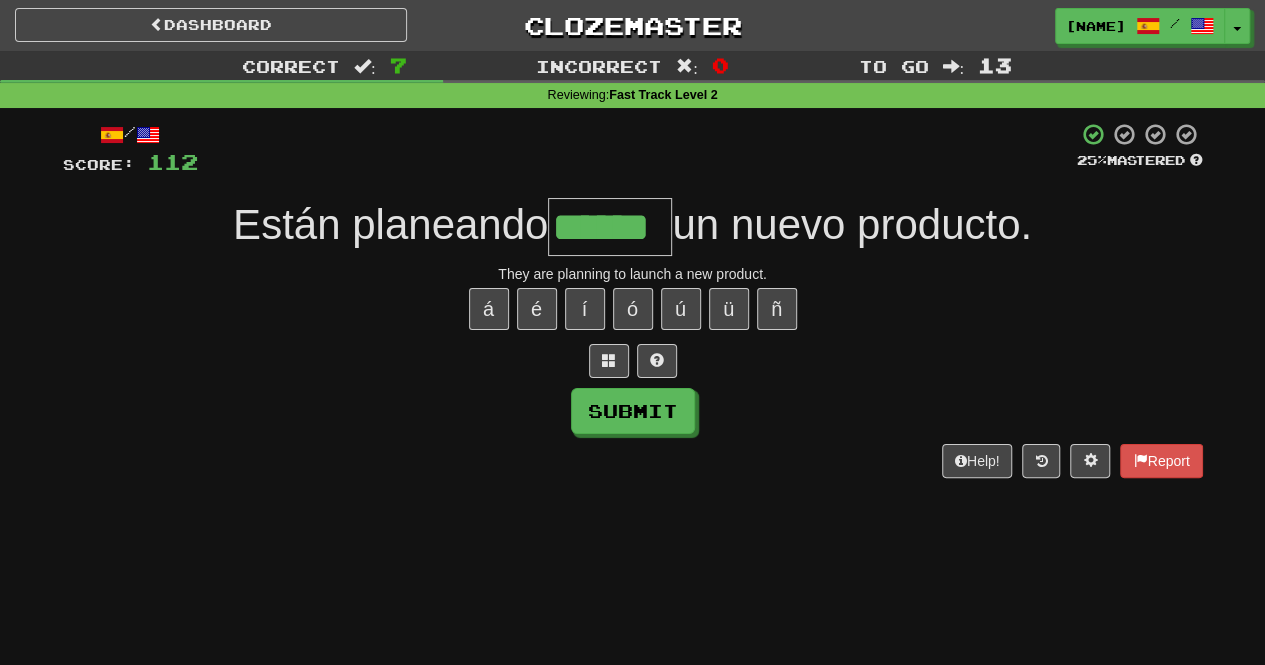type on "******" 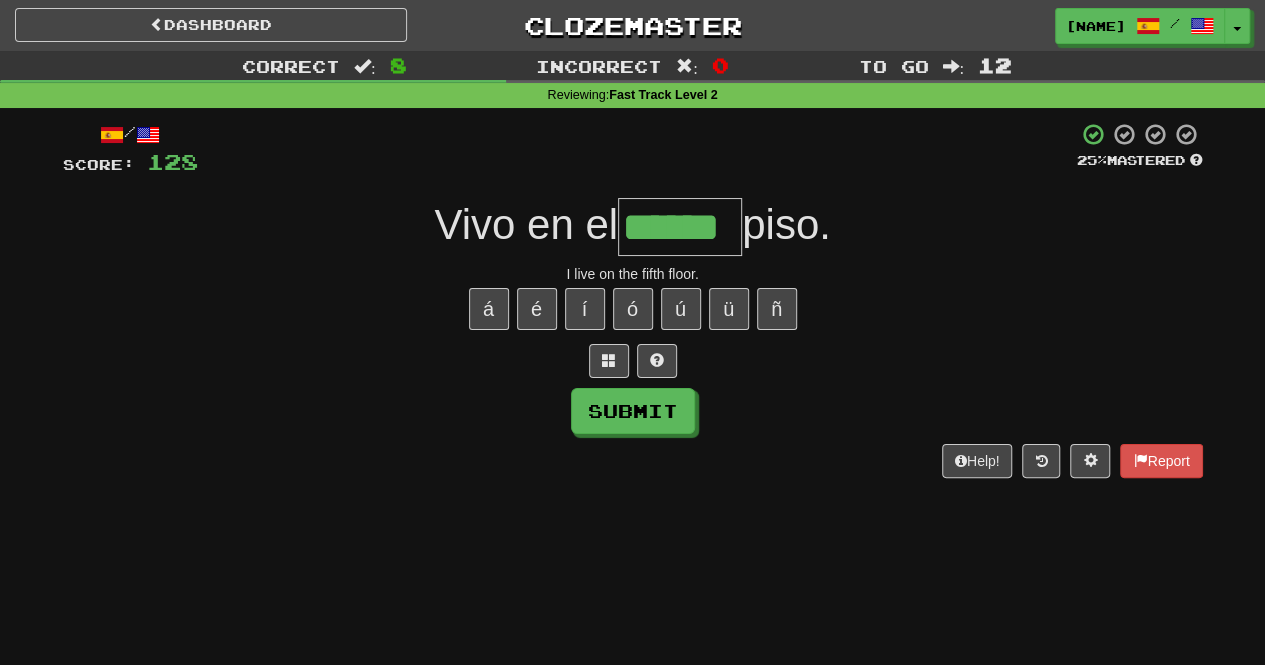 type on "******" 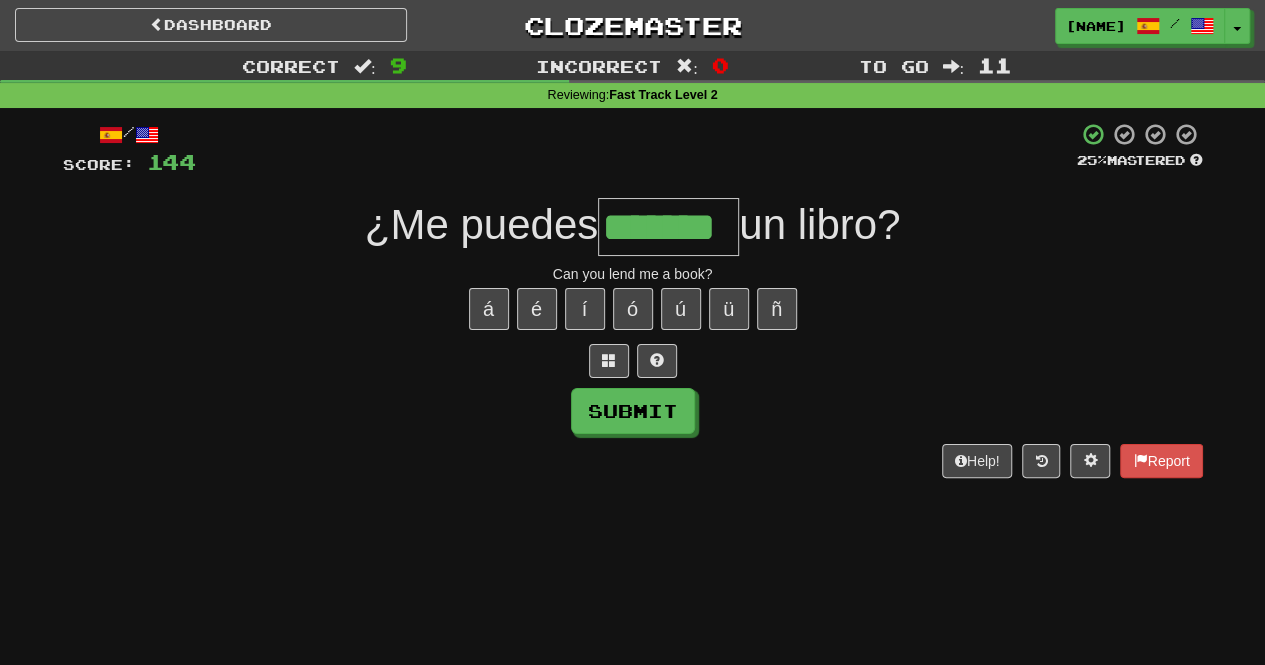 type on "*******" 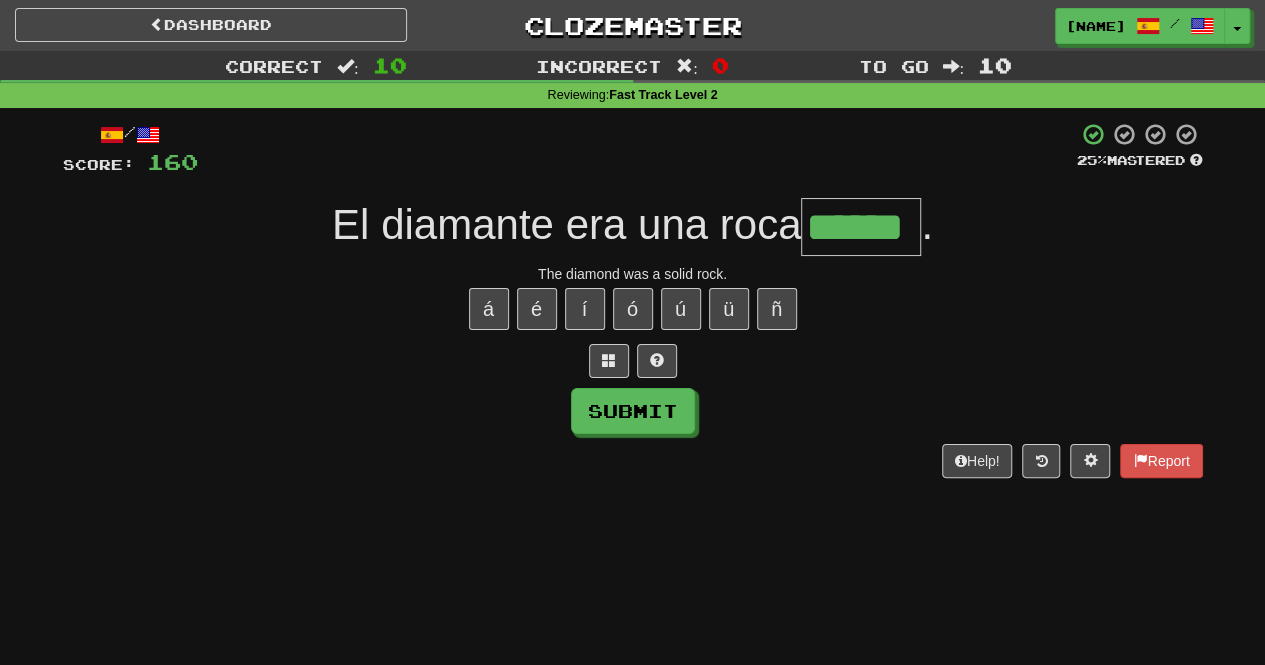 type on "******" 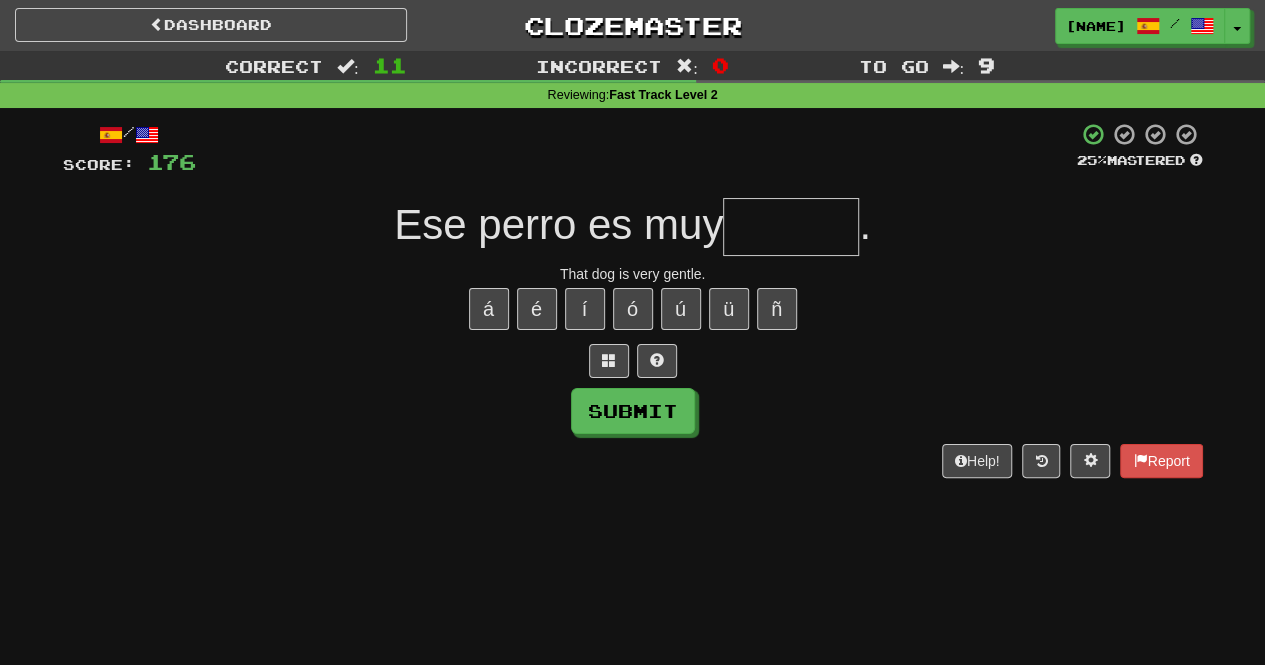 type on "*" 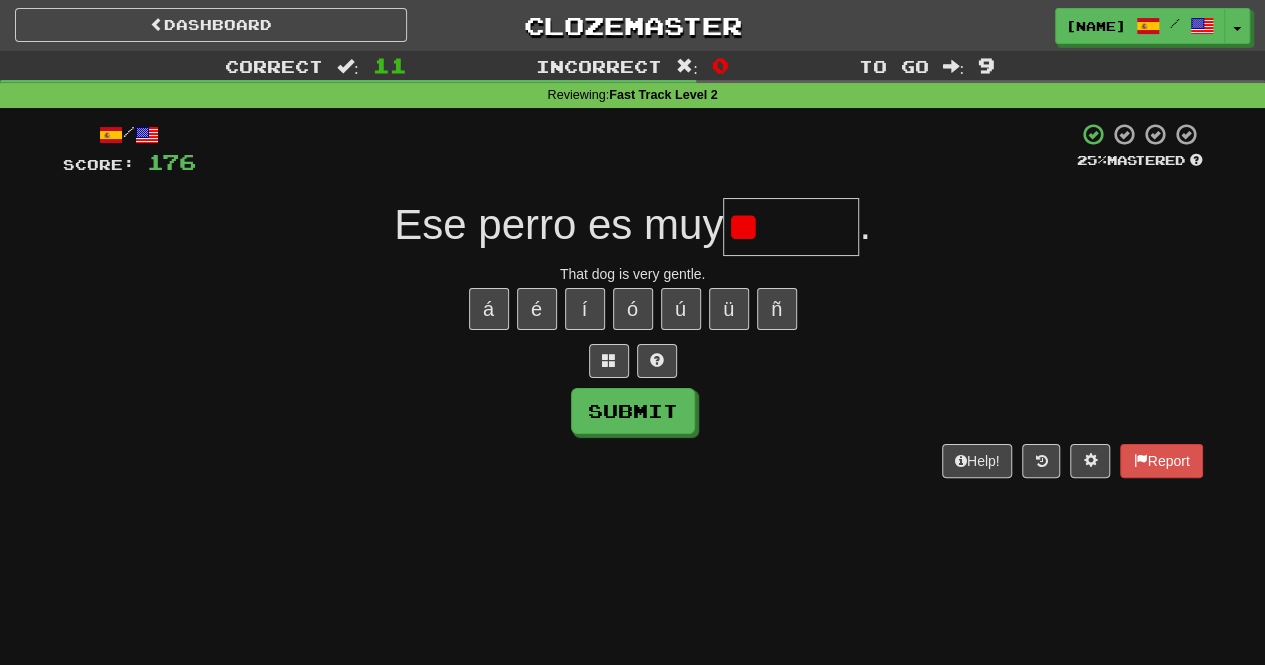 type on "*" 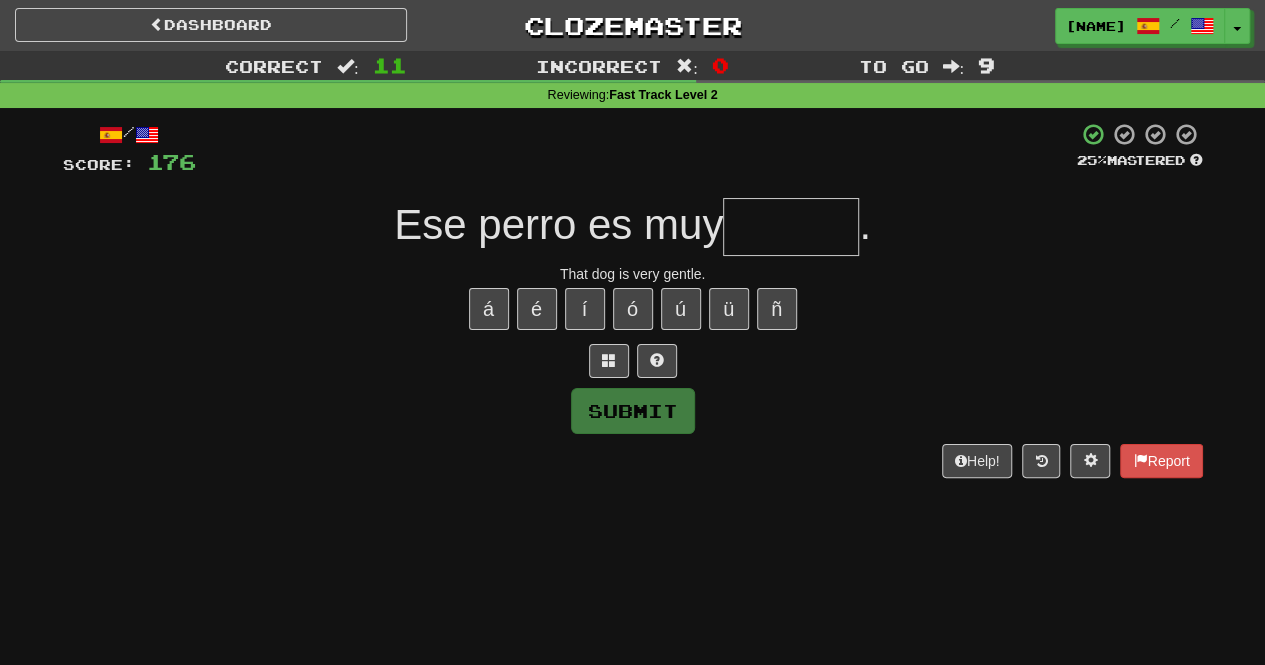 type on "*" 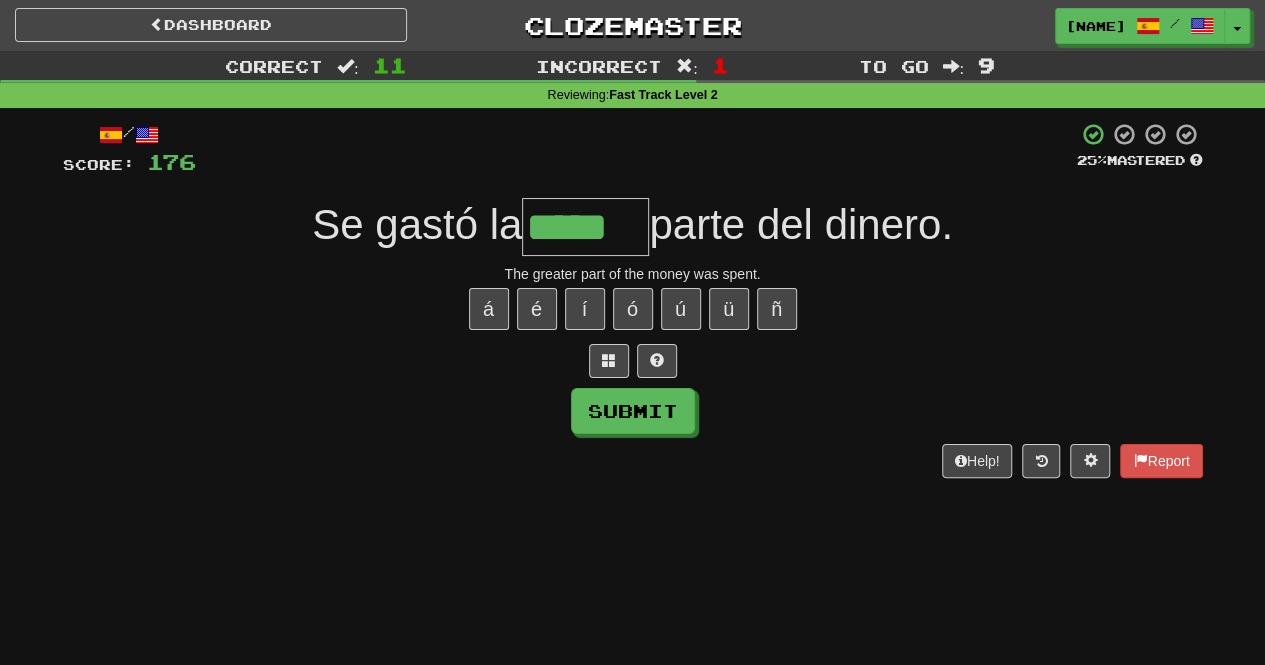 type on "*****" 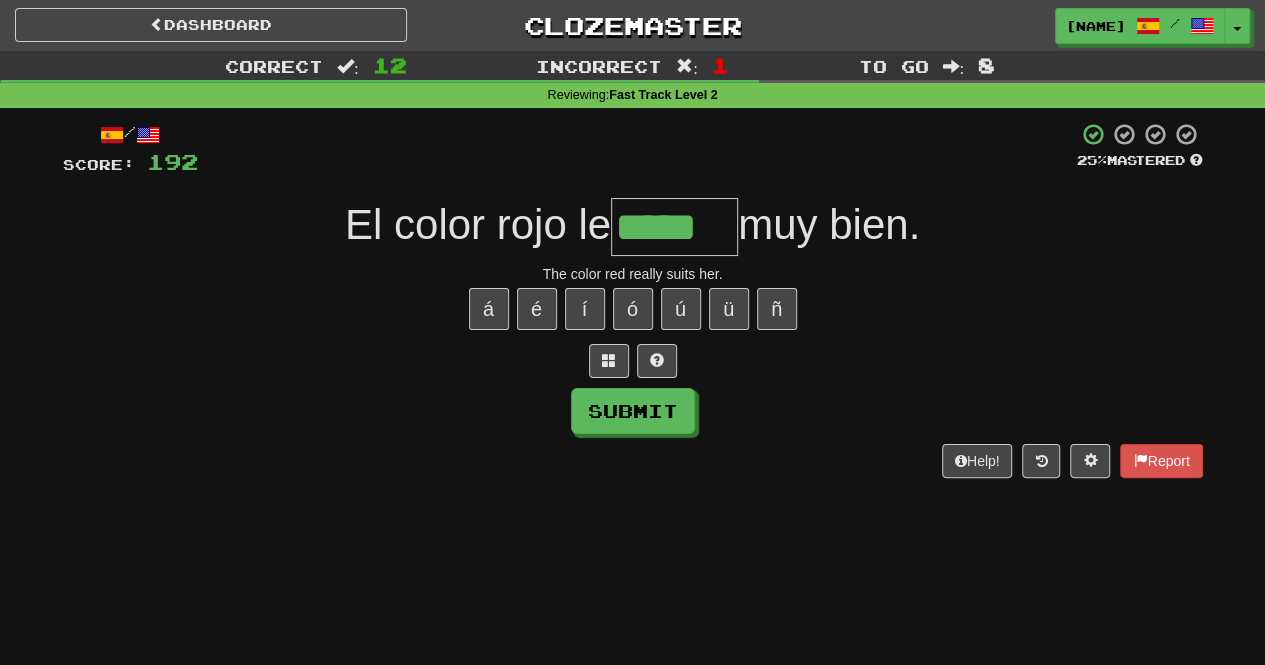 type on "*****" 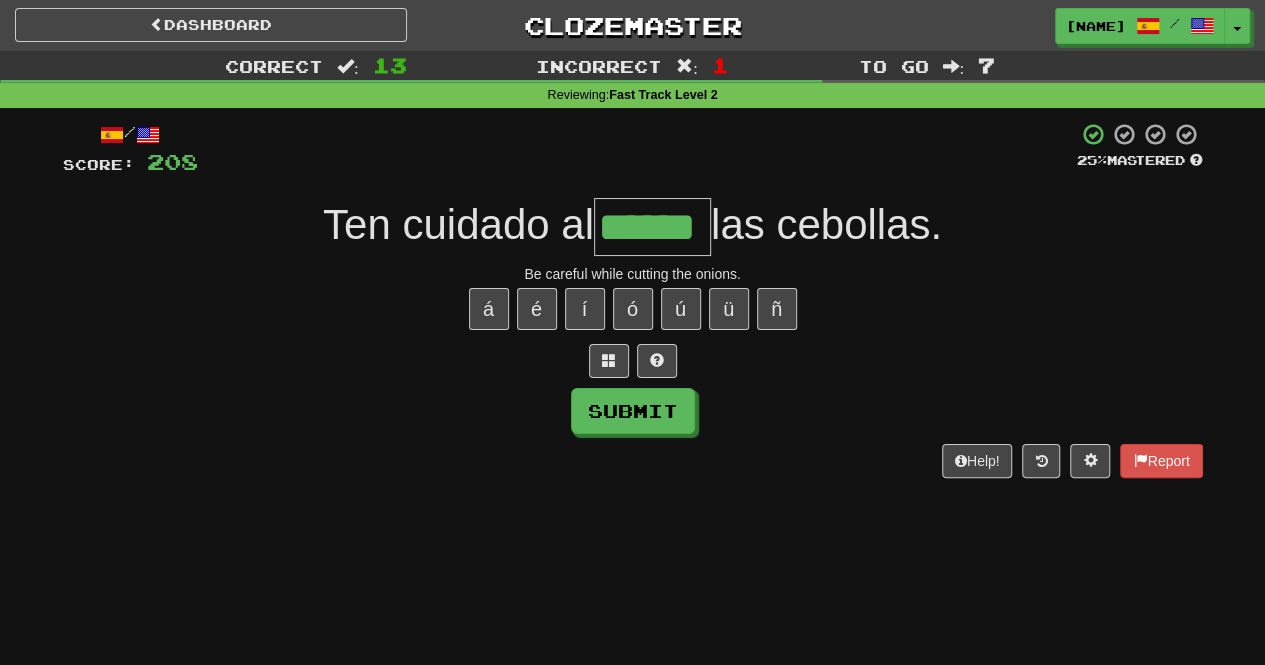 type on "******" 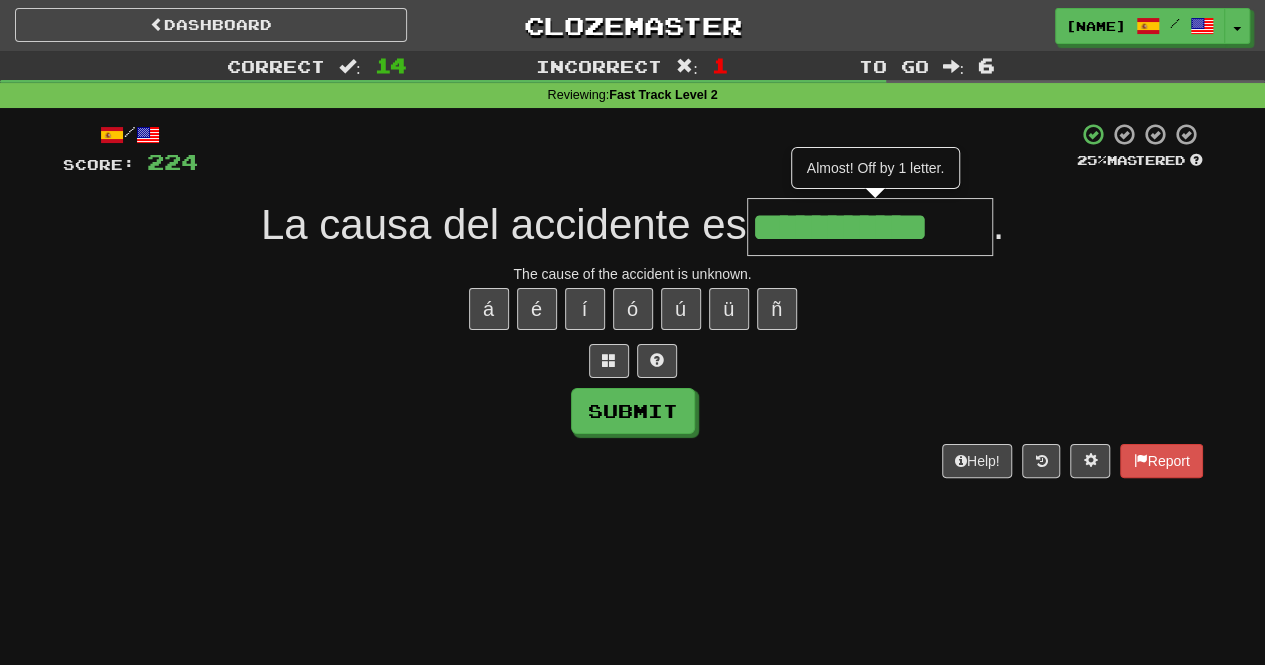 type on "**********" 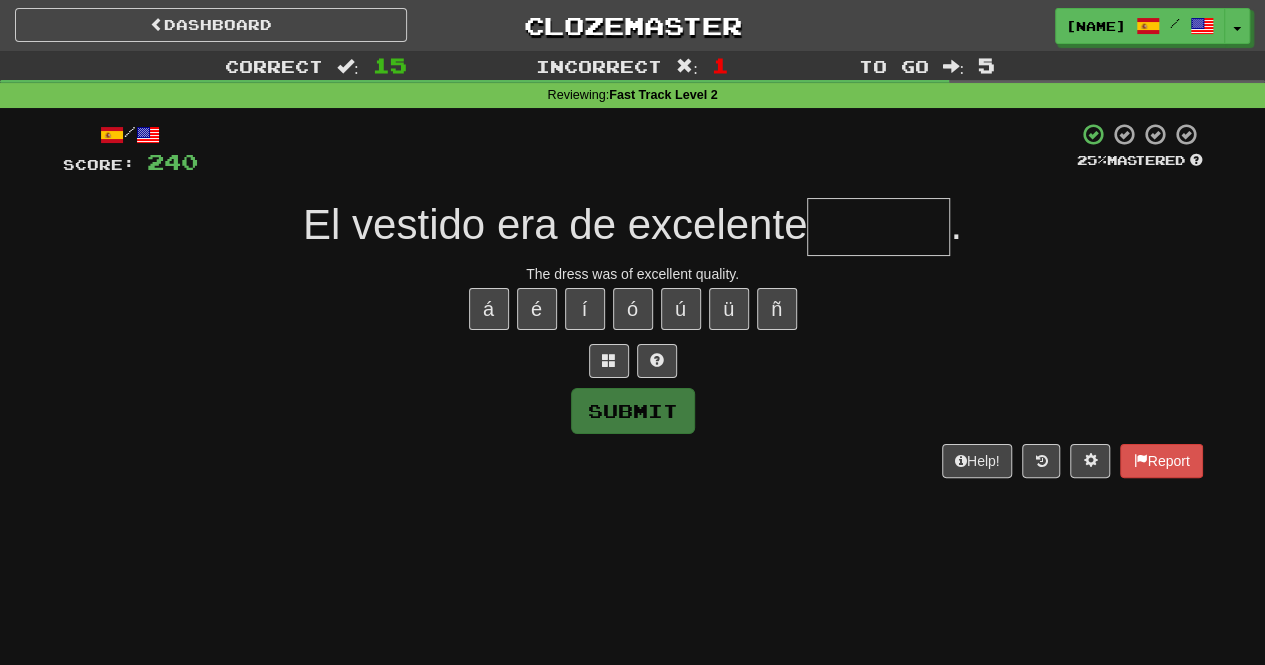 type on "*******" 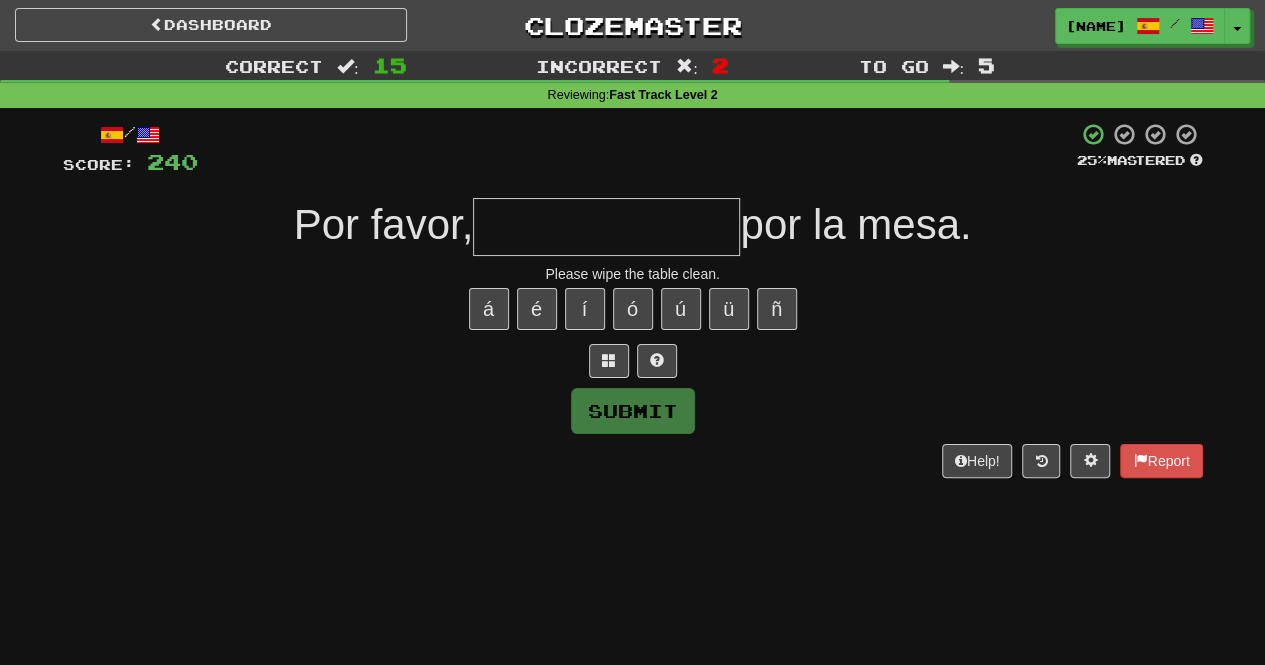 type on "*" 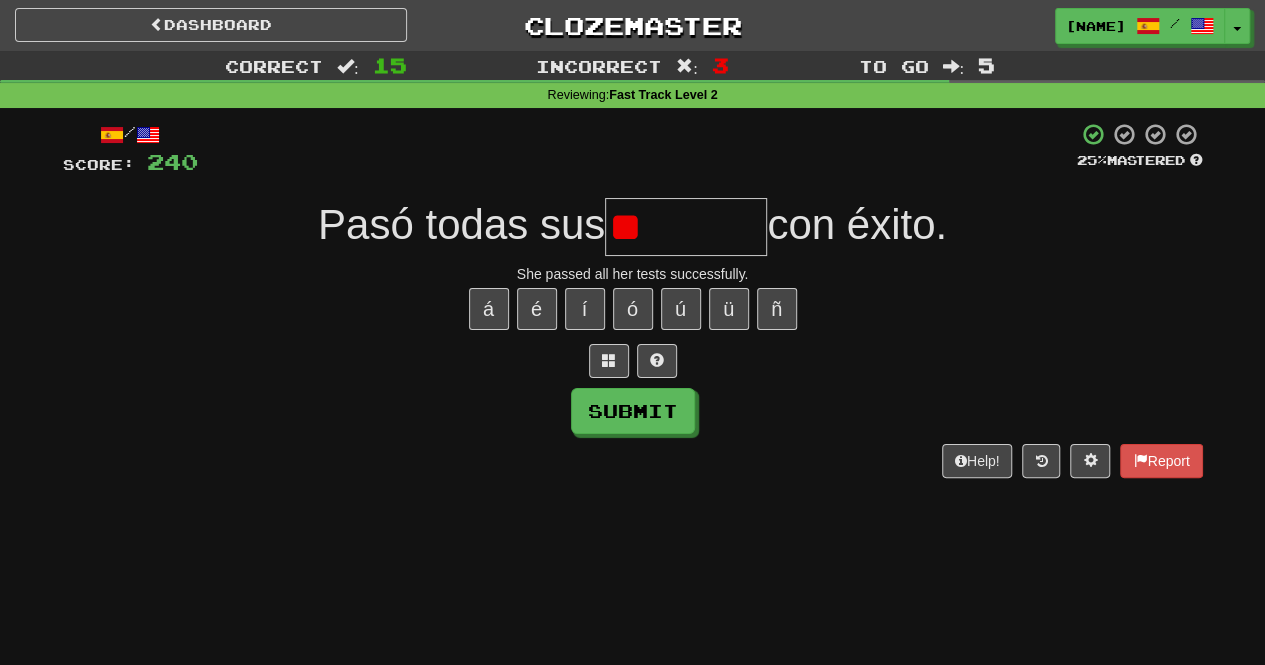 type on "*" 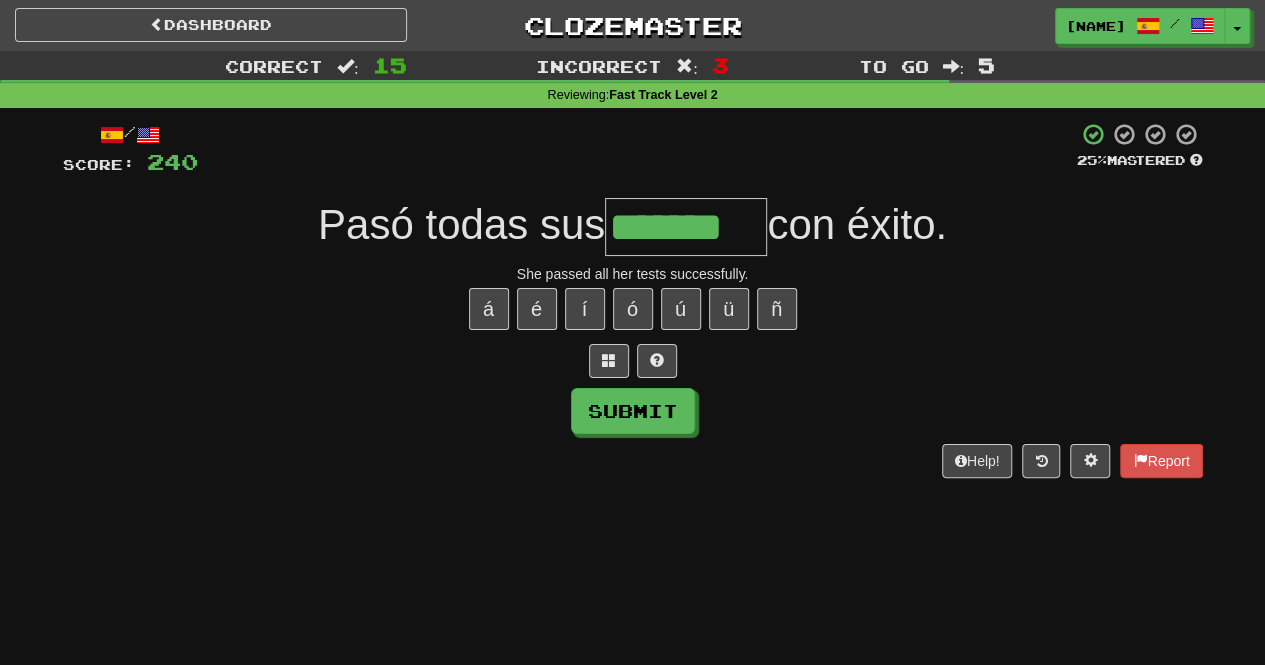 type on "*******" 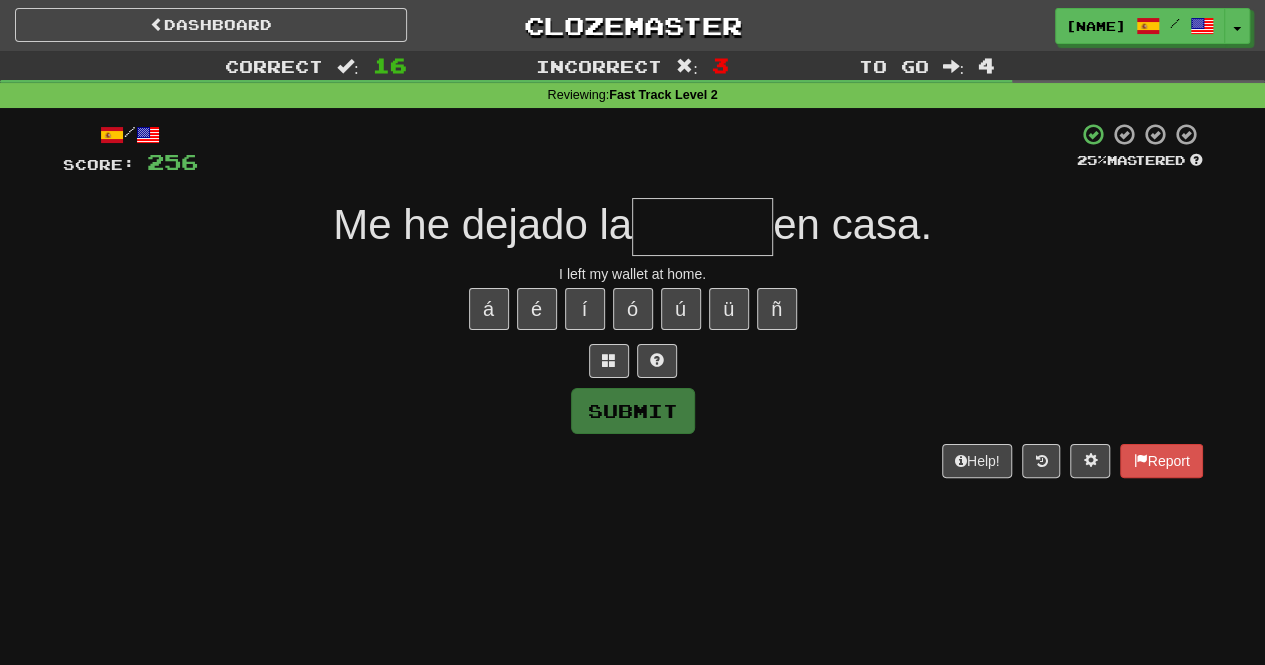 type on "*" 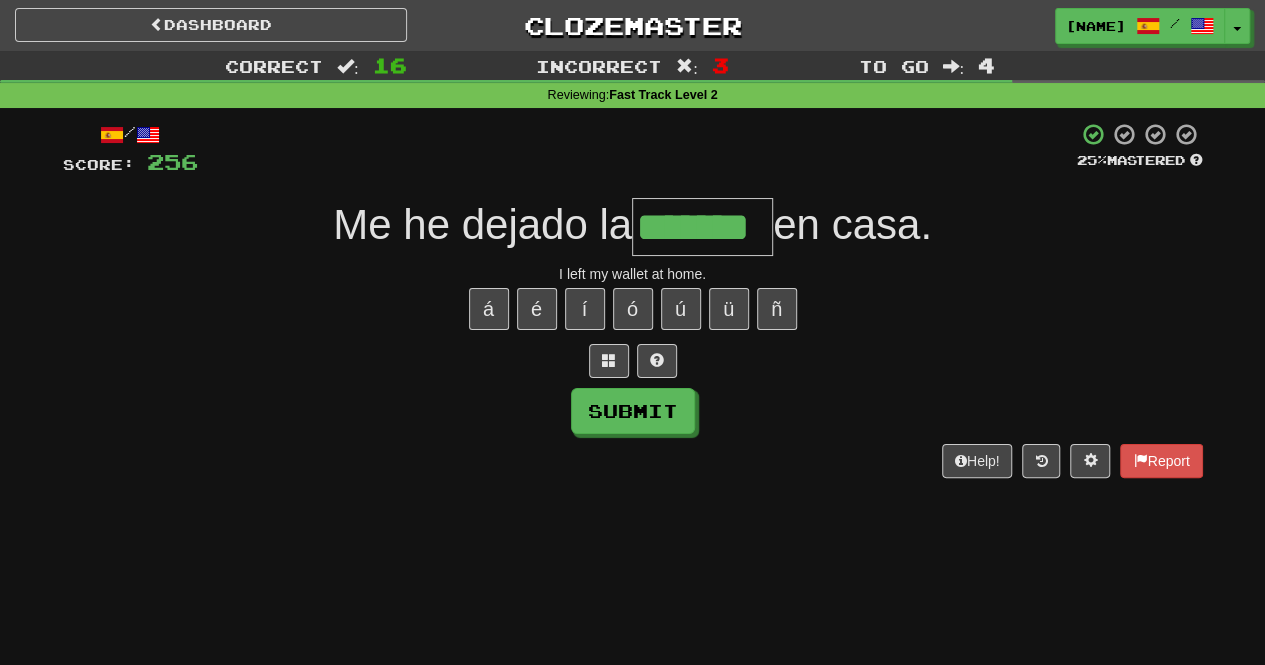 type on "*******" 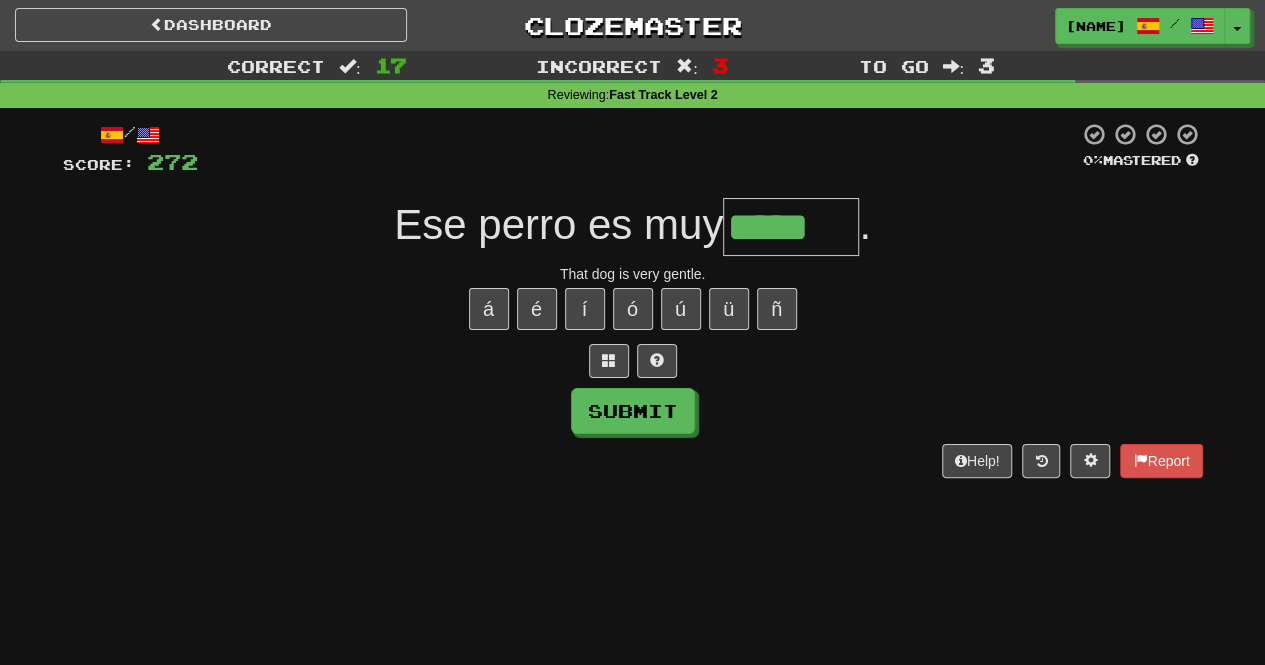 type on "*****" 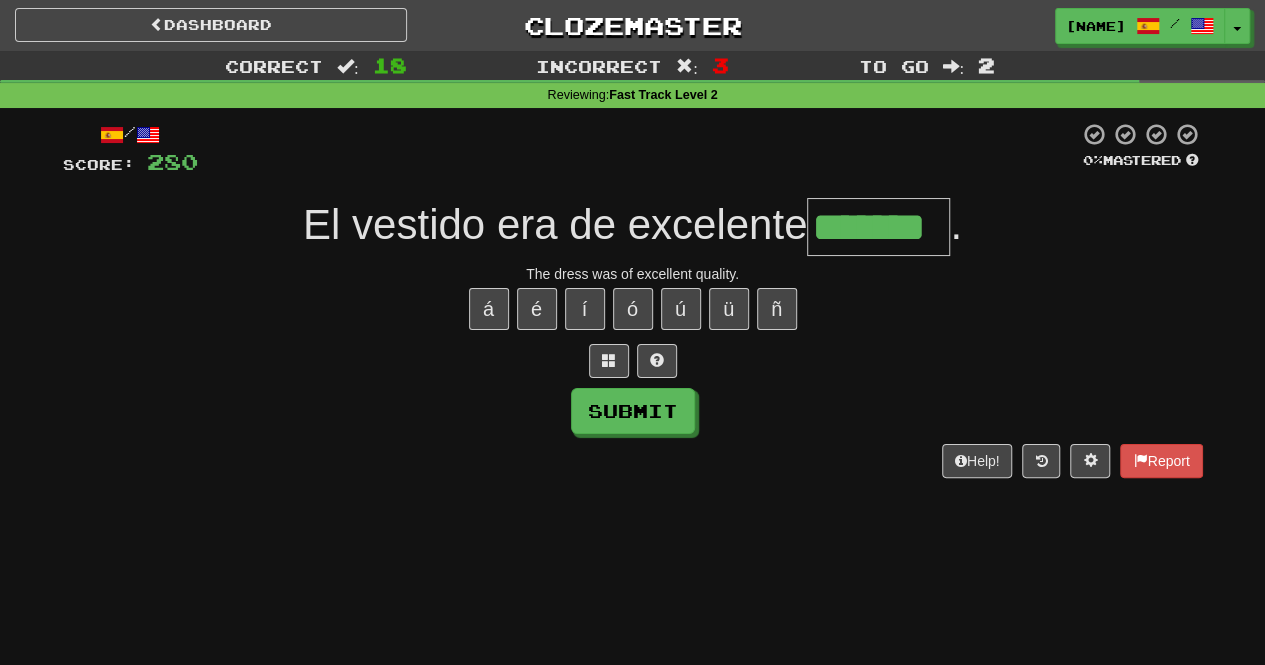 type on "*******" 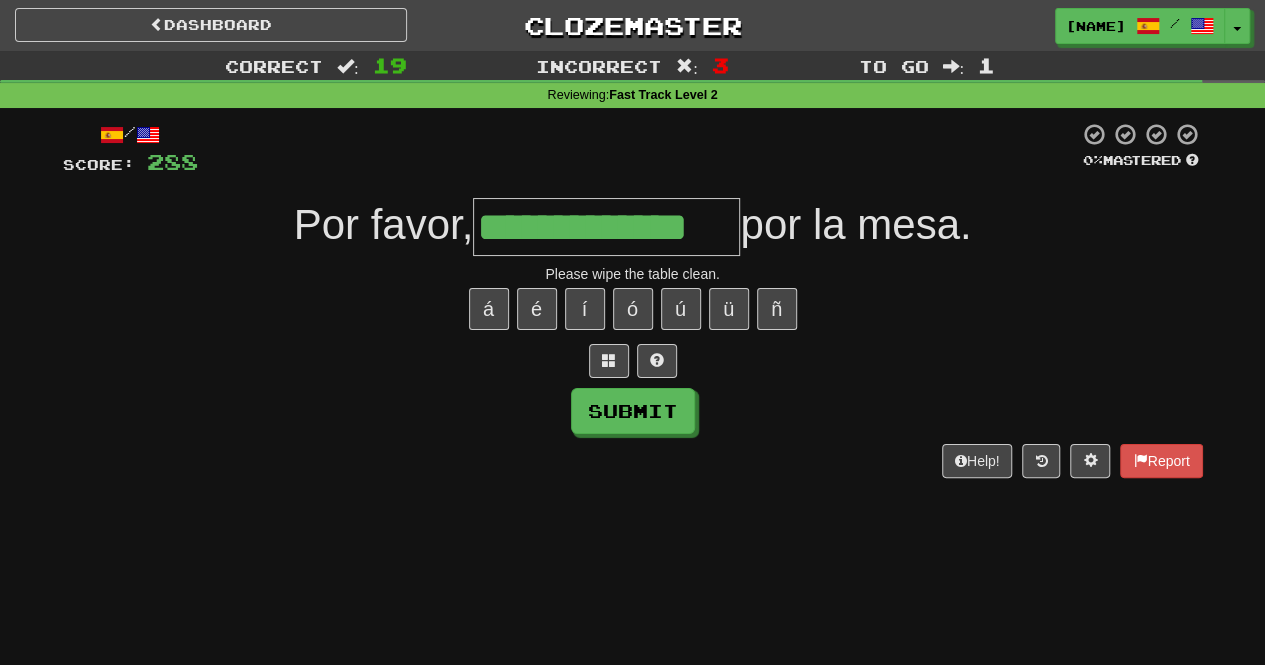 type on "**********" 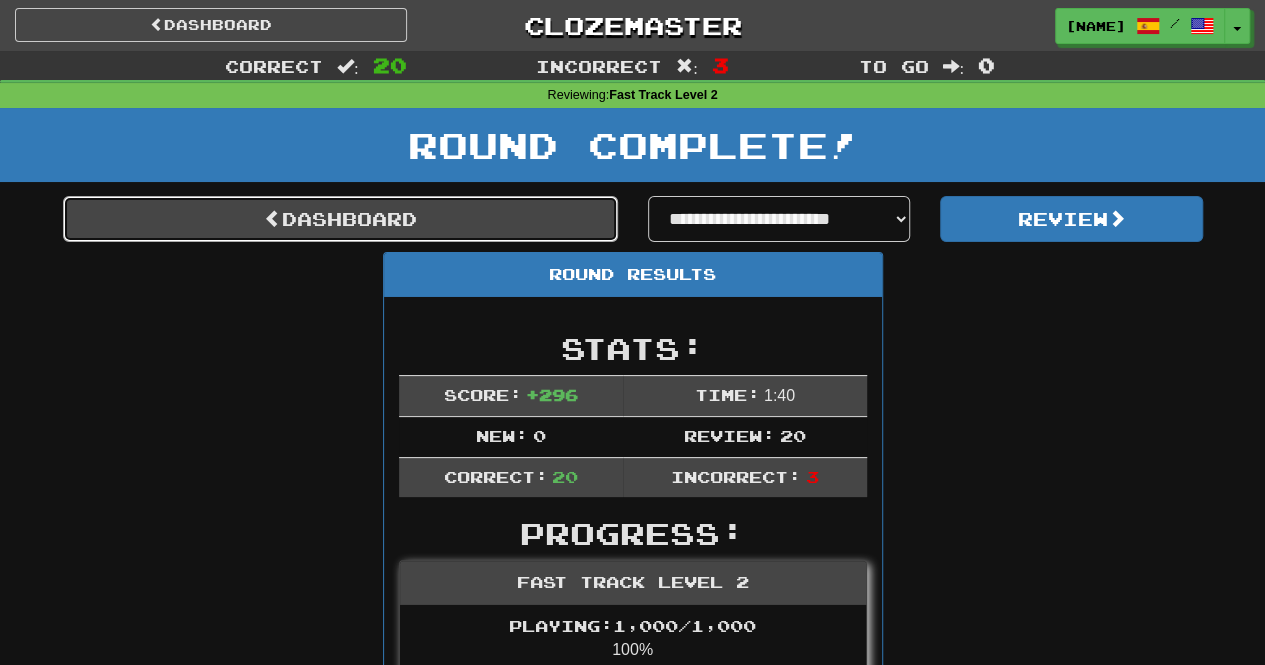click on "Dashboard" at bounding box center [340, 219] 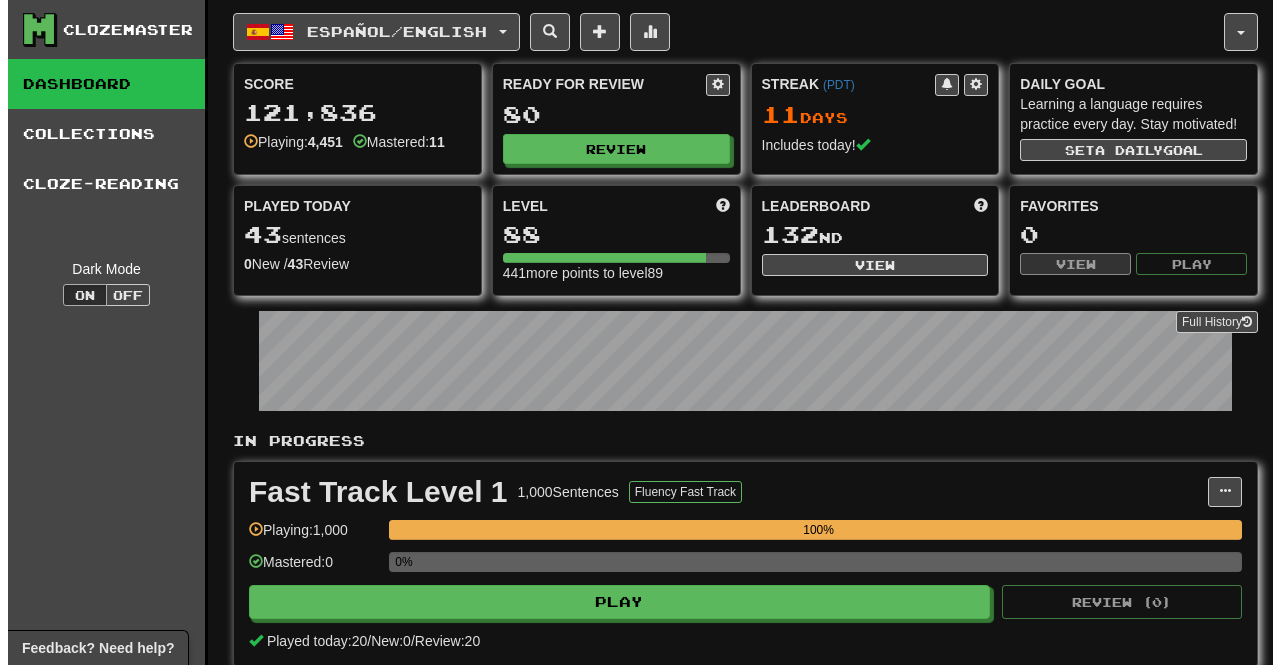 scroll, scrollTop: 0, scrollLeft: 0, axis: both 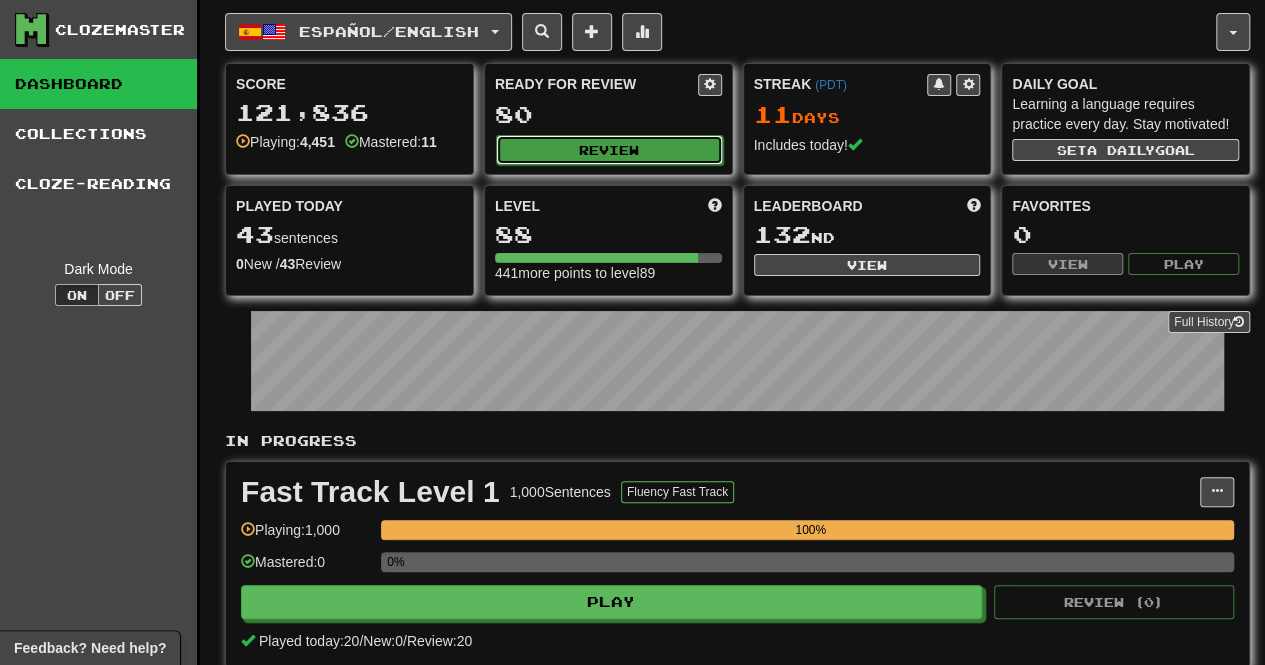 click on "Review" at bounding box center [609, 150] 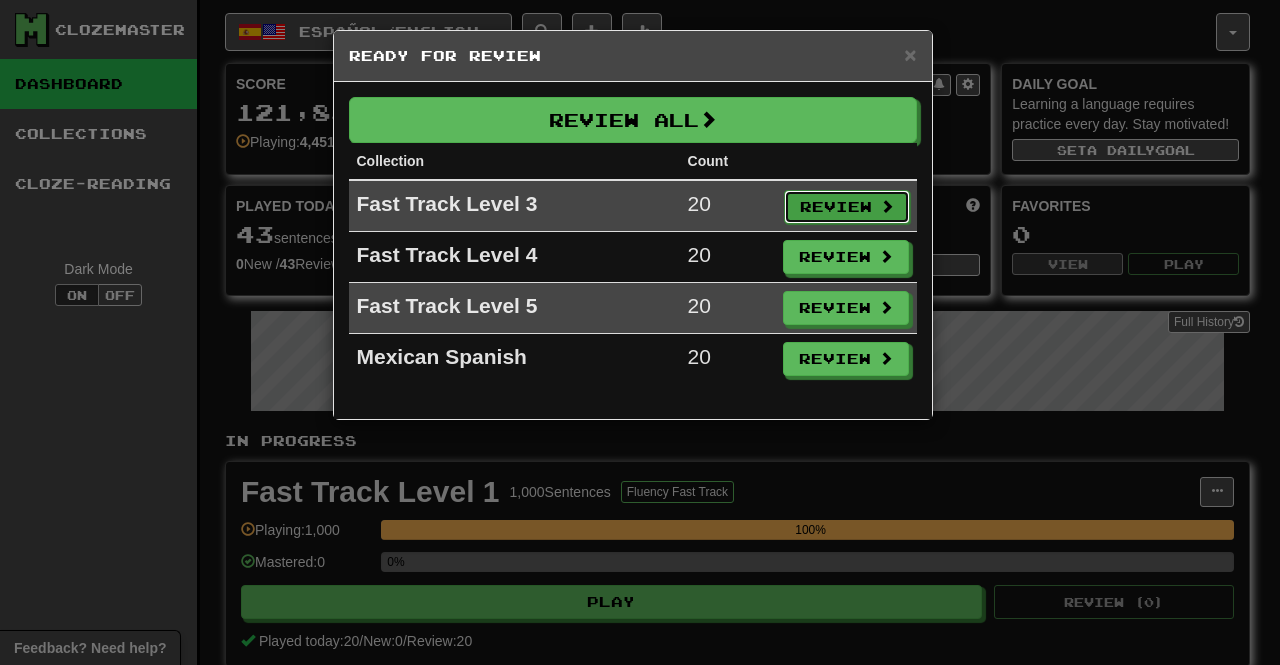 click on "Review" at bounding box center (847, 207) 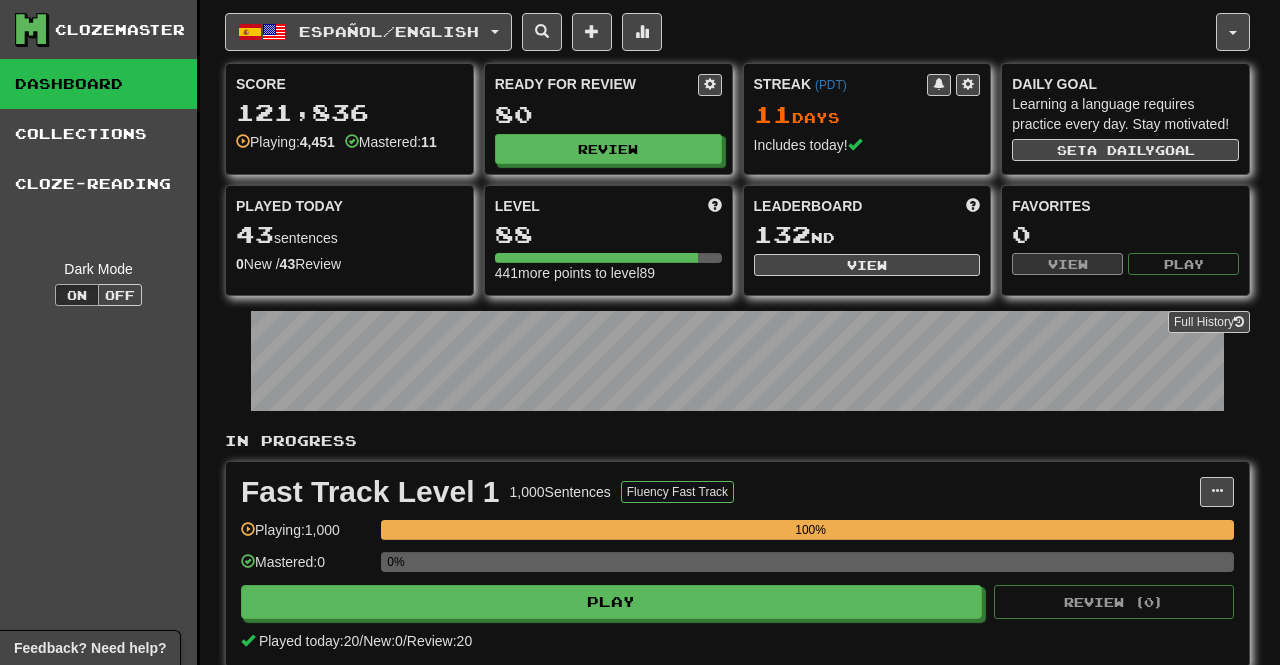 select on "**" 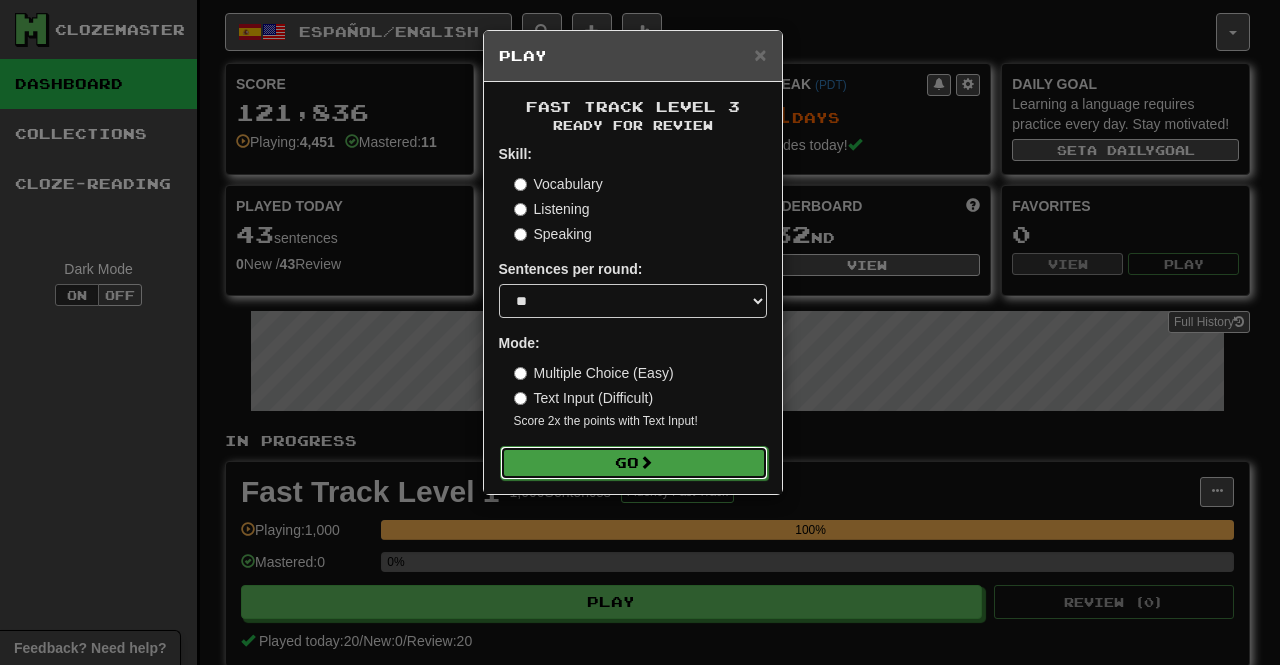 click on "Go" at bounding box center [634, 463] 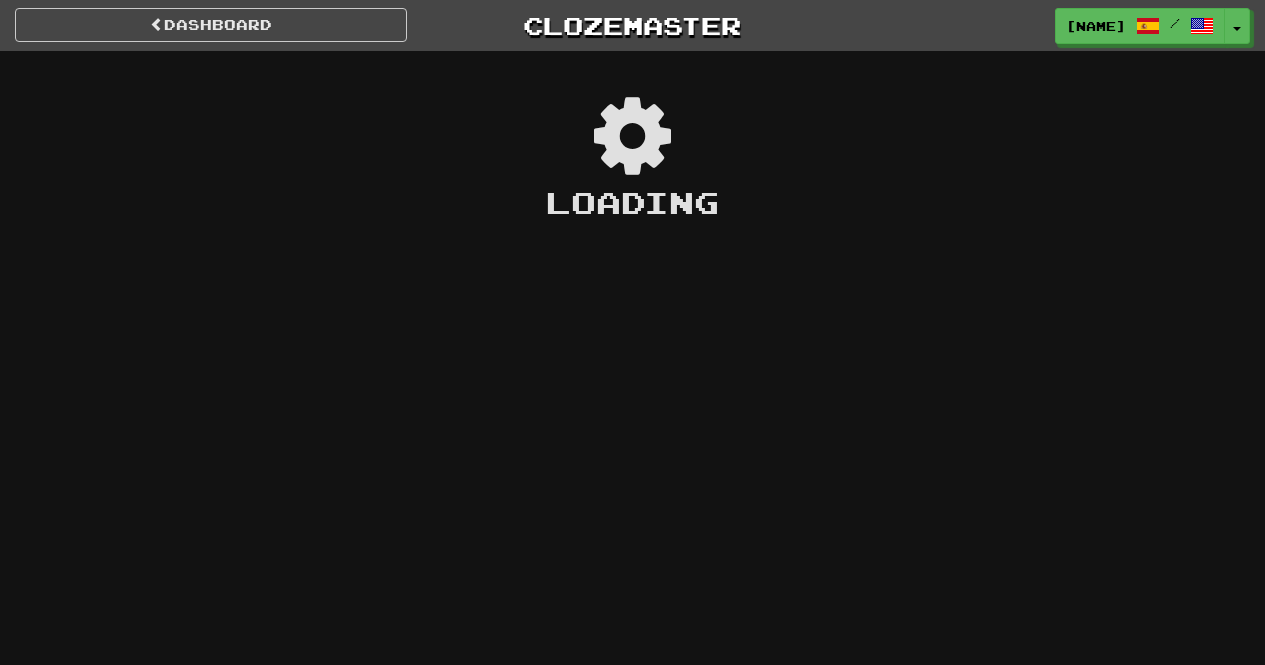 scroll, scrollTop: 0, scrollLeft: 0, axis: both 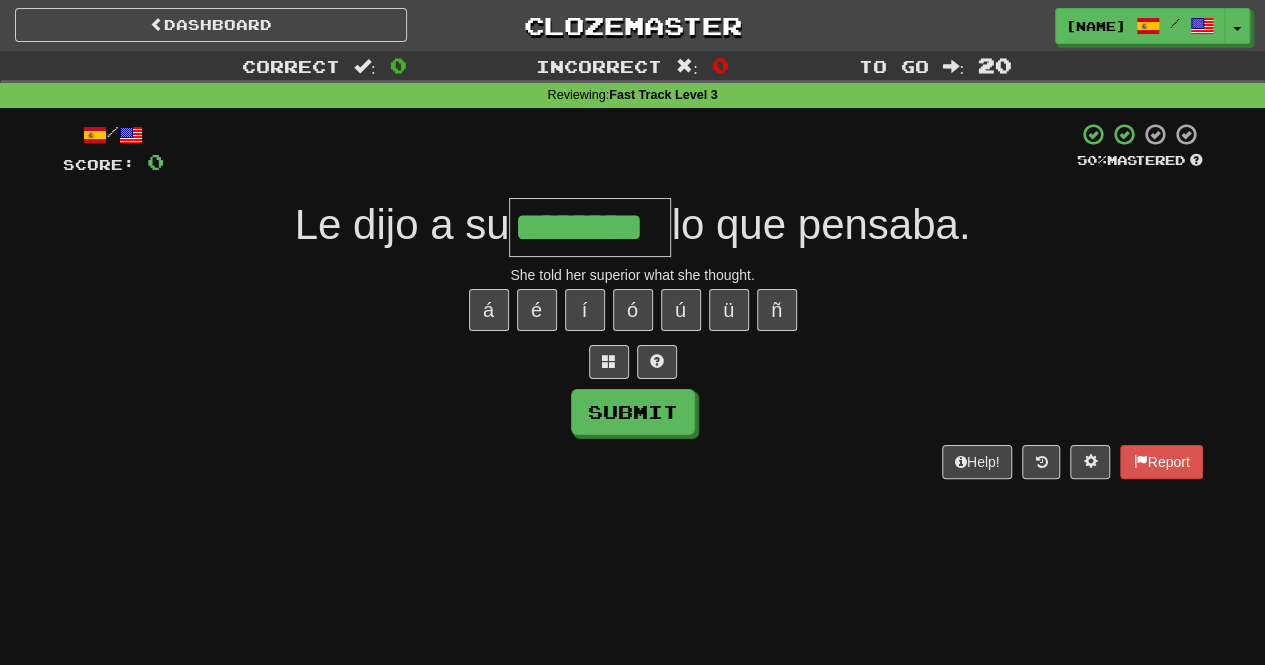 type on "********" 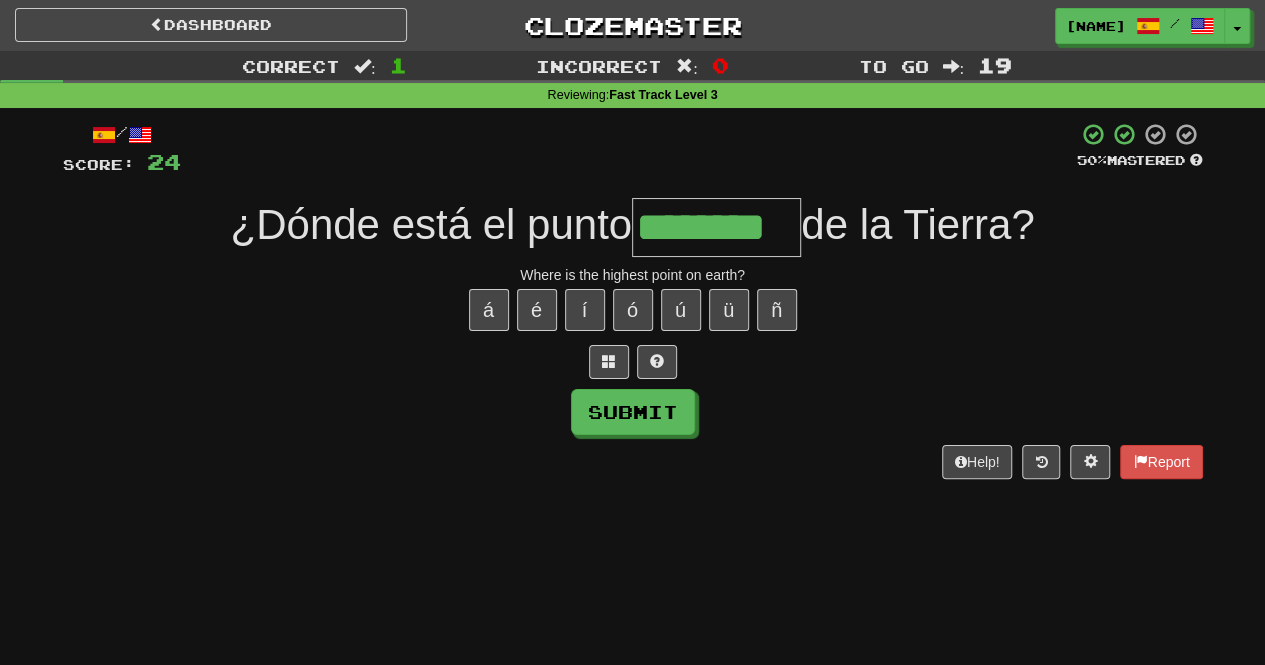 type on "********" 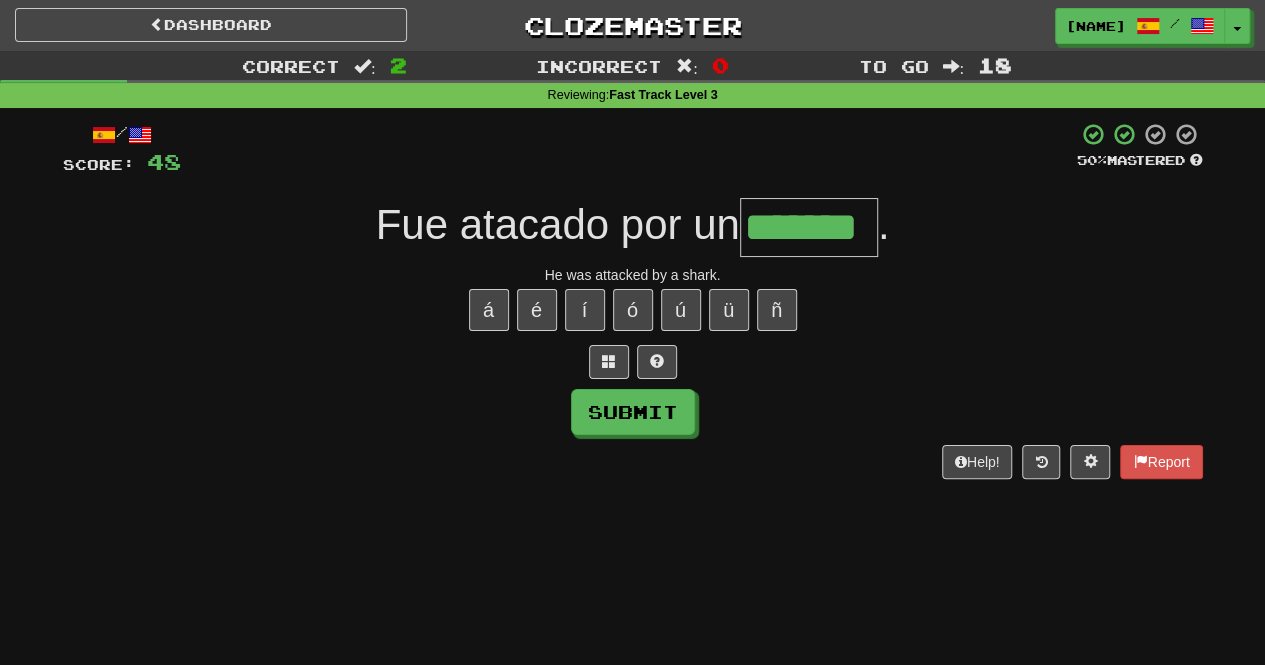 type on "*******" 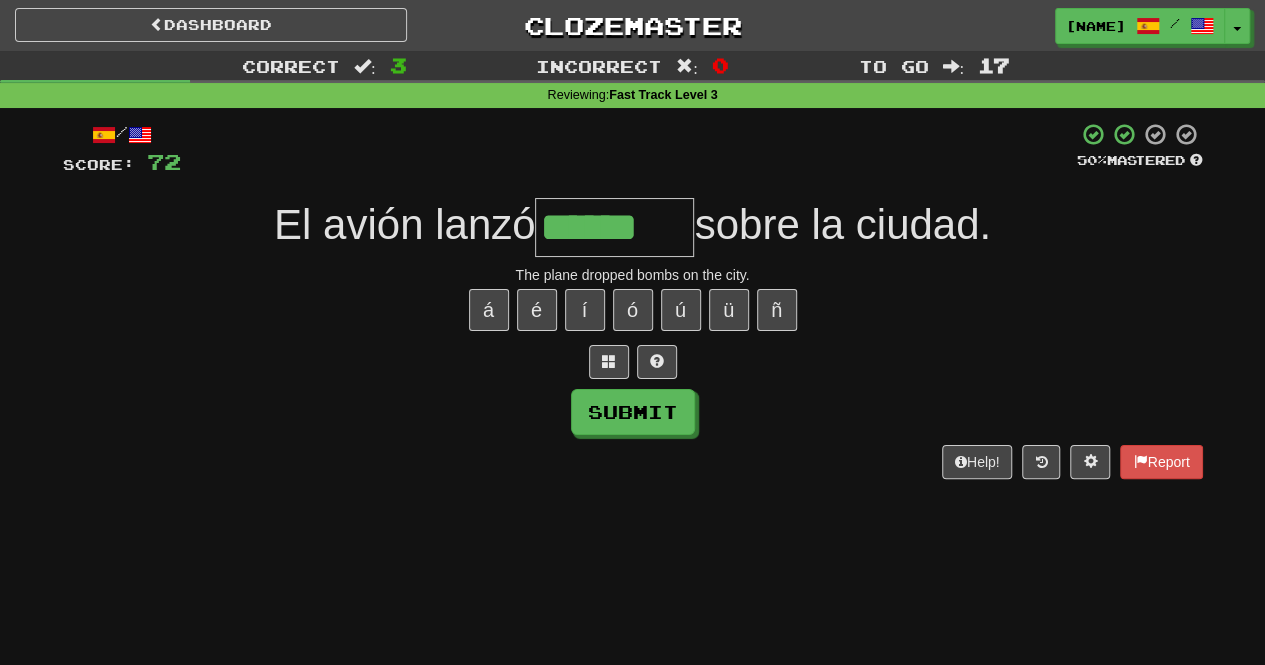 type on "******" 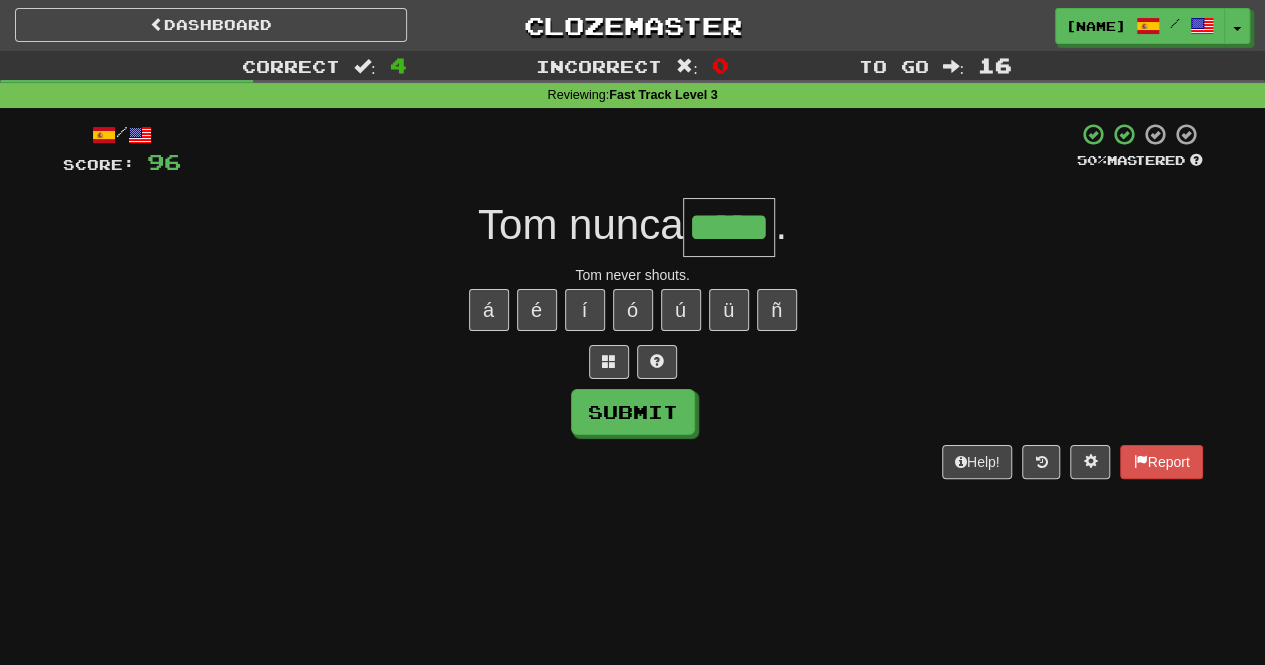 type on "*****" 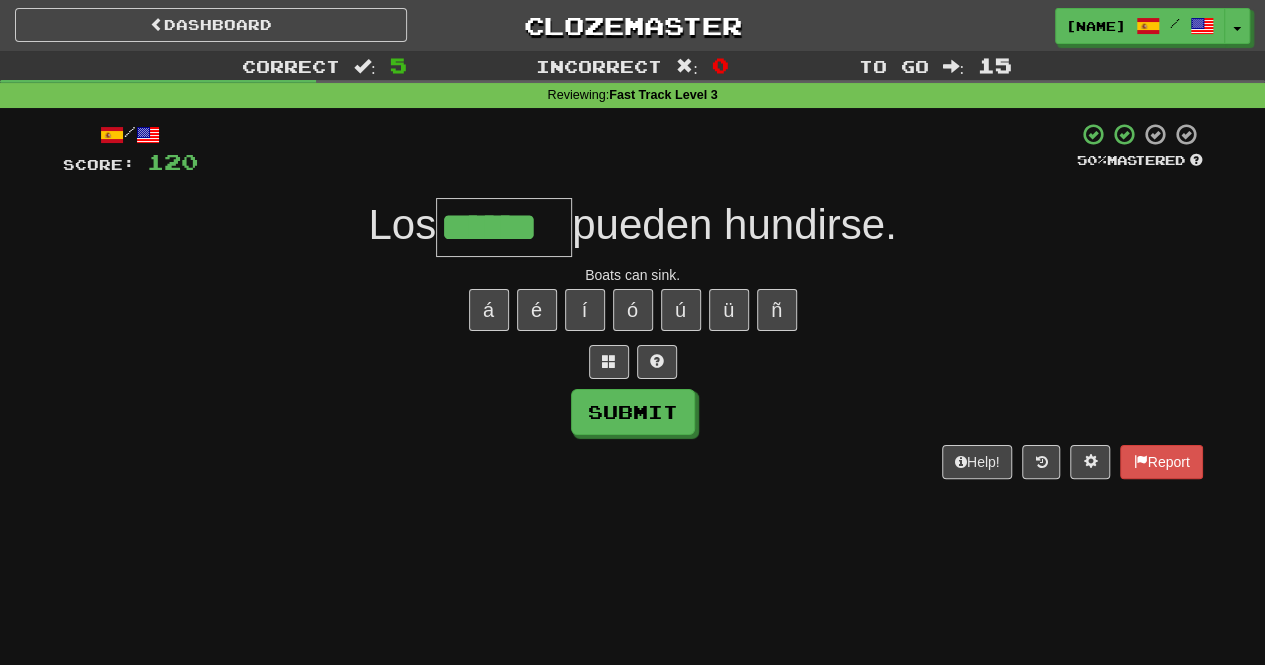 type on "******" 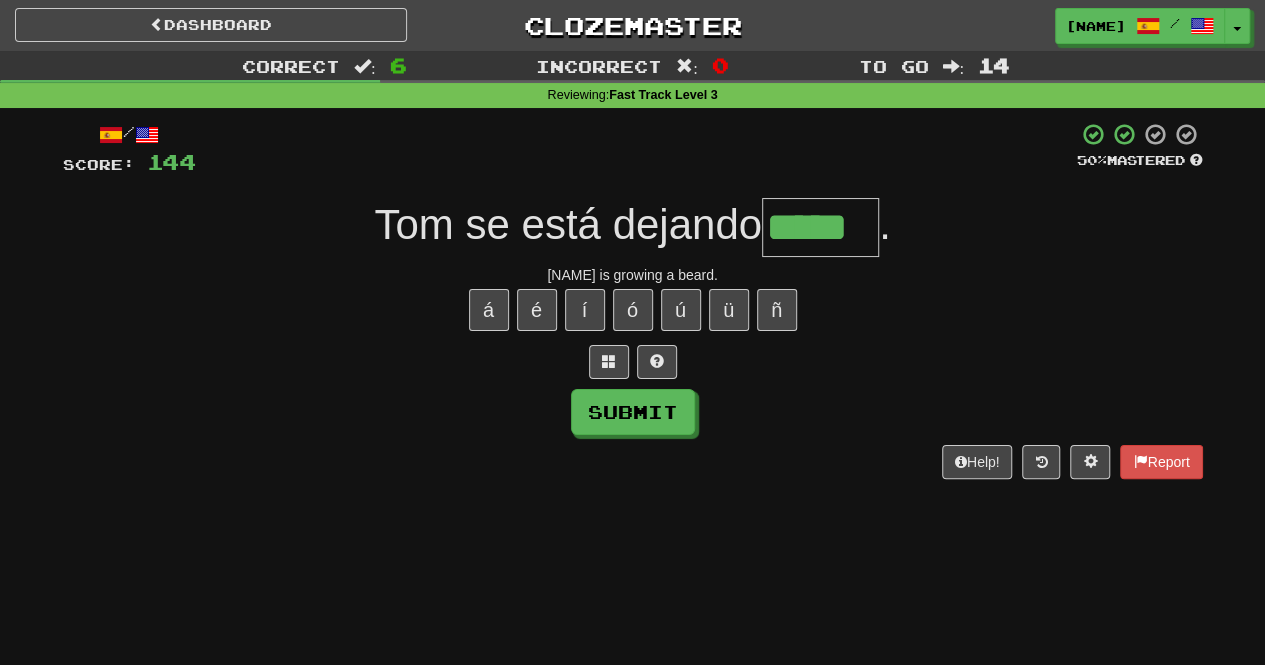 type on "*****" 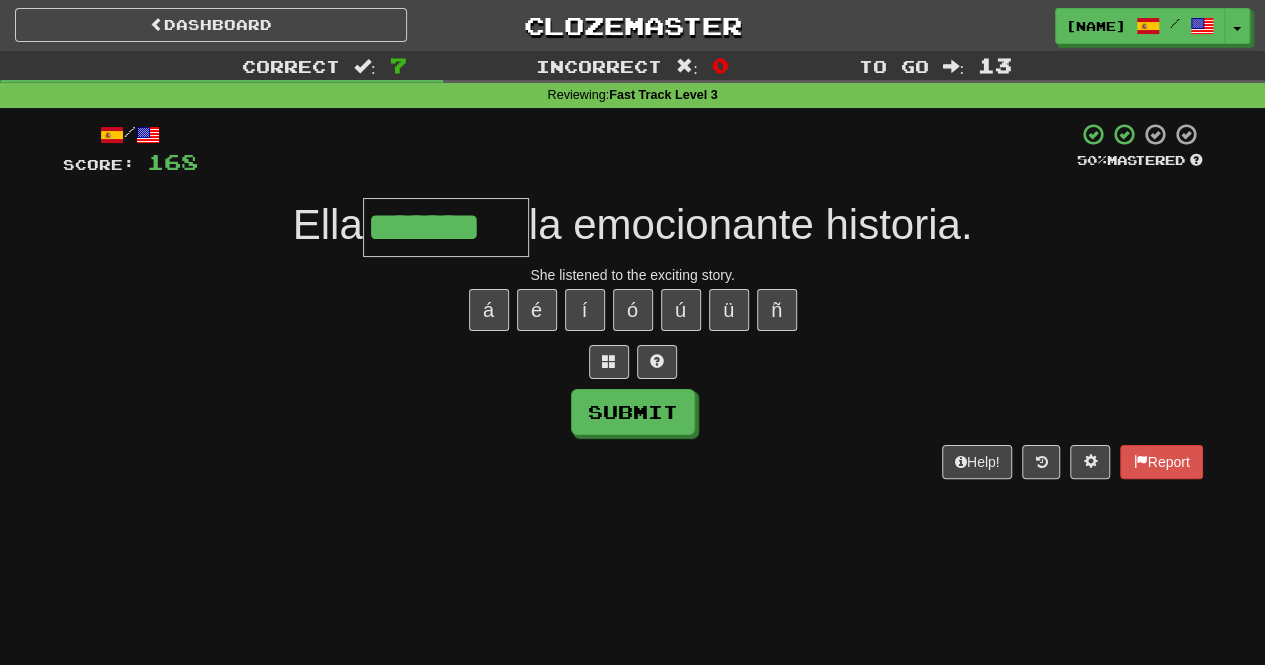 type on "*******" 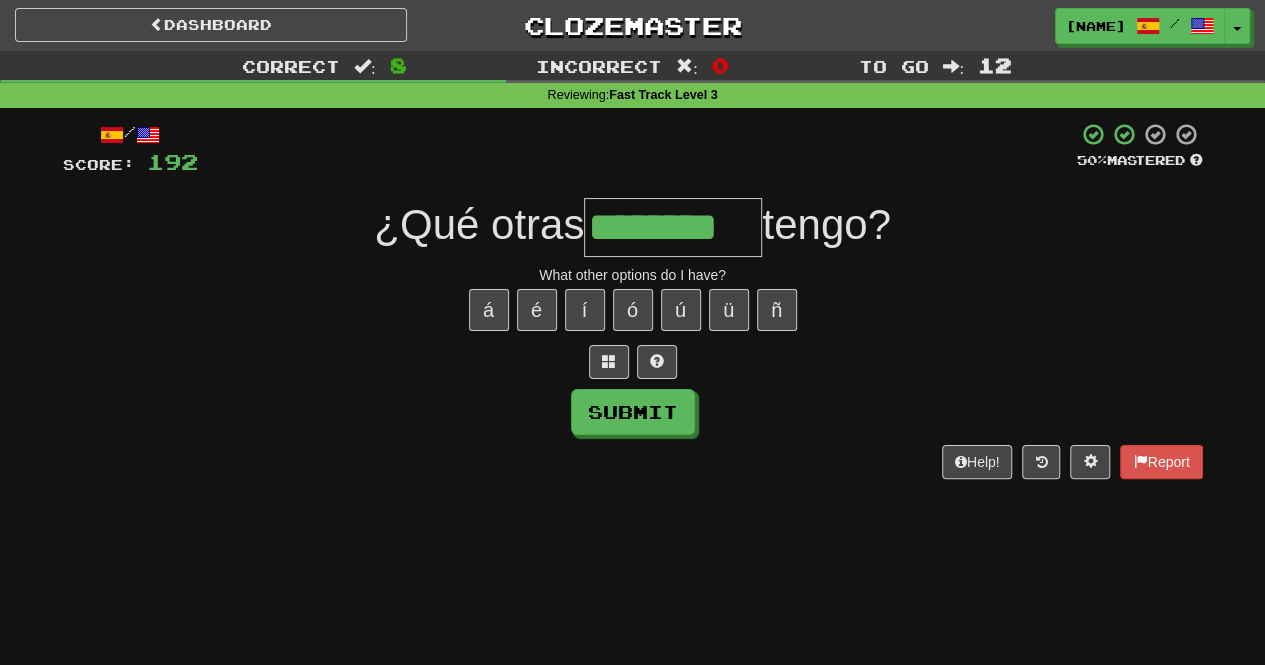type on "********" 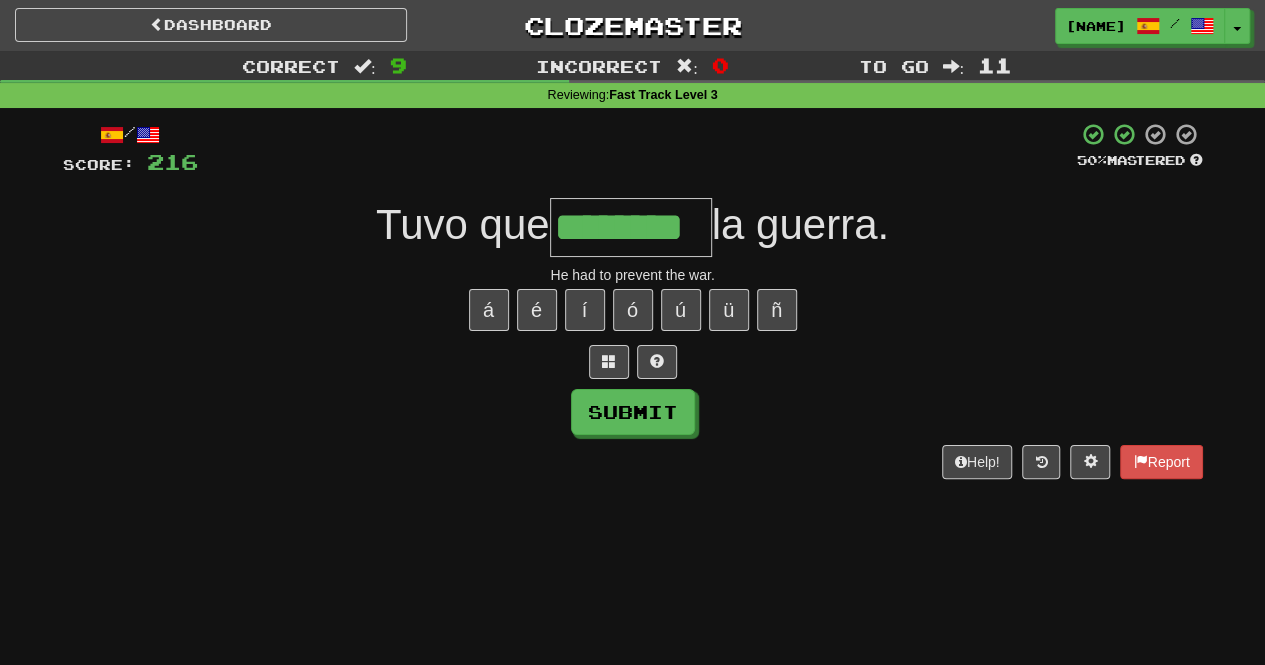 type on "********" 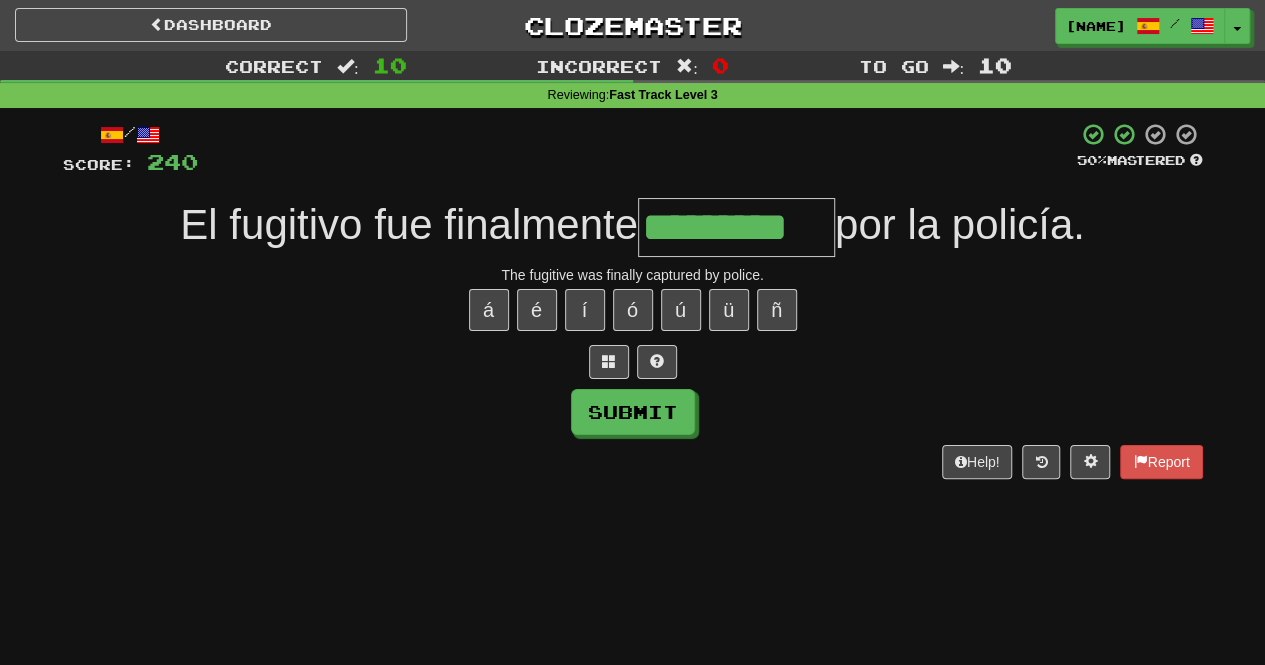 type on "*********" 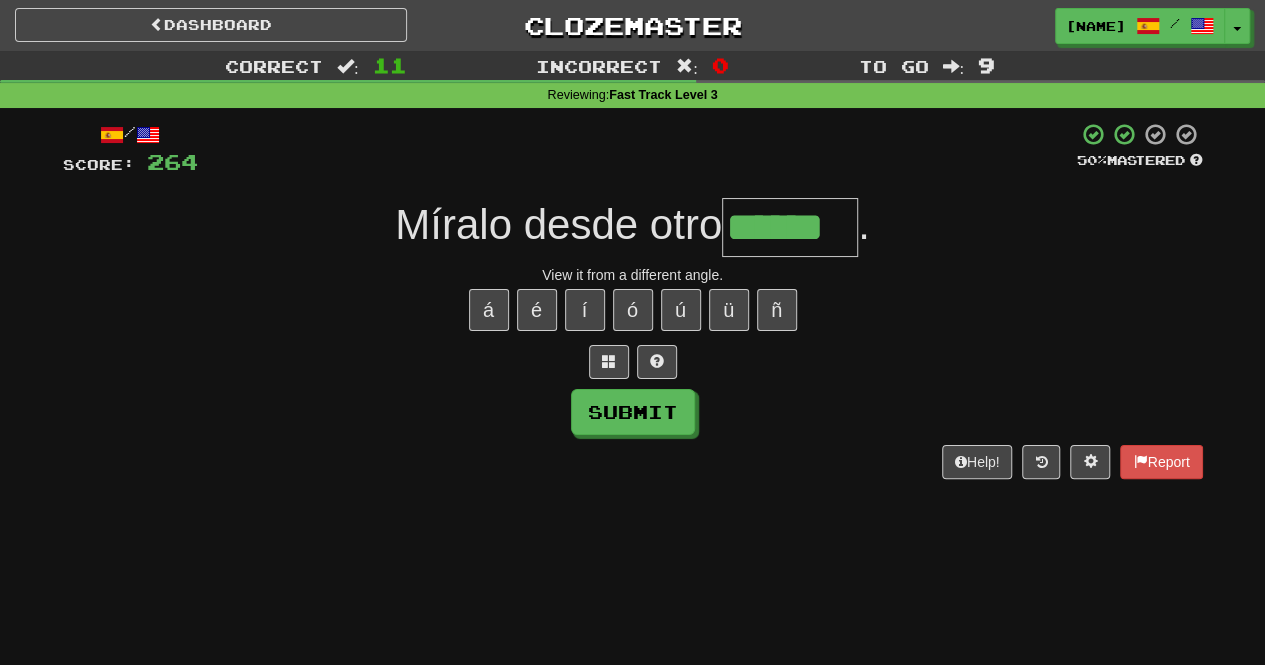 type on "******" 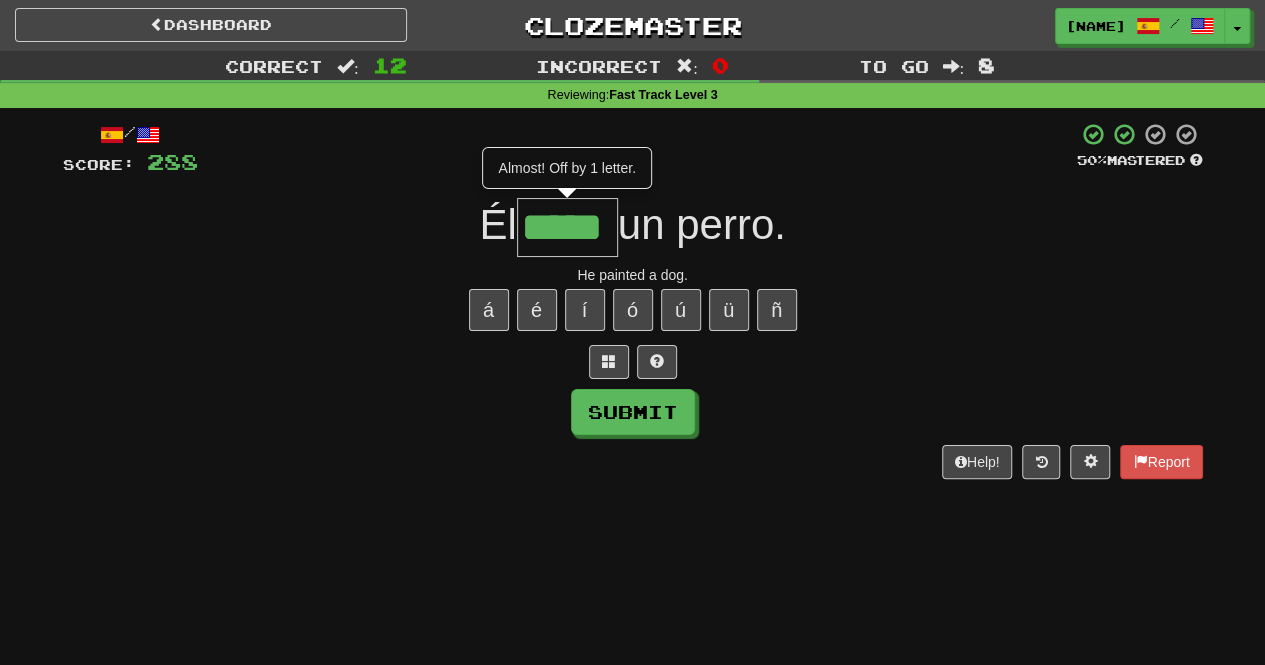 type on "*****" 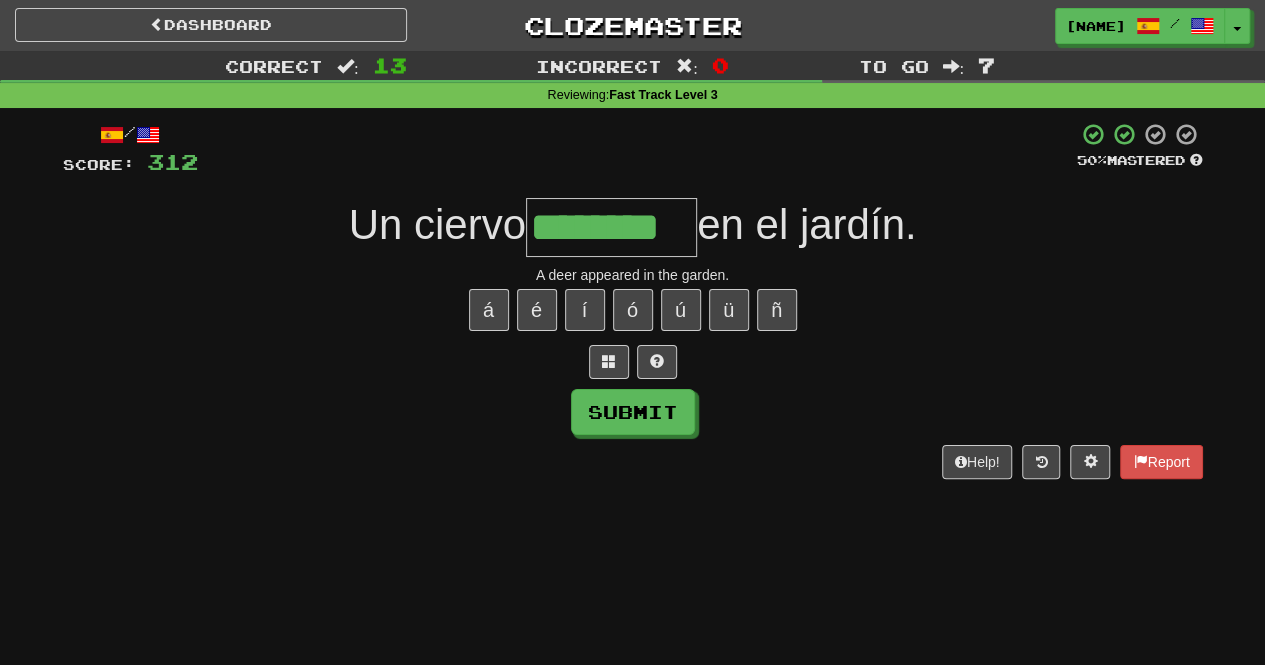 type on "********" 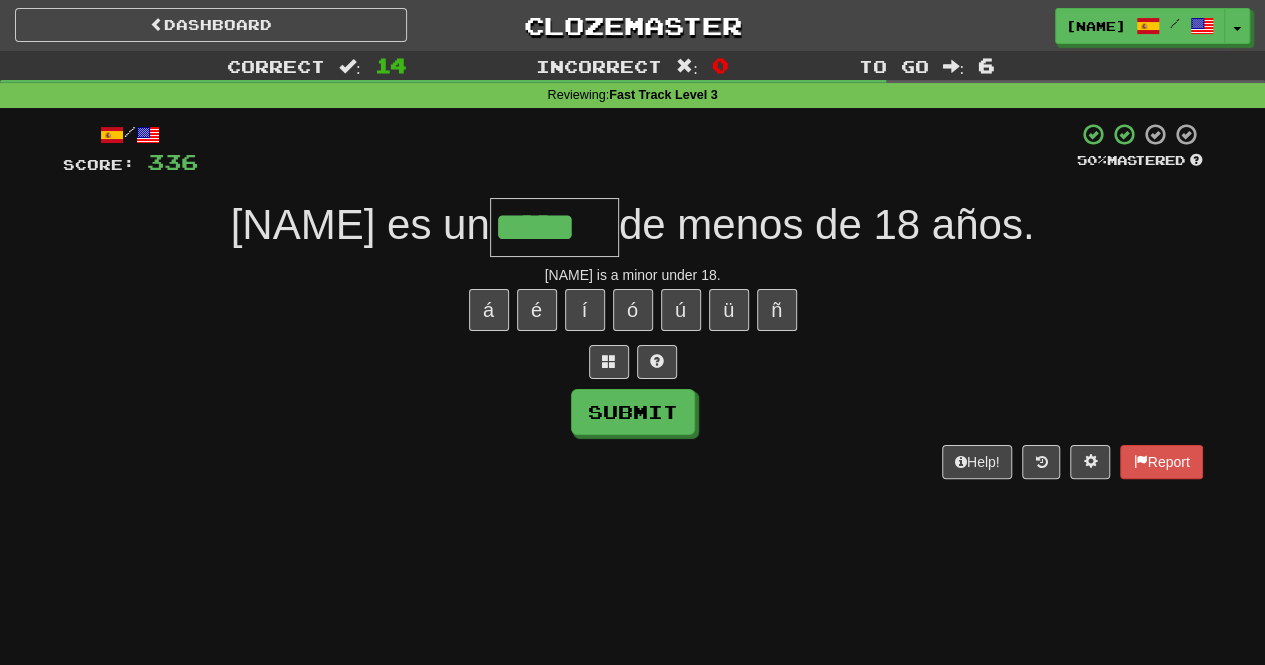 type on "*****" 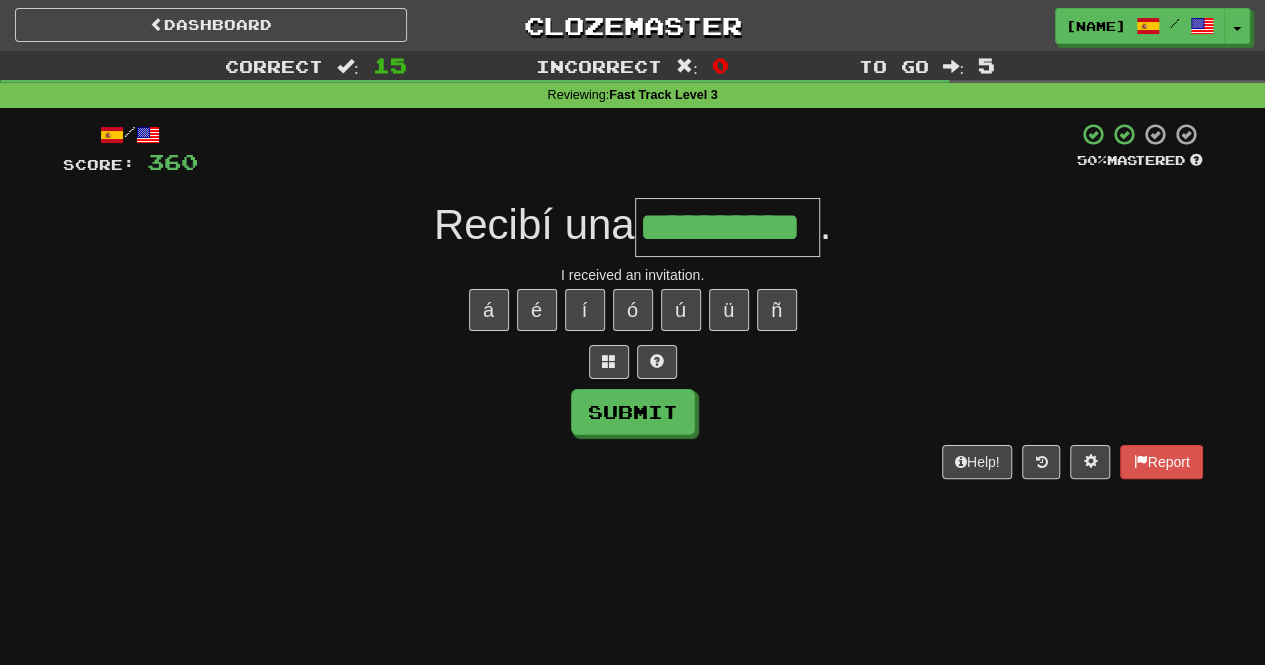 type on "**********" 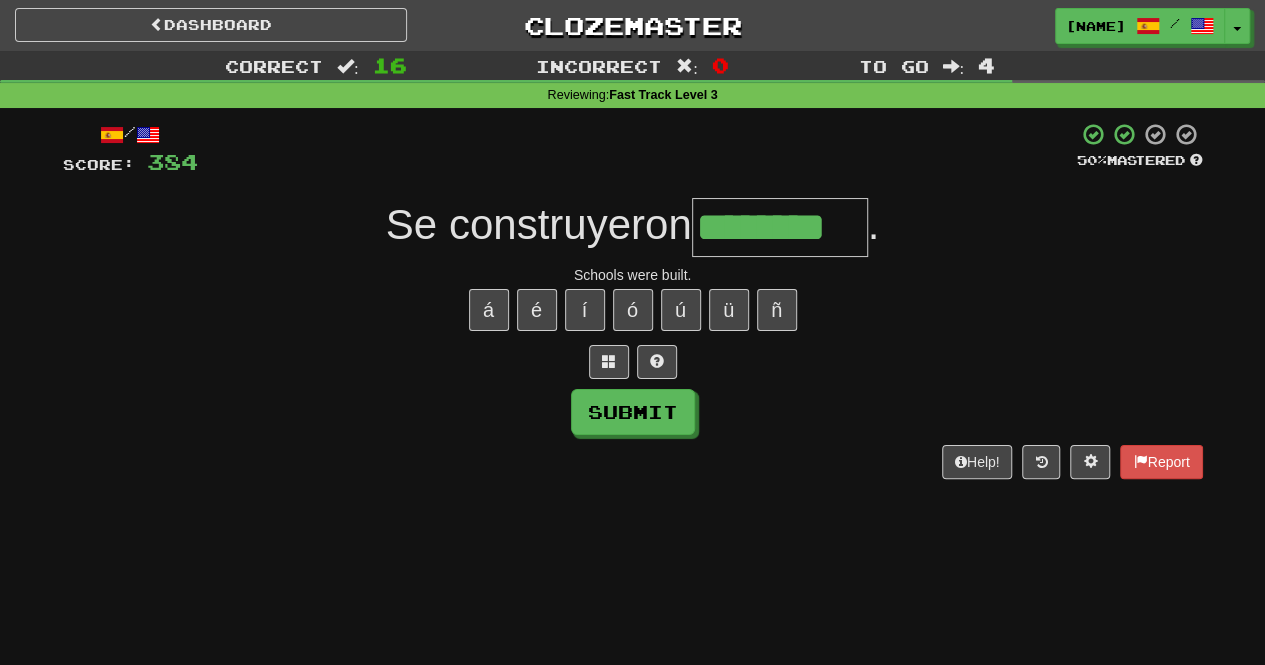 type on "********" 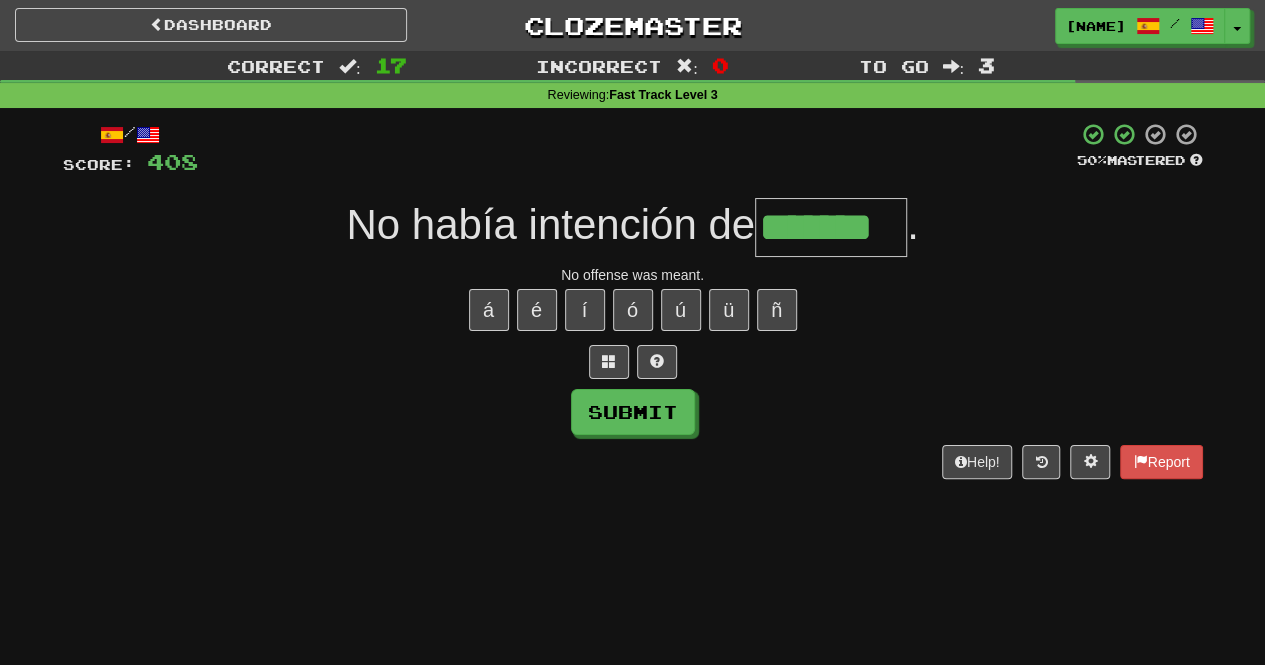 type on "*******" 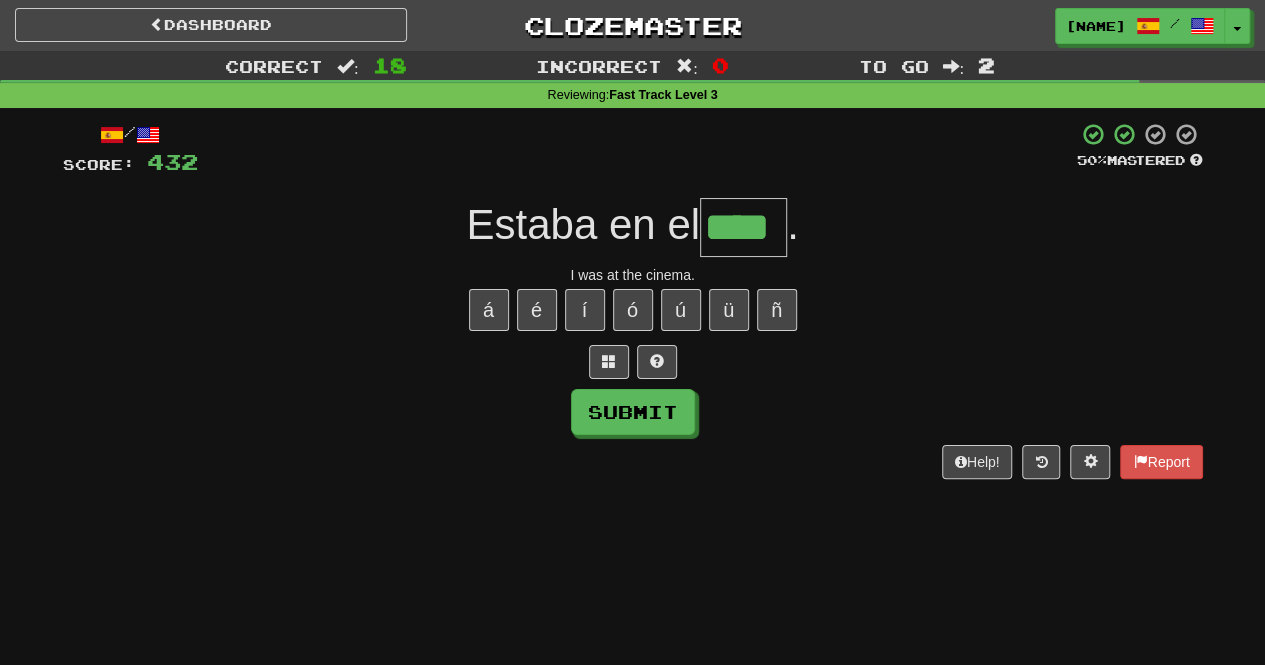 type on "****" 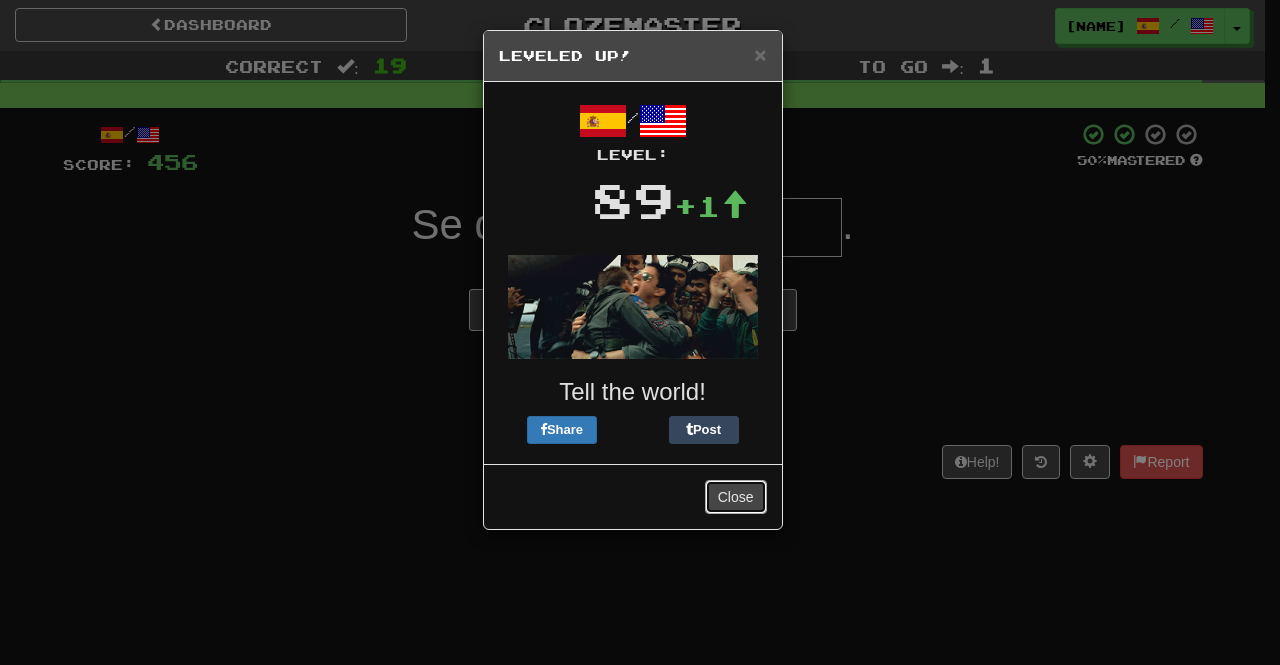 click on "Close" at bounding box center (736, 497) 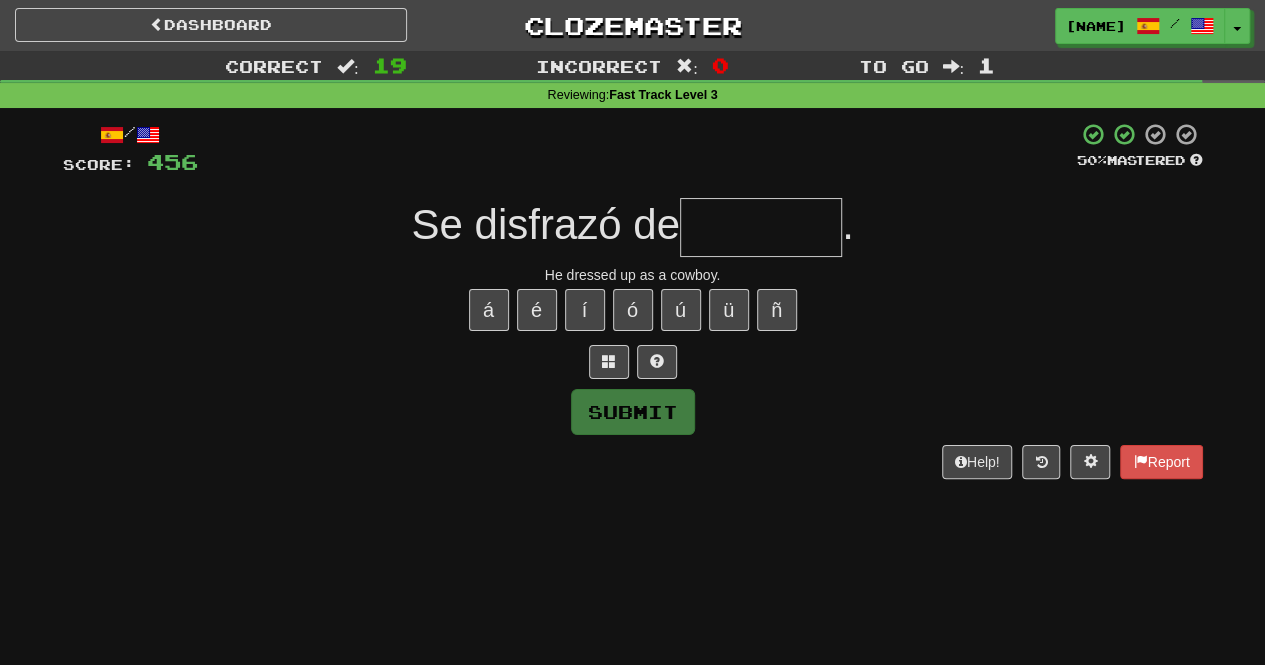 click at bounding box center [761, 227] 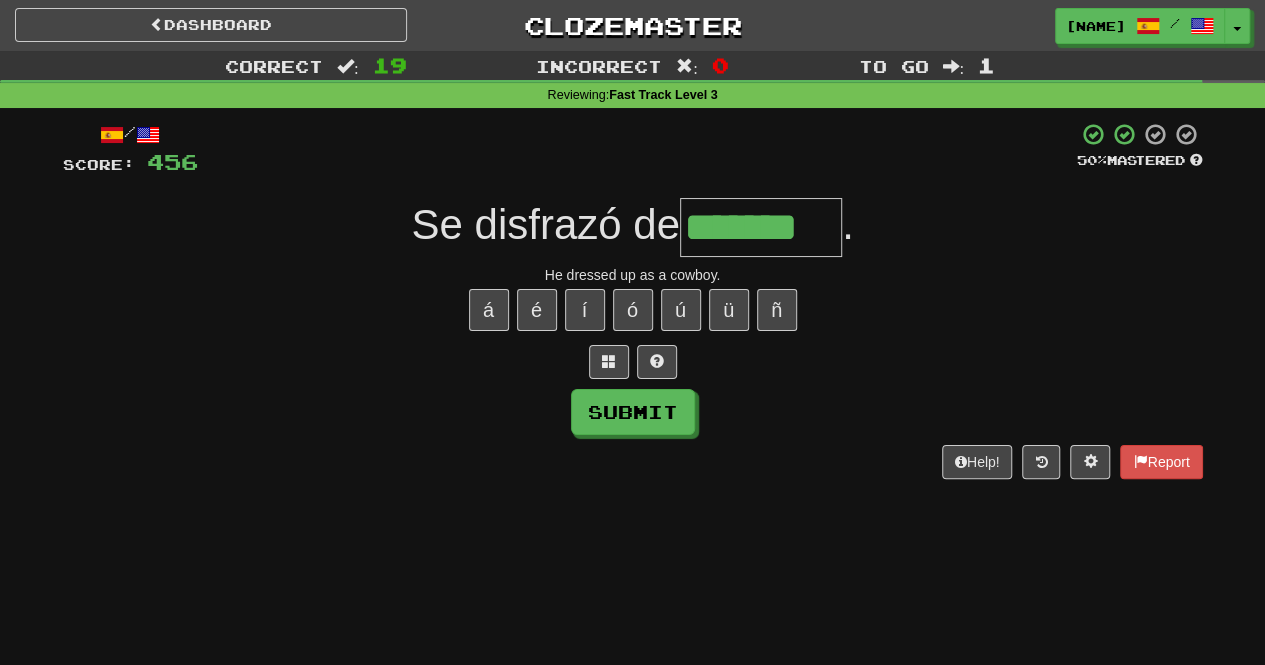 type on "*******" 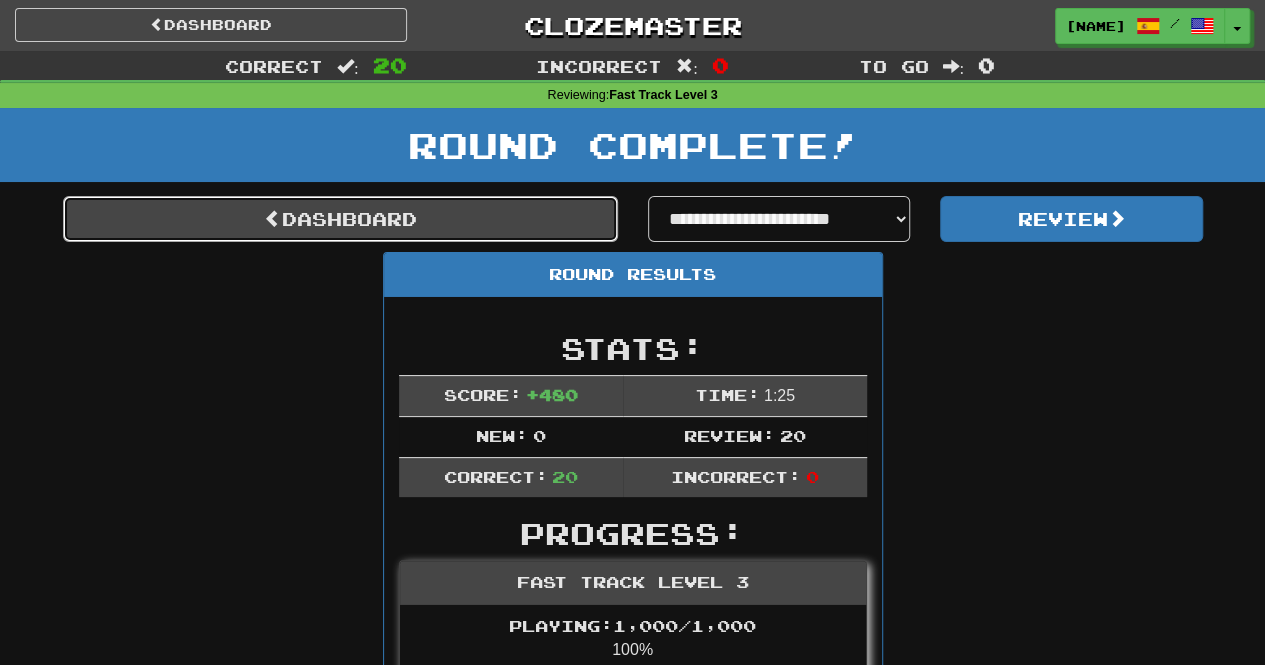 click on "Dashboard" at bounding box center [340, 219] 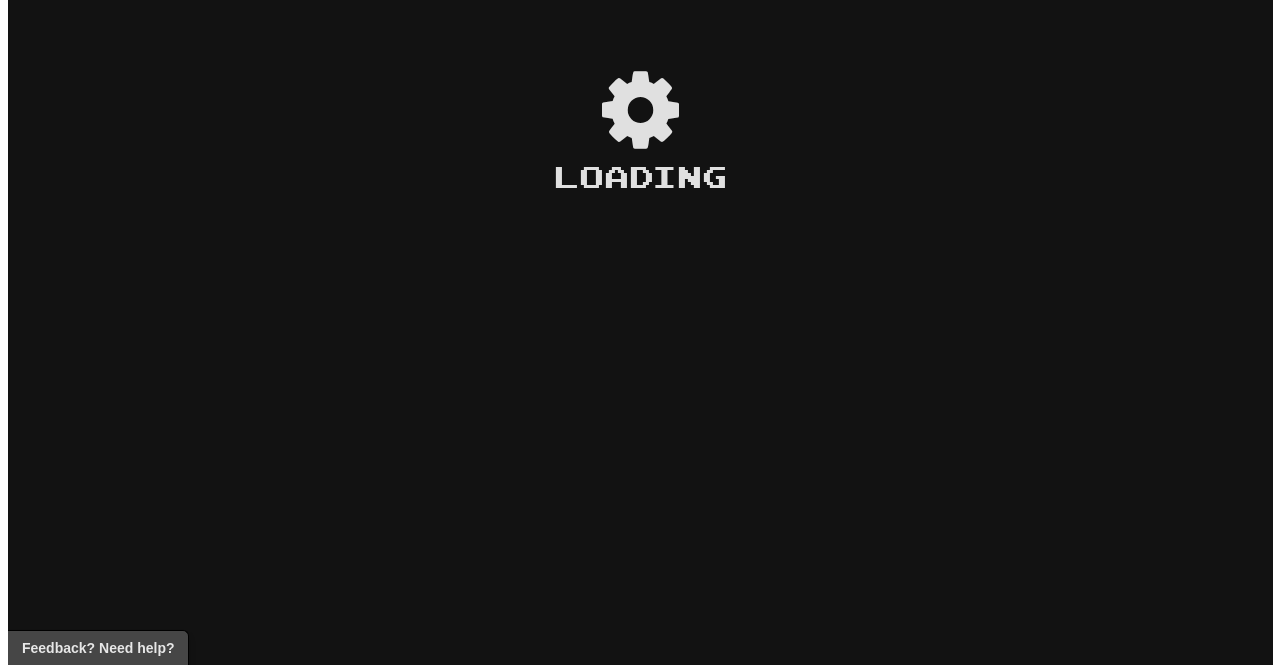 scroll, scrollTop: 0, scrollLeft: 0, axis: both 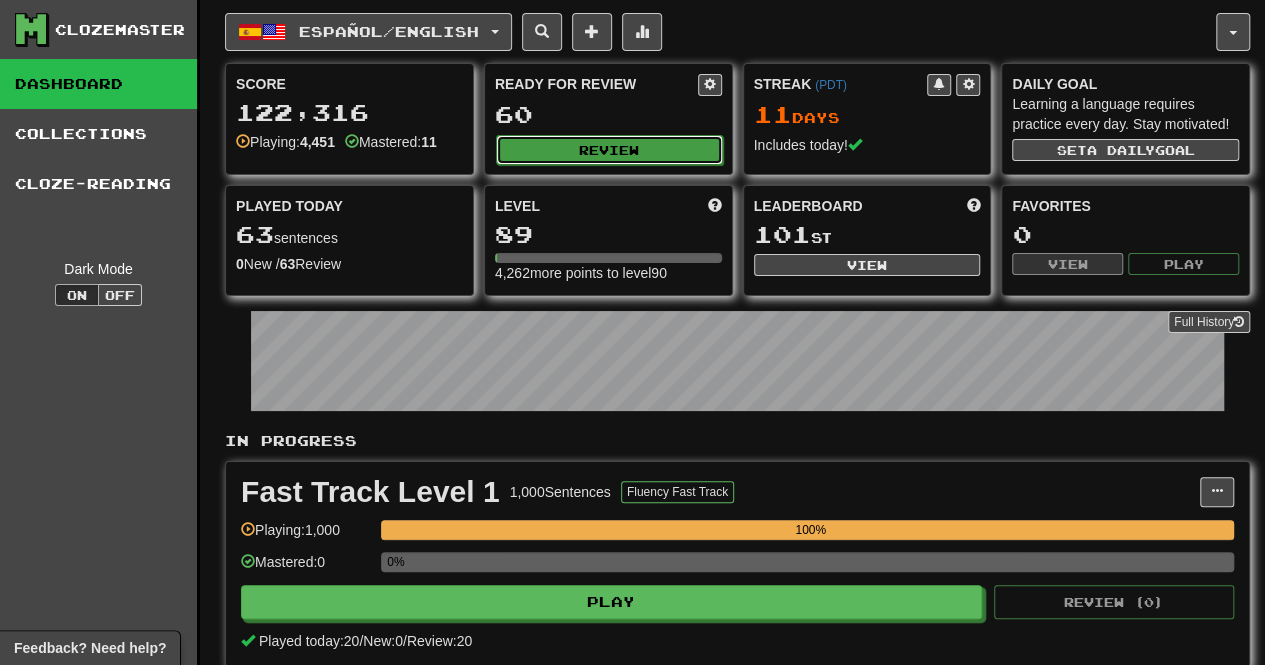 click on "Review" at bounding box center [609, 150] 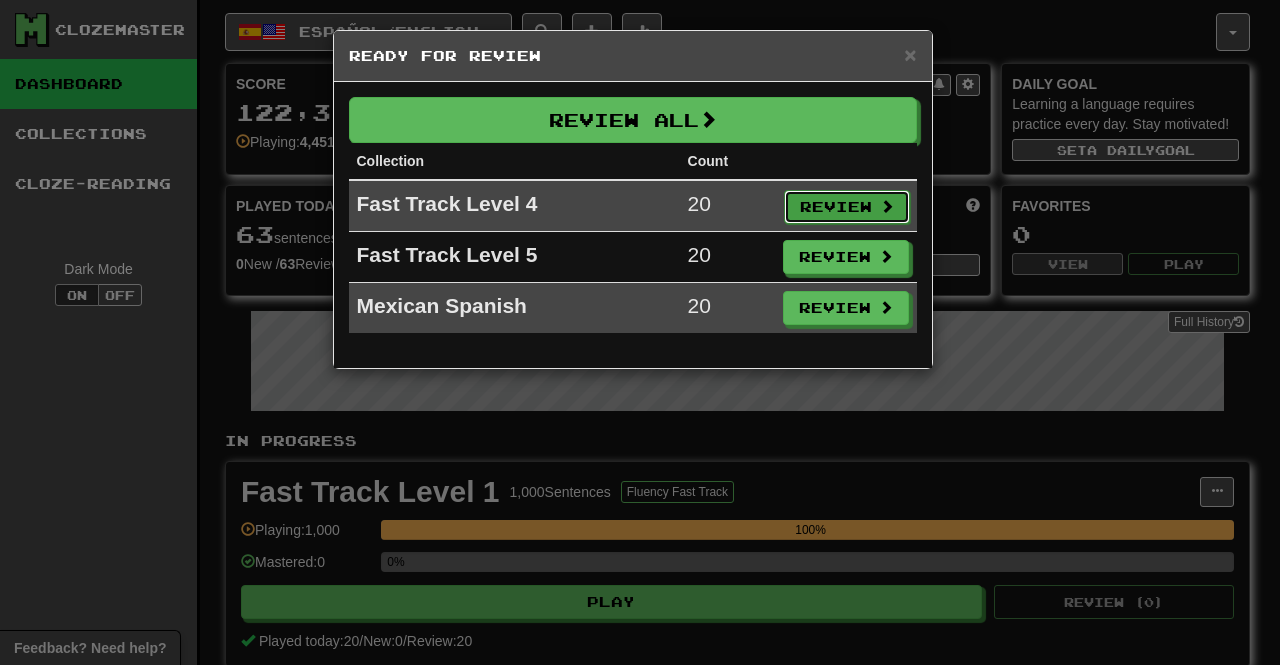 click on "Review" at bounding box center [847, 207] 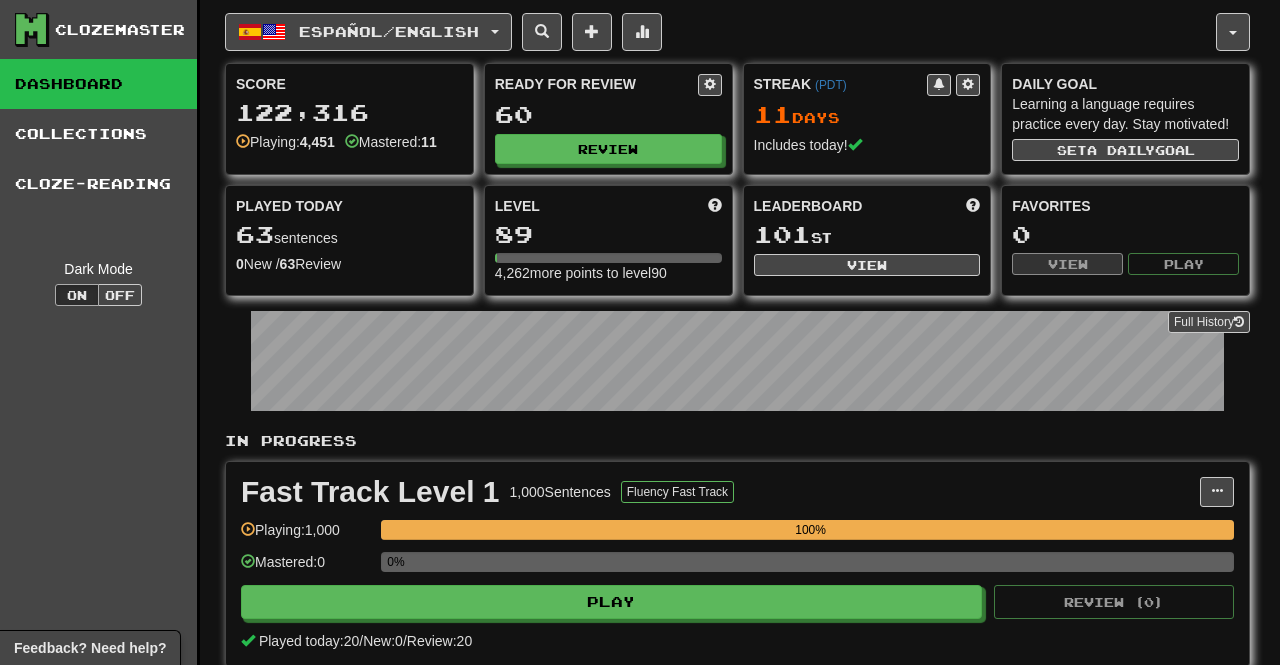 select on "**" 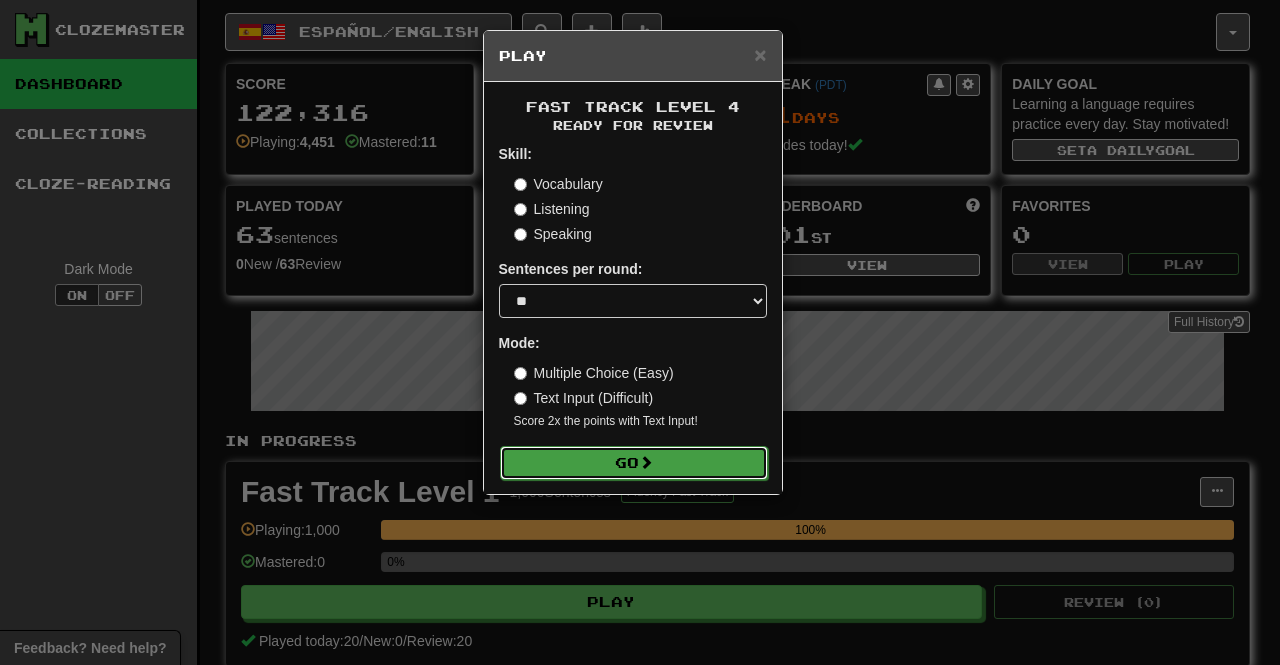 click at bounding box center (646, 462) 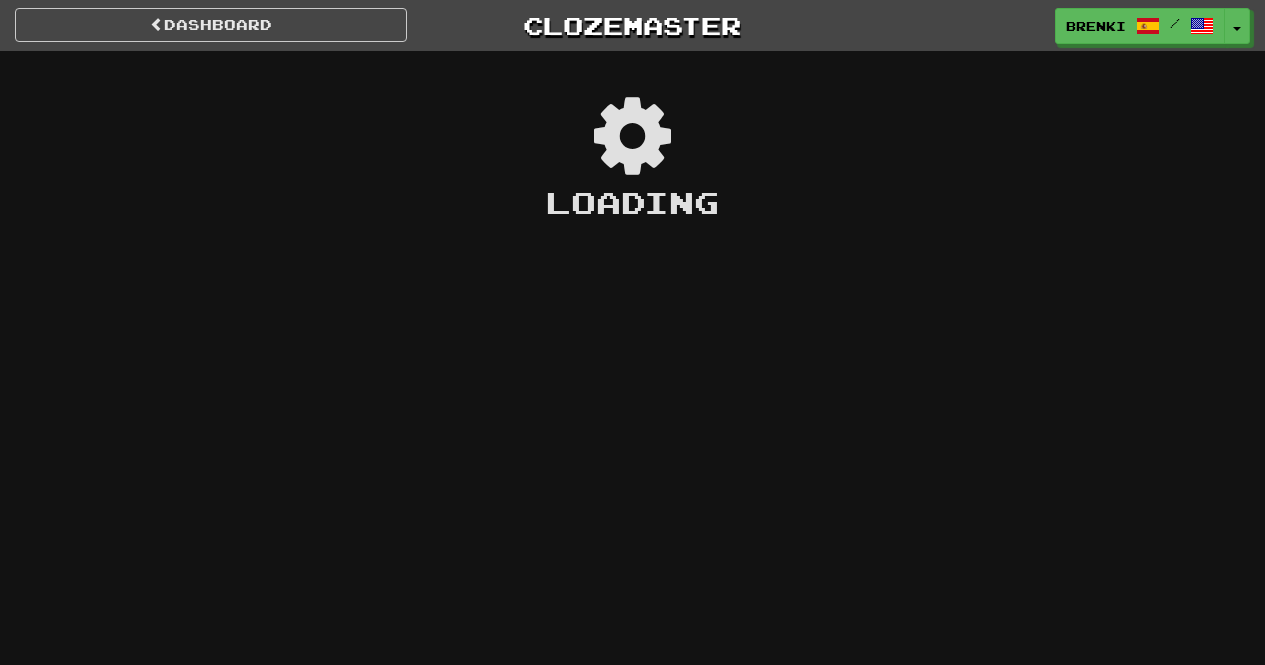 scroll, scrollTop: 0, scrollLeft: 0, axis: both 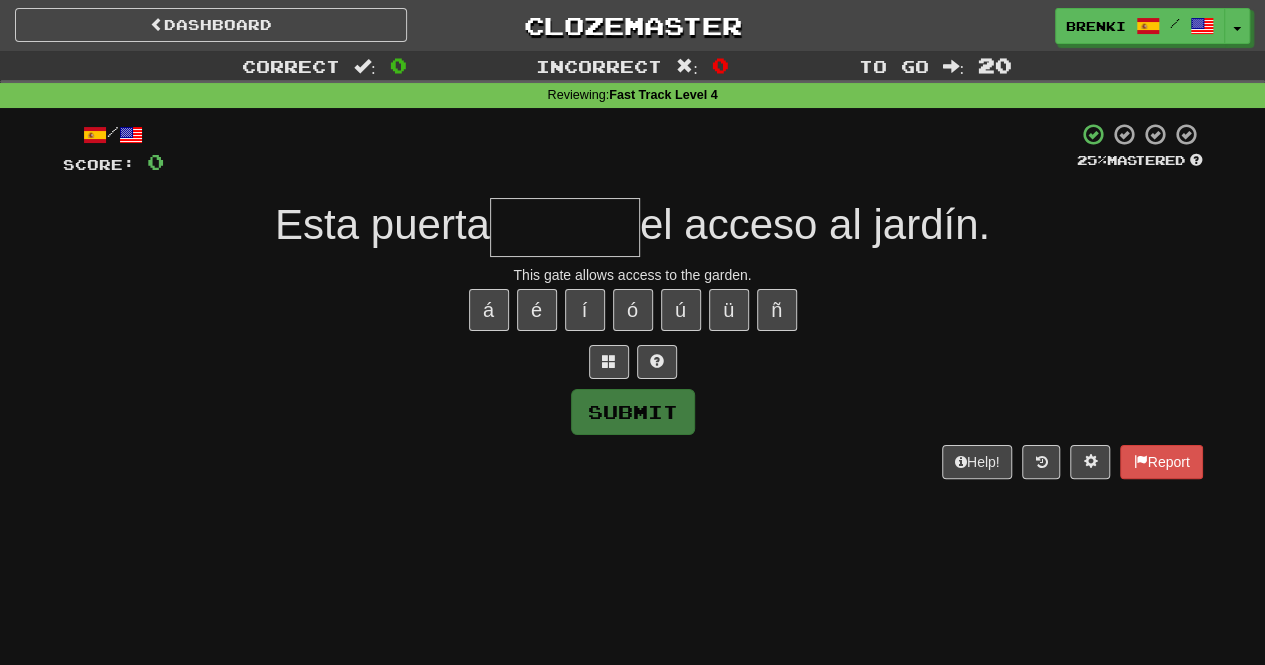 type on "*" 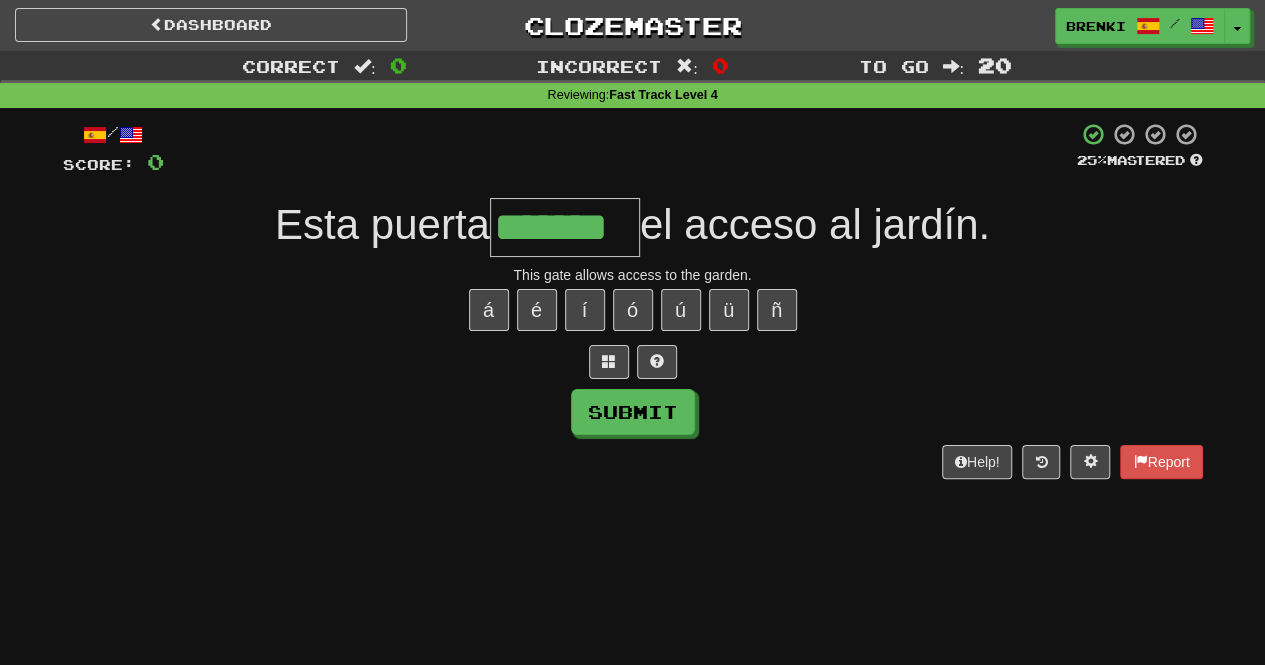 type on "*******" 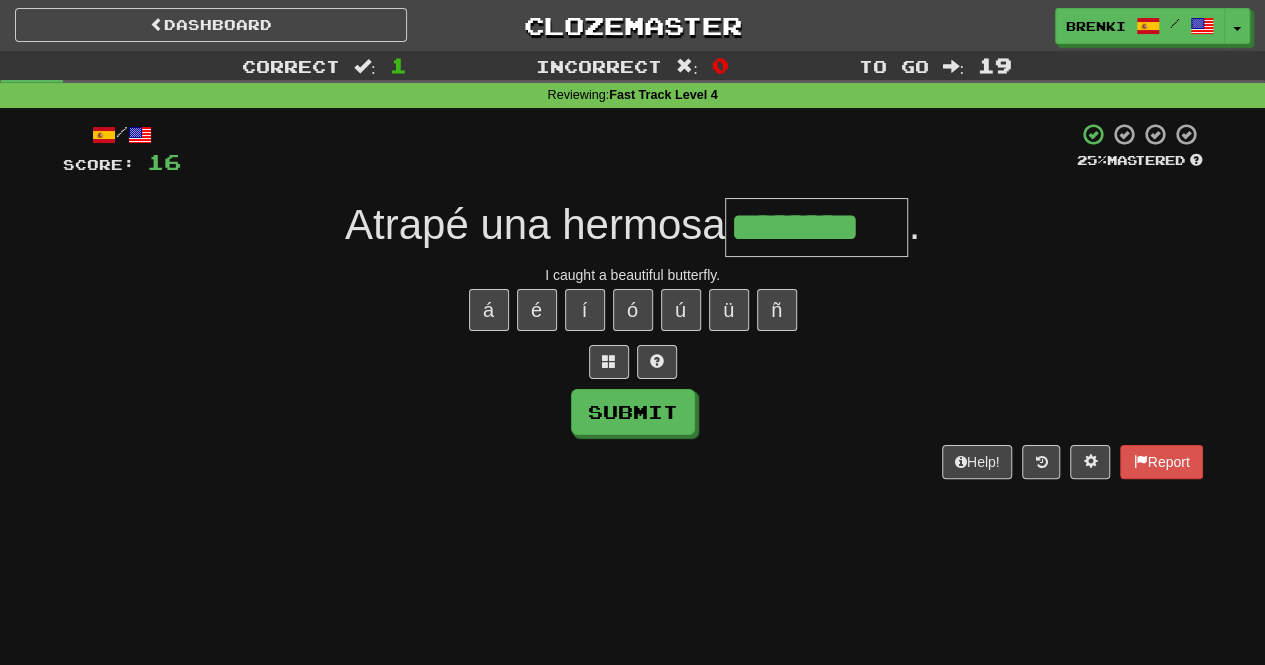 type on "********" 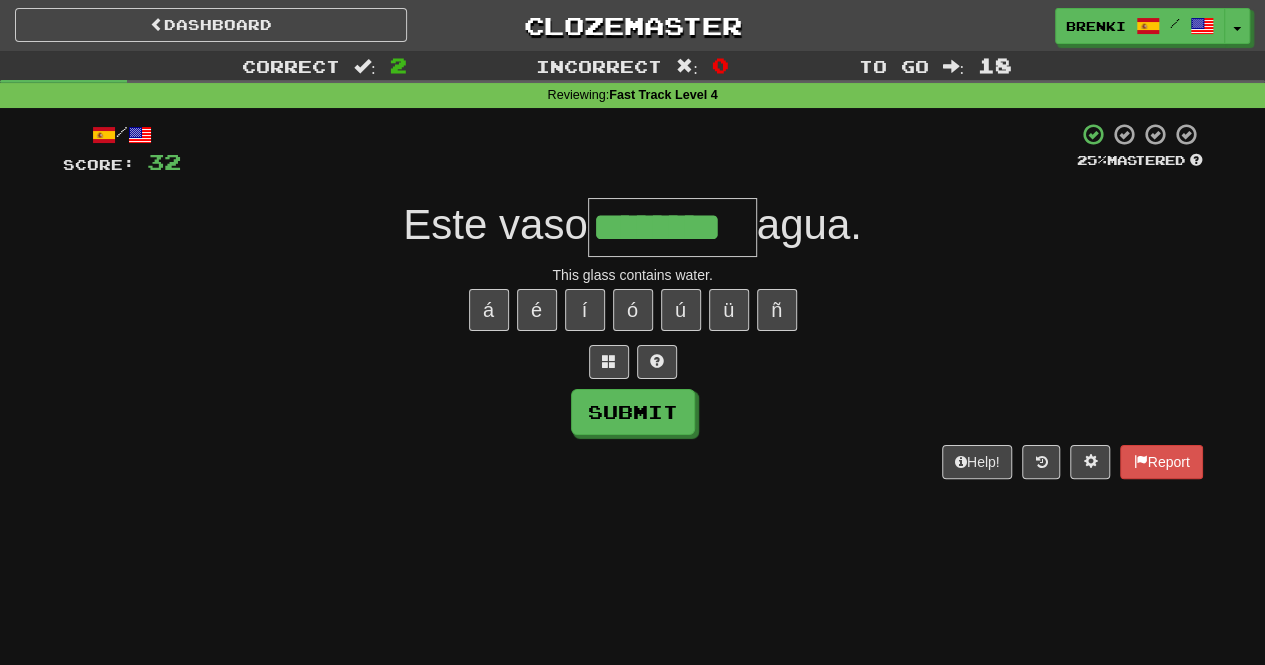 type on "********" 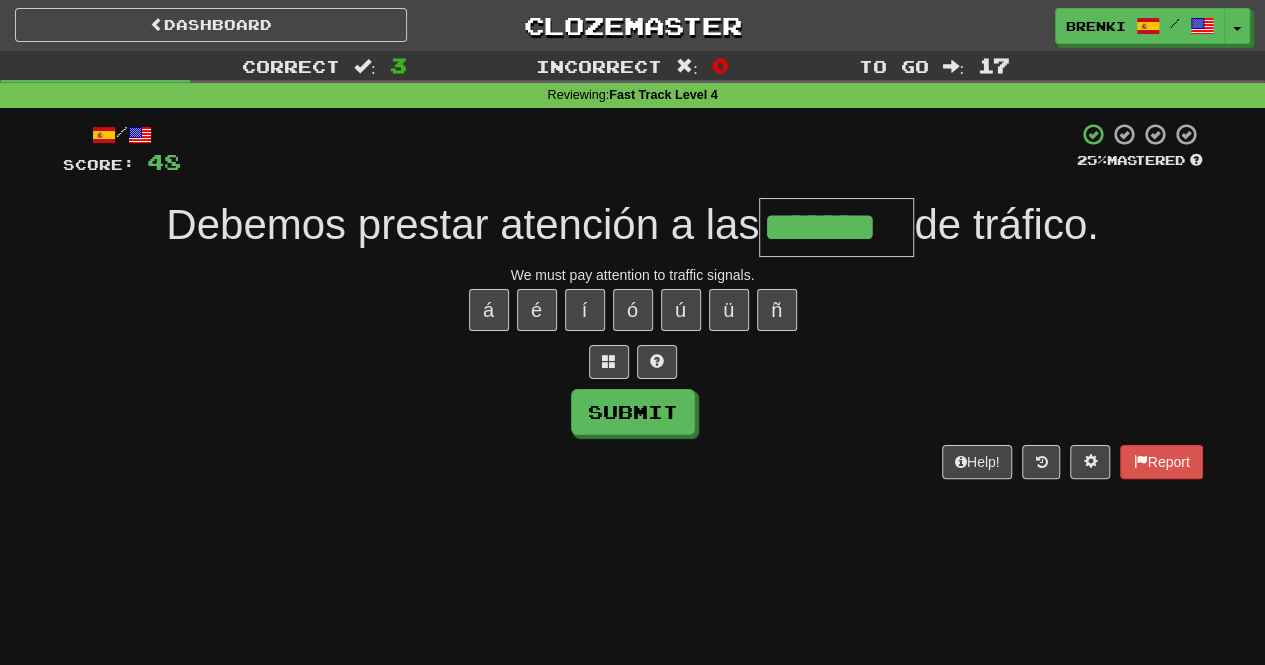 type on "*******" 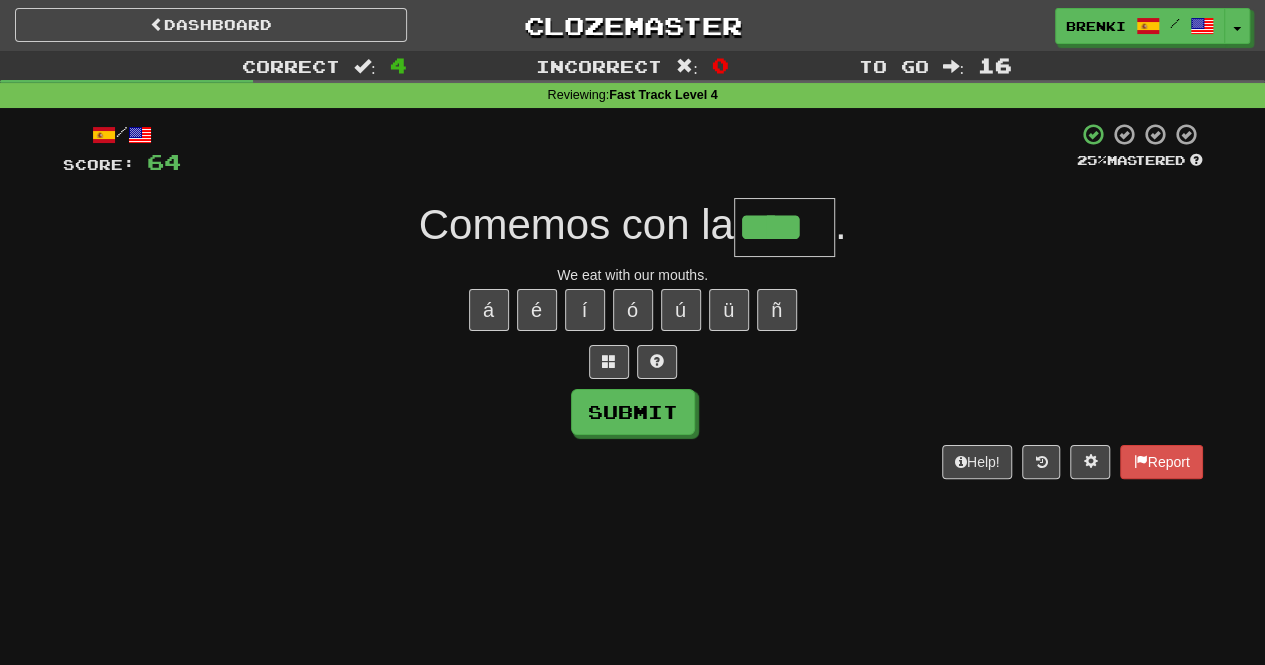 type on "****" 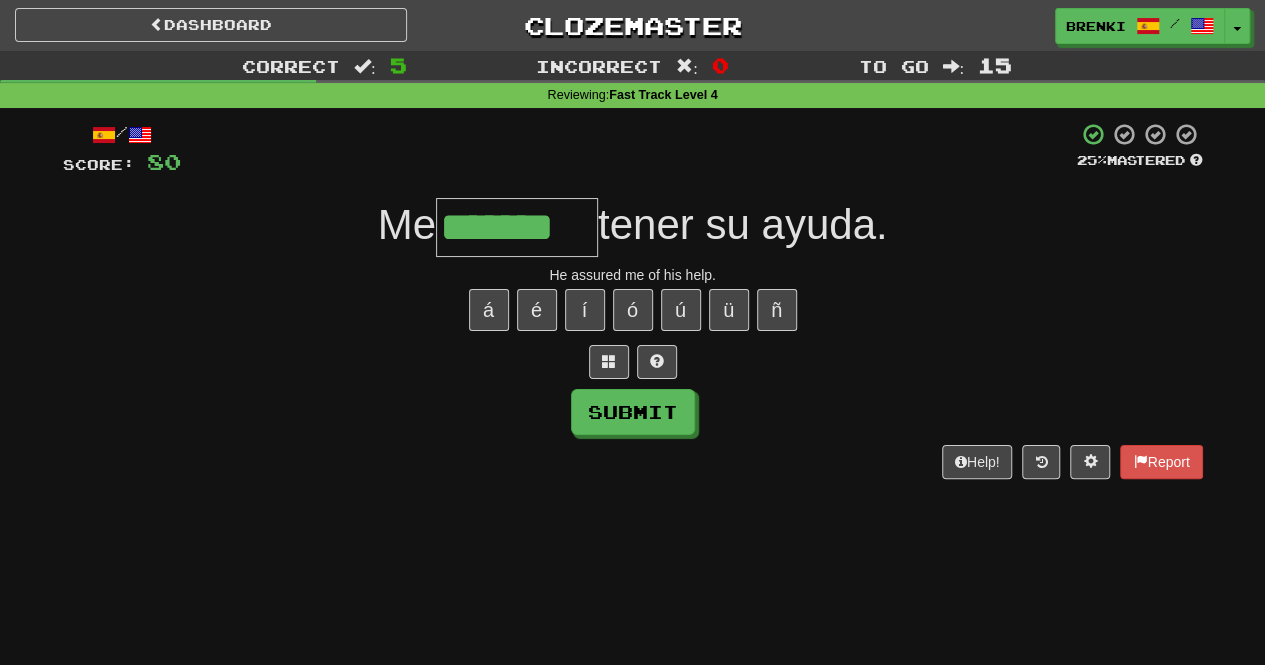 type on "*******" 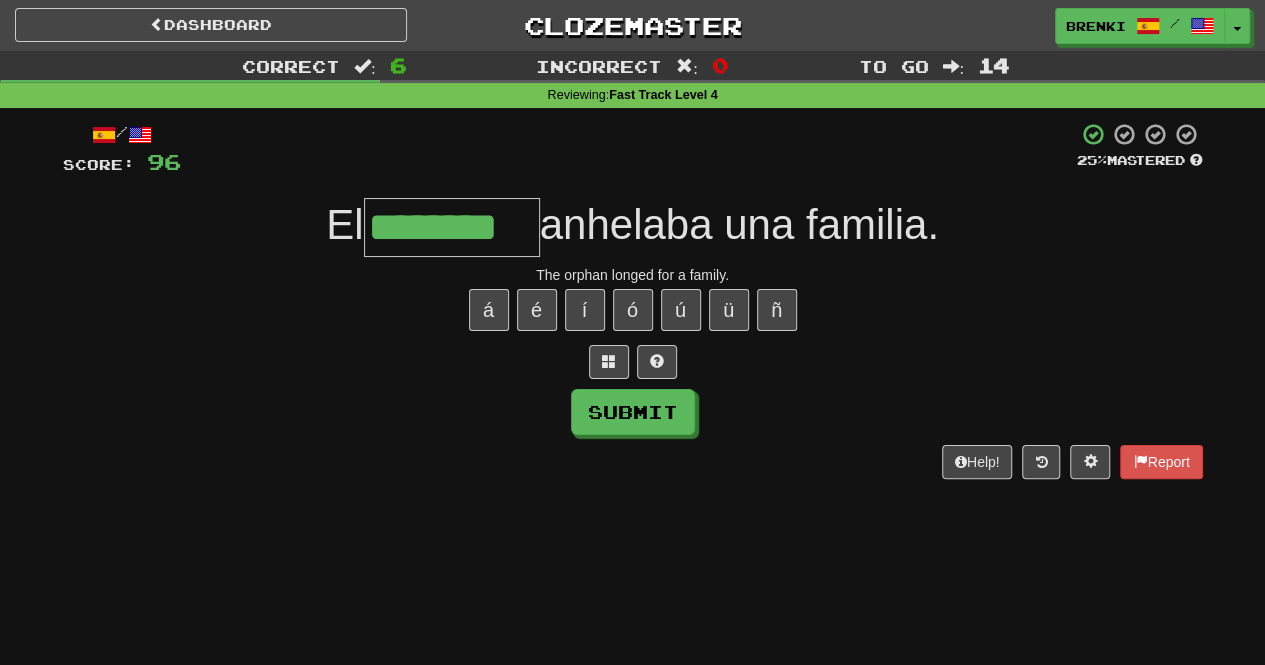 type on "********" 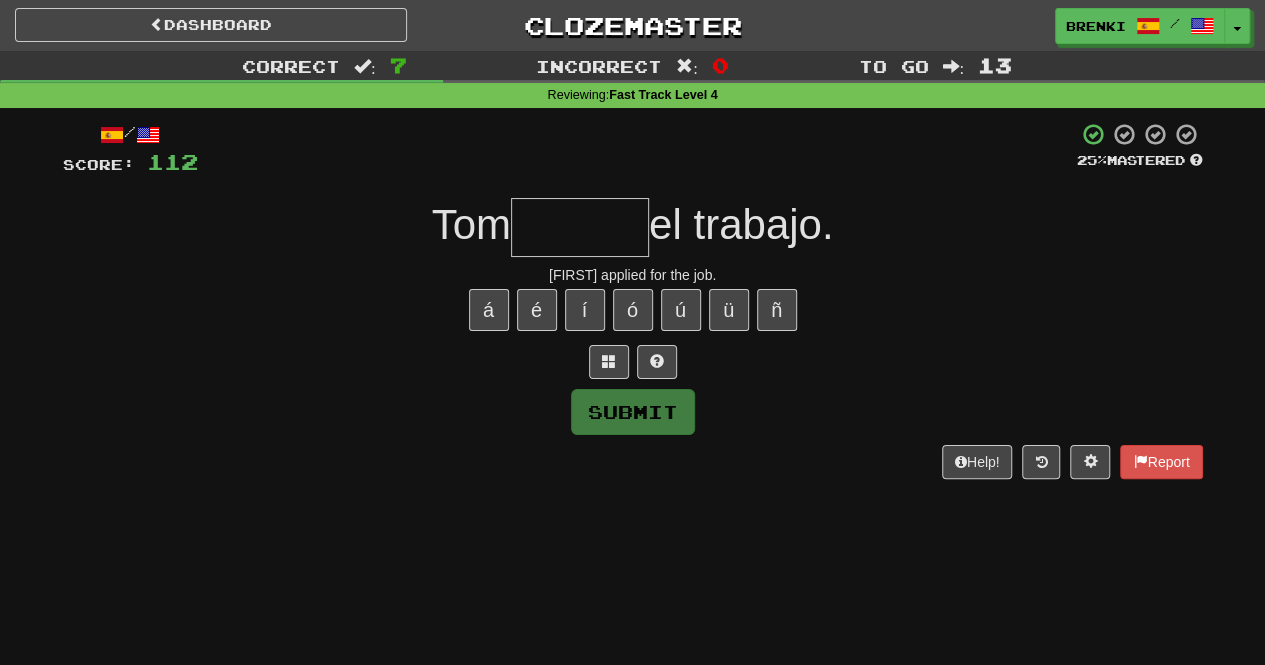 type on "*" 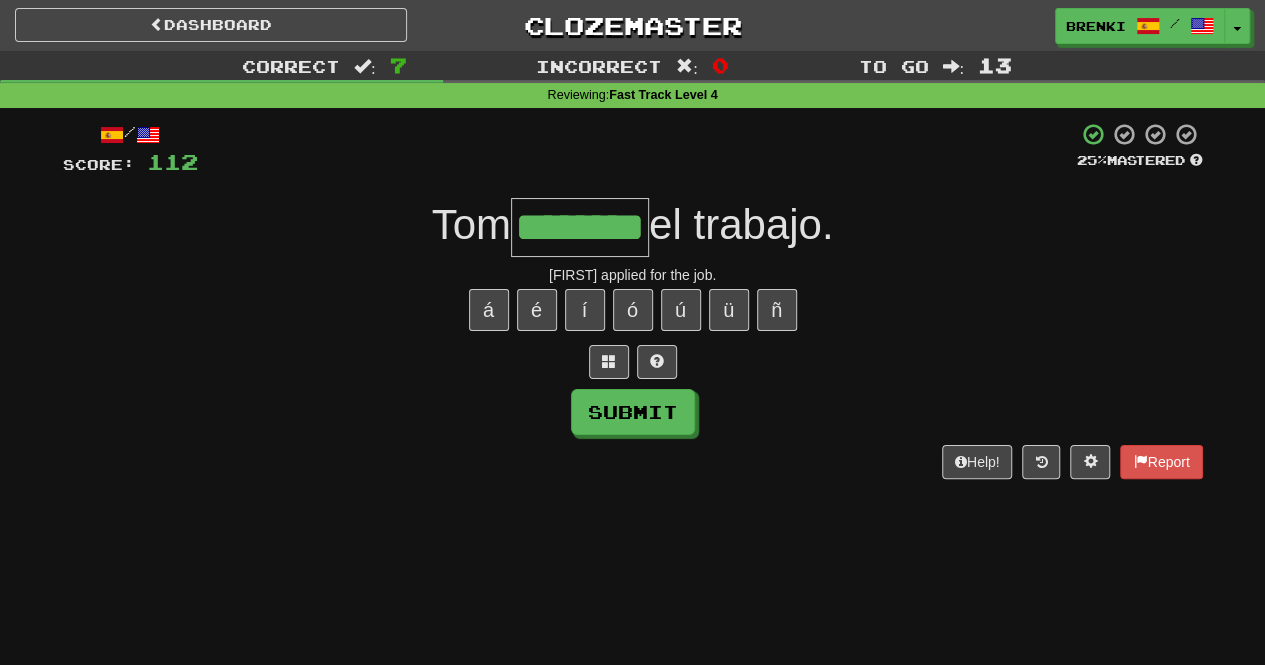 type on "********" 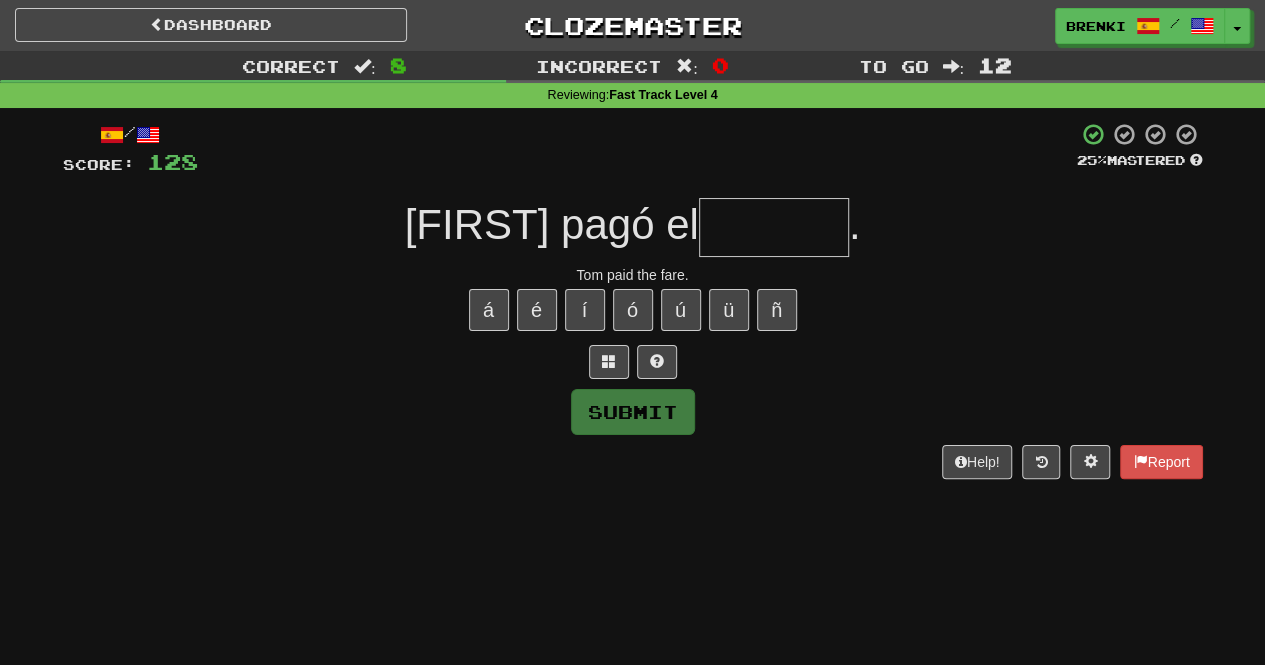 type on "*" 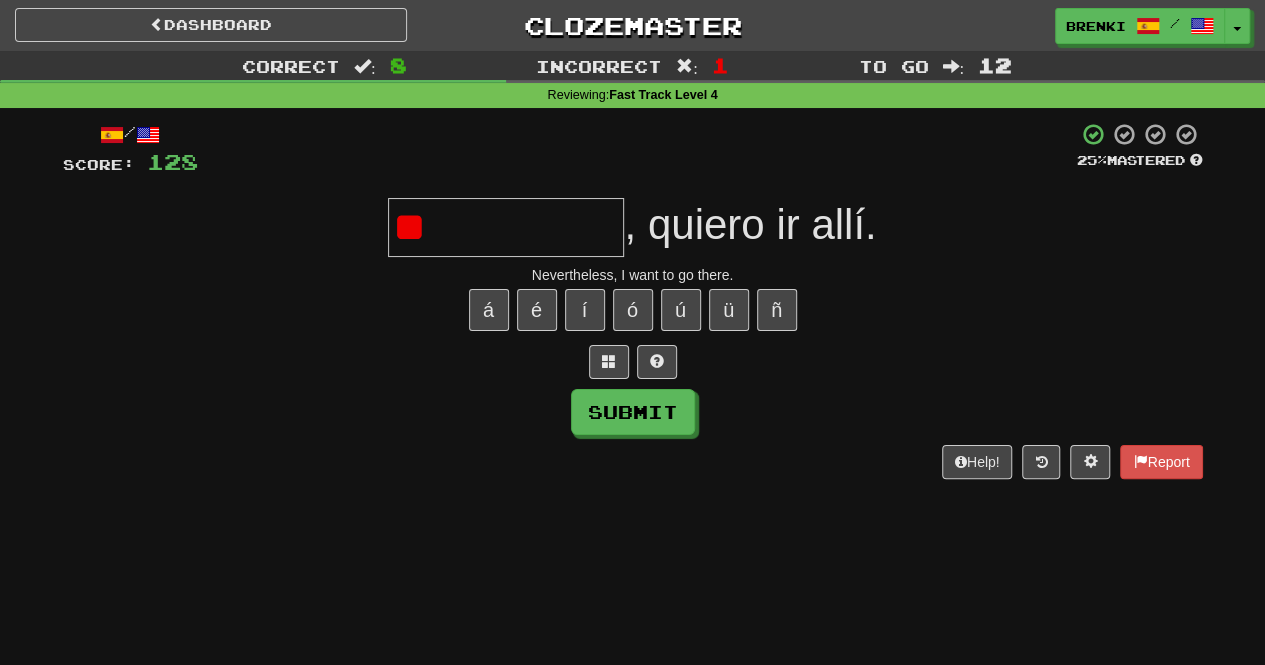 type on "*" 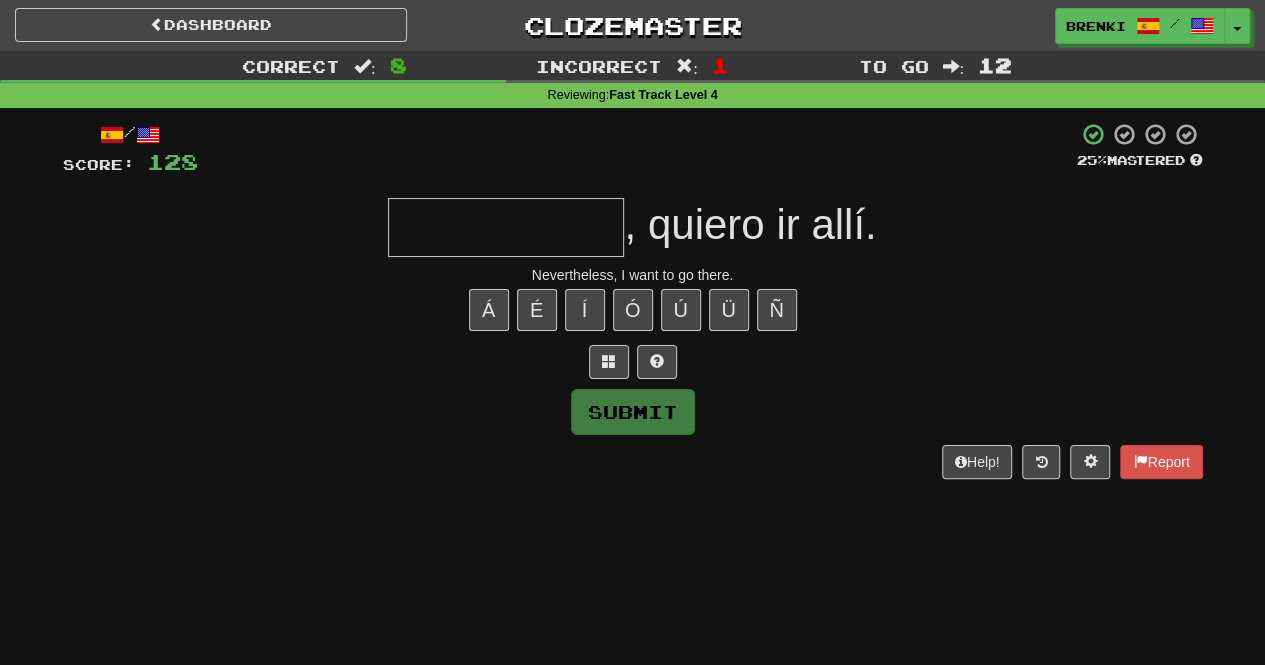 type on "*" 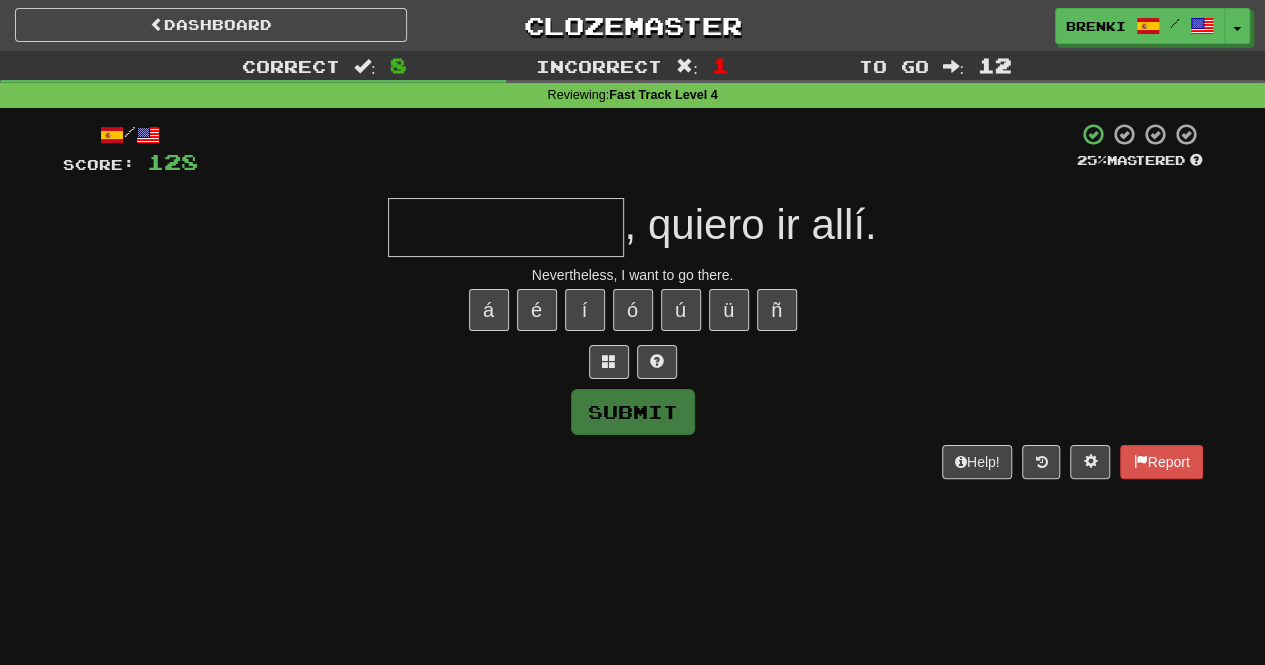 type on "*" 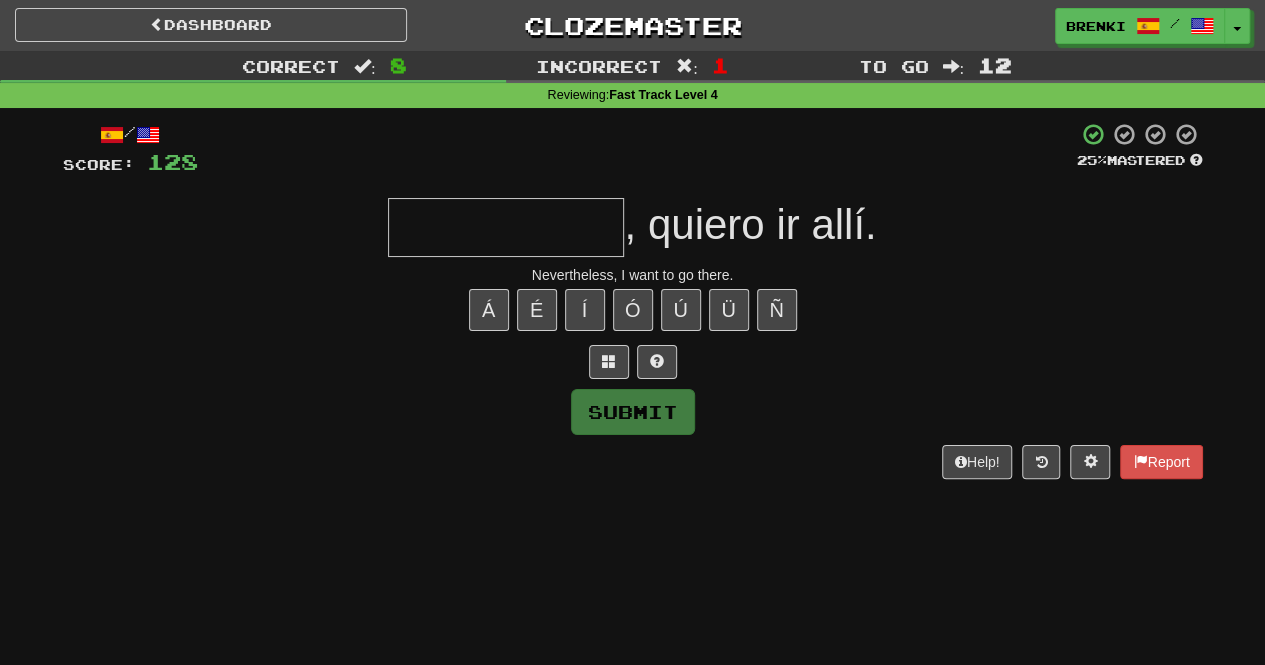 type on "*" 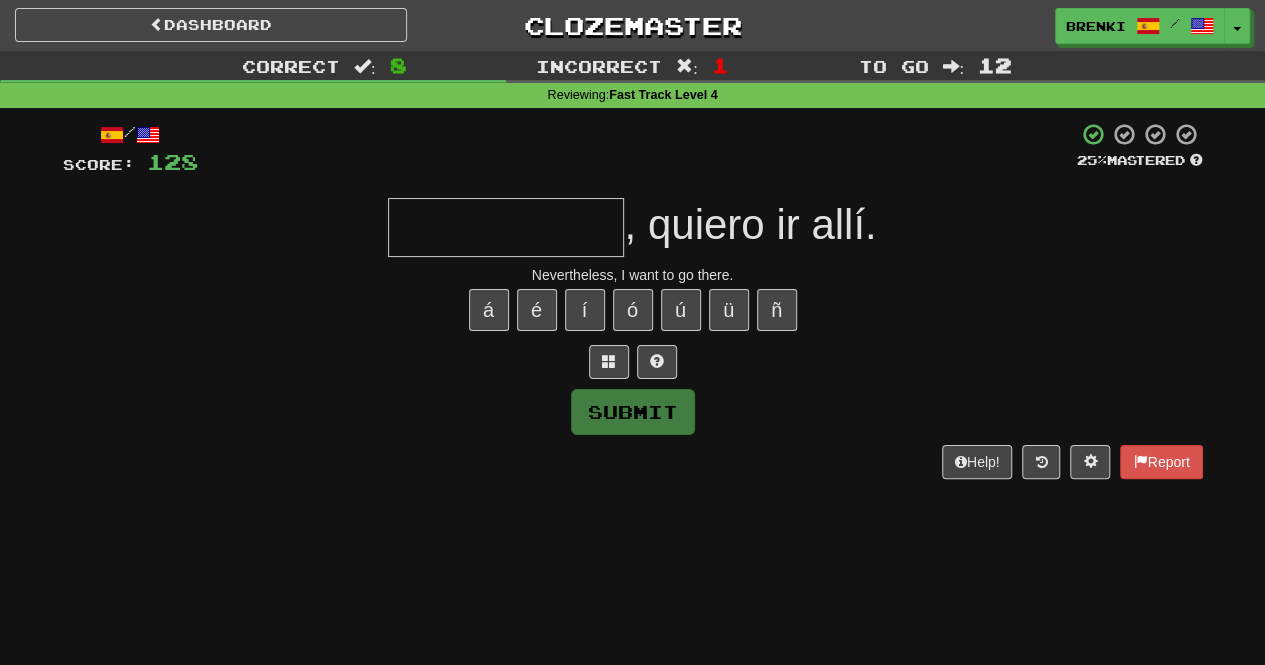 type on "*" 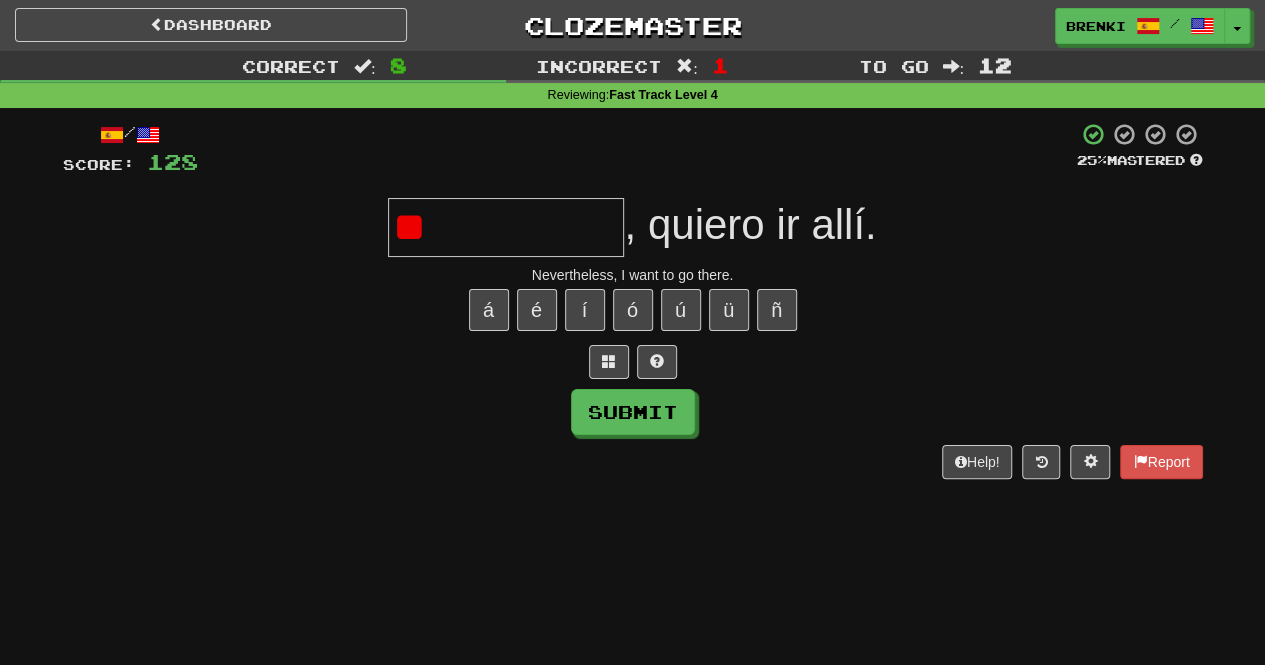 type on "*" 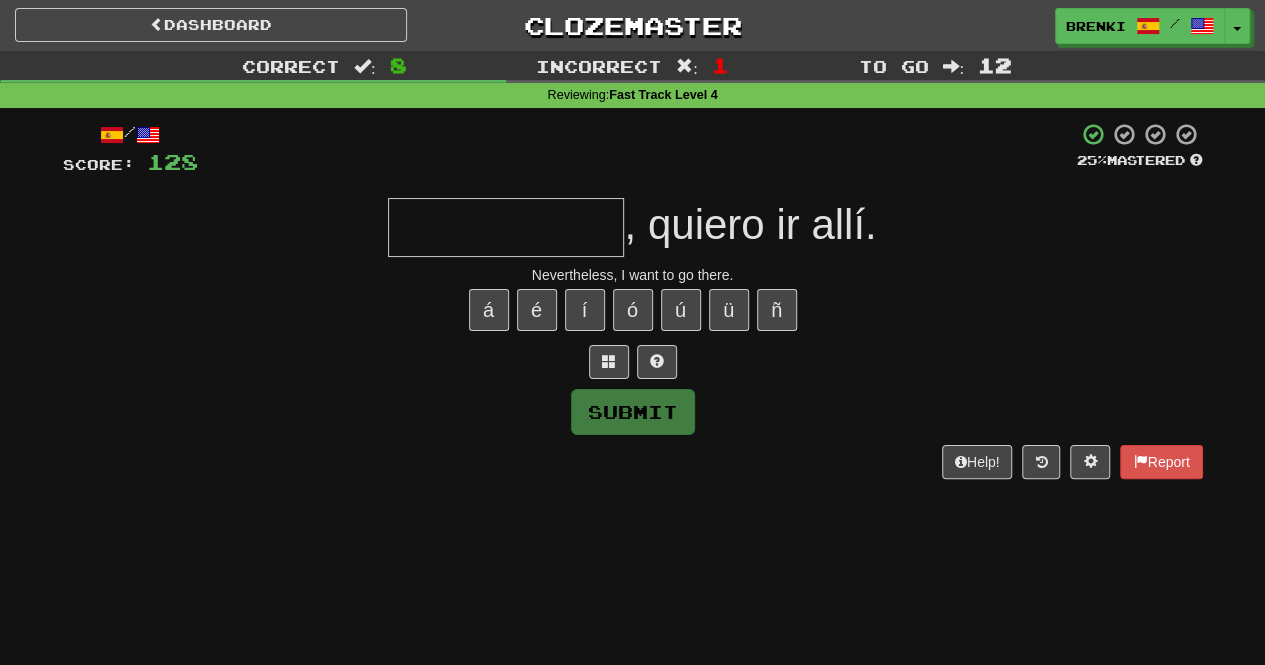 type on "**********" 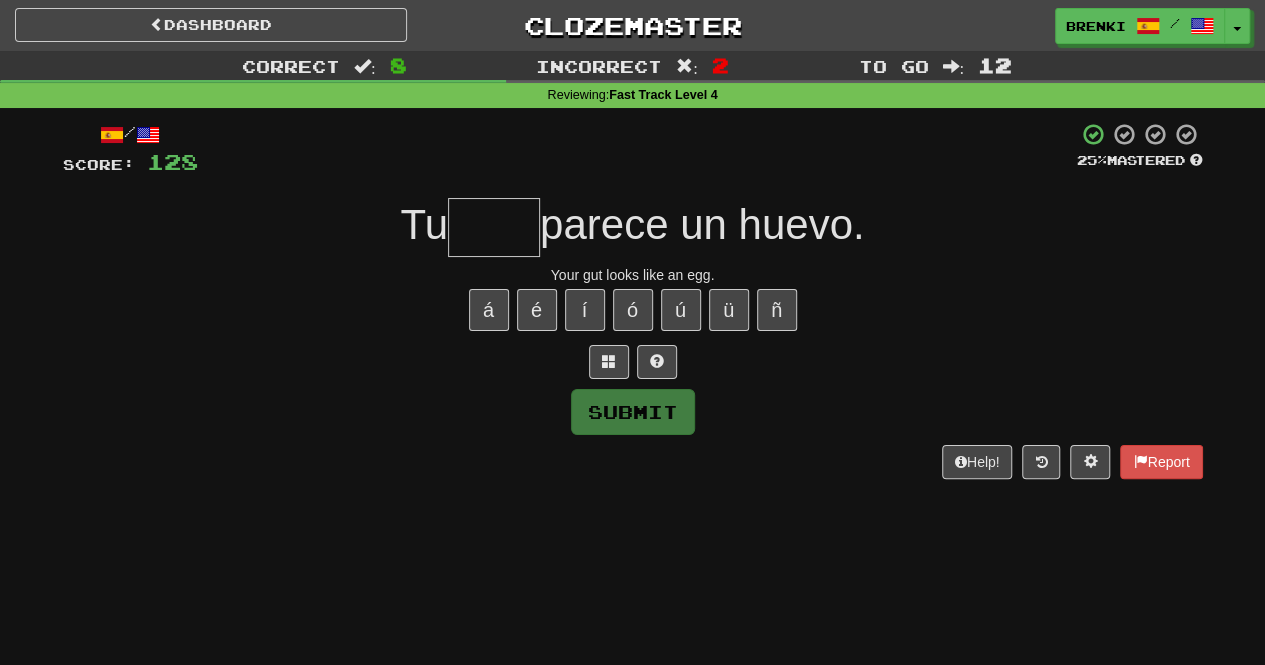 type on "*" 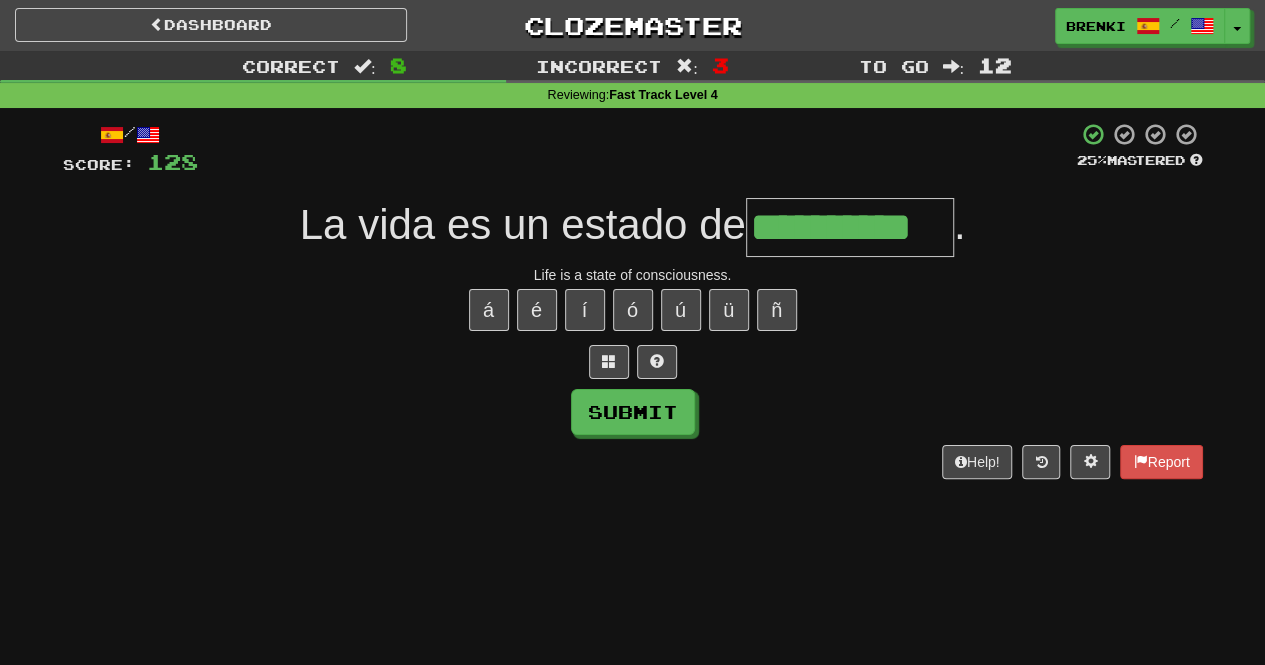 type on "**********" 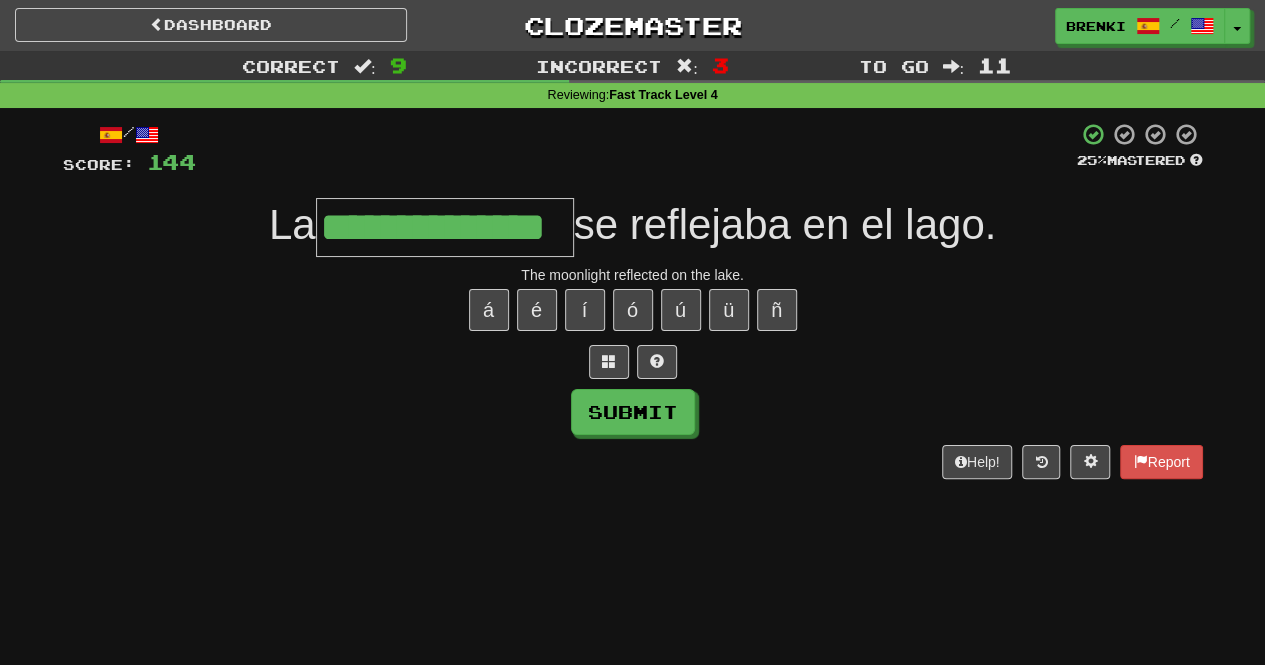type on "**********" 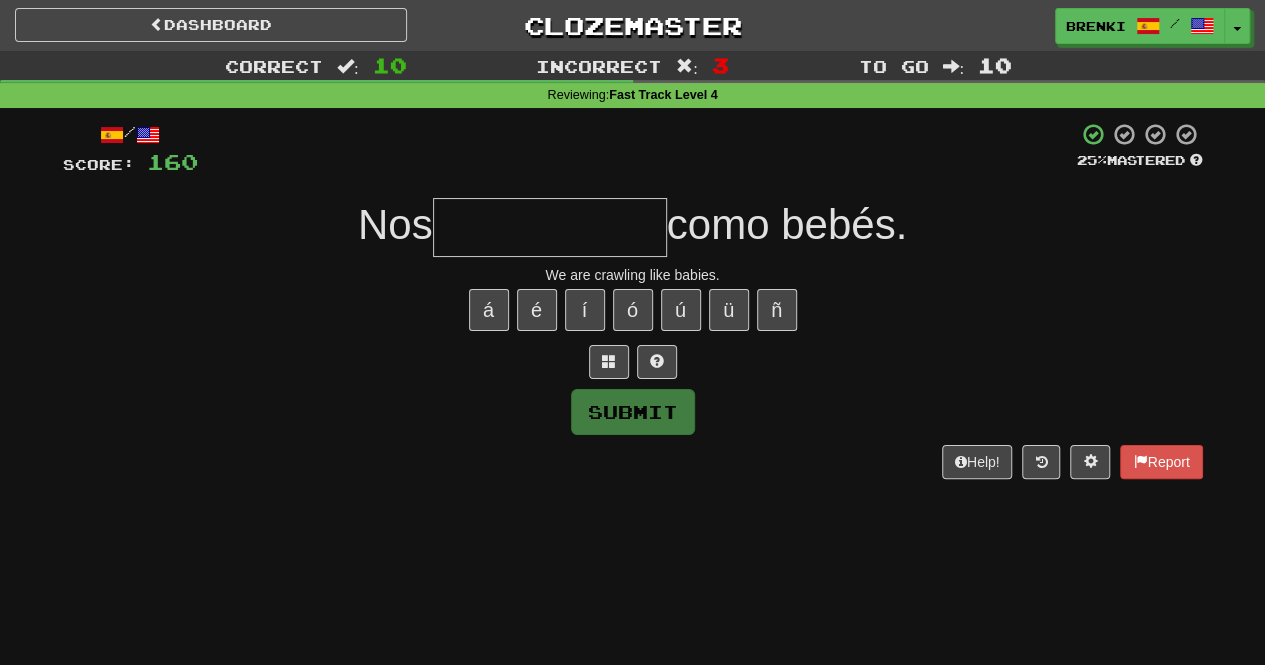 type on "**********" 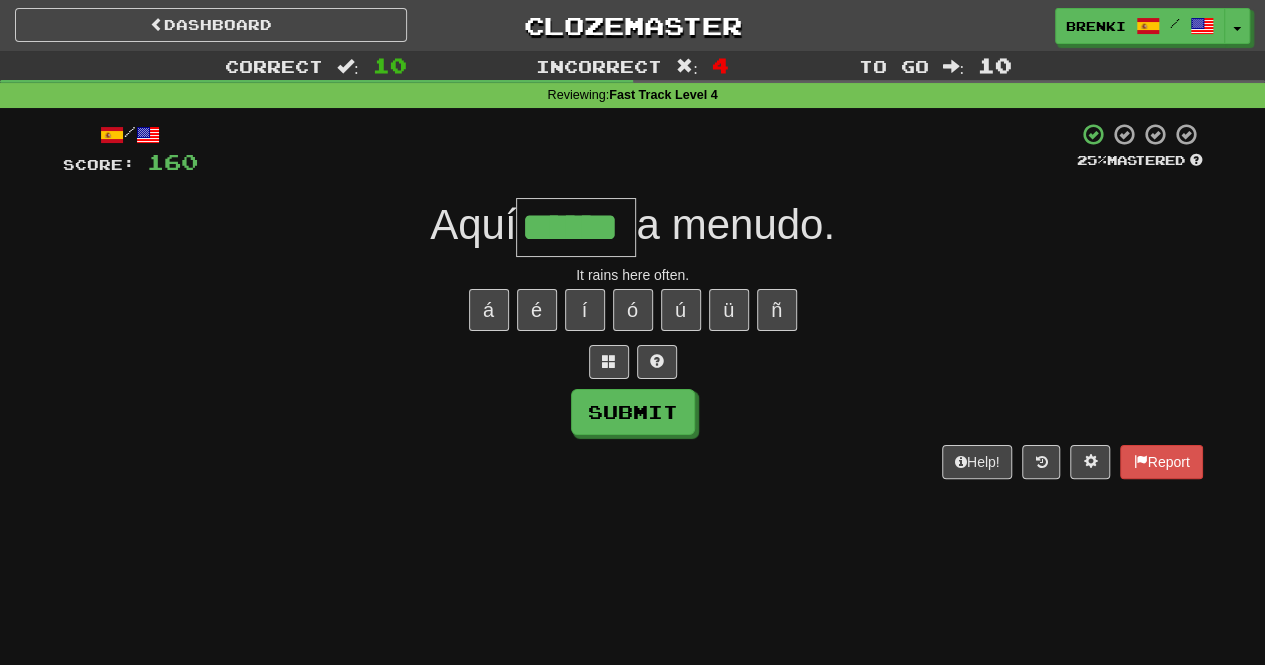 type on "******" 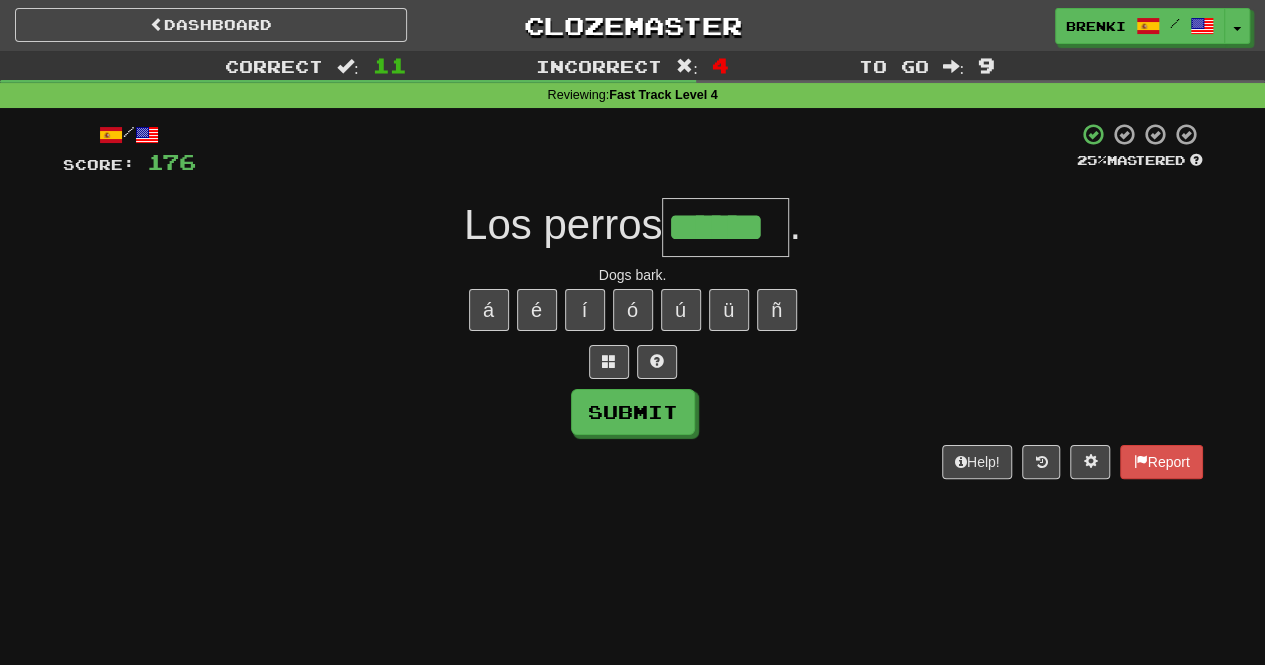 type on "******" 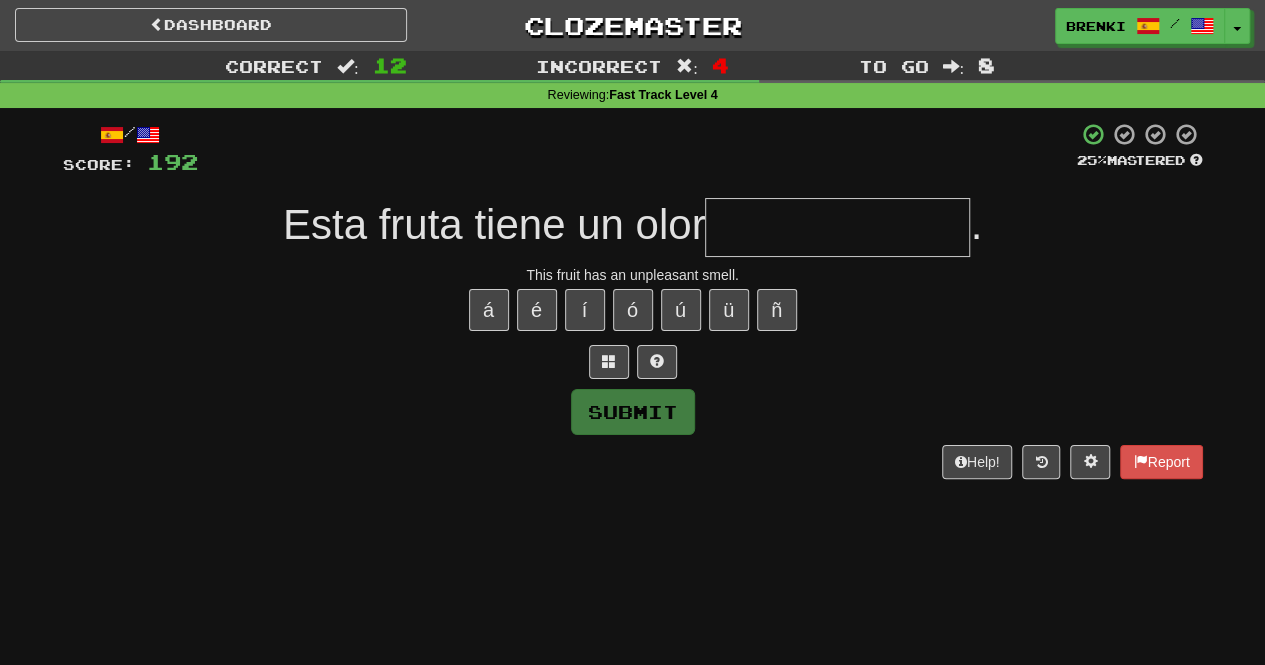 type on "*" 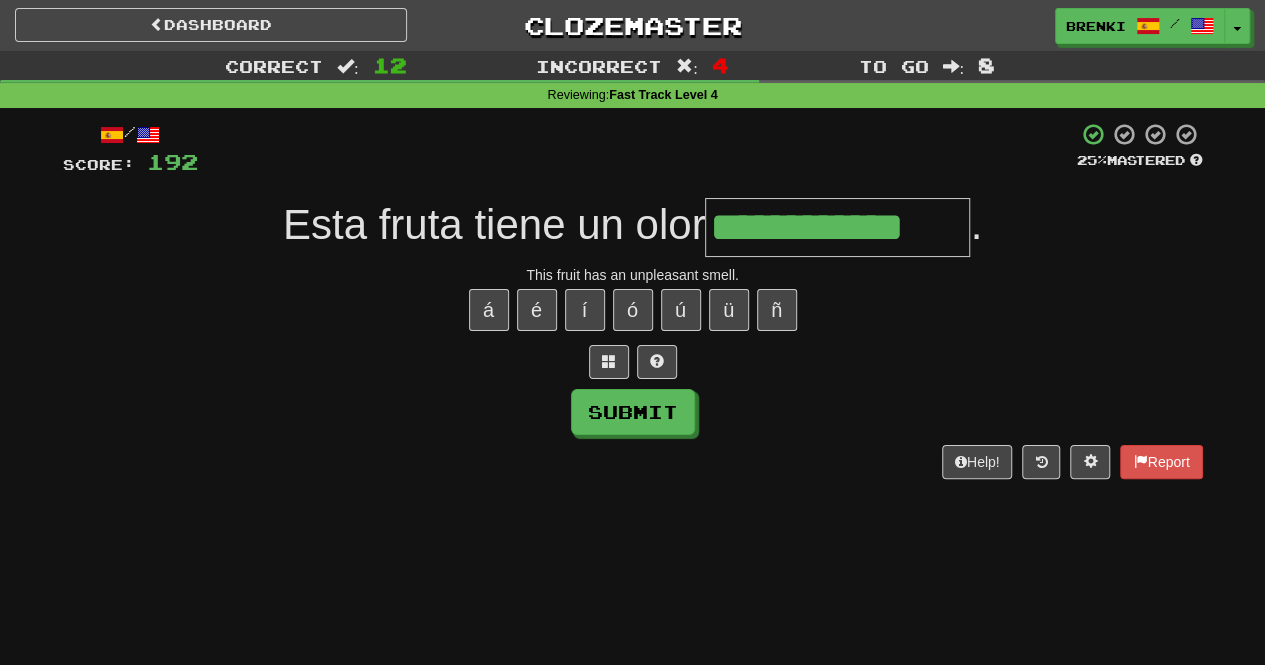 type on "**********" 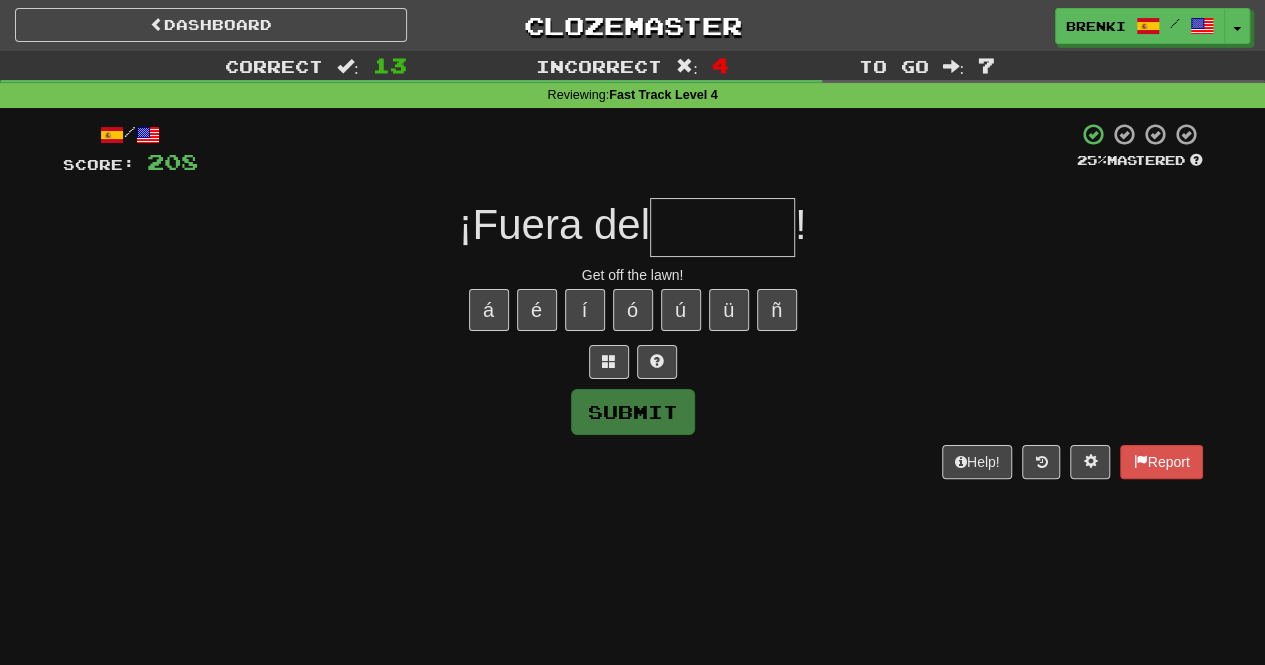 type on "*" 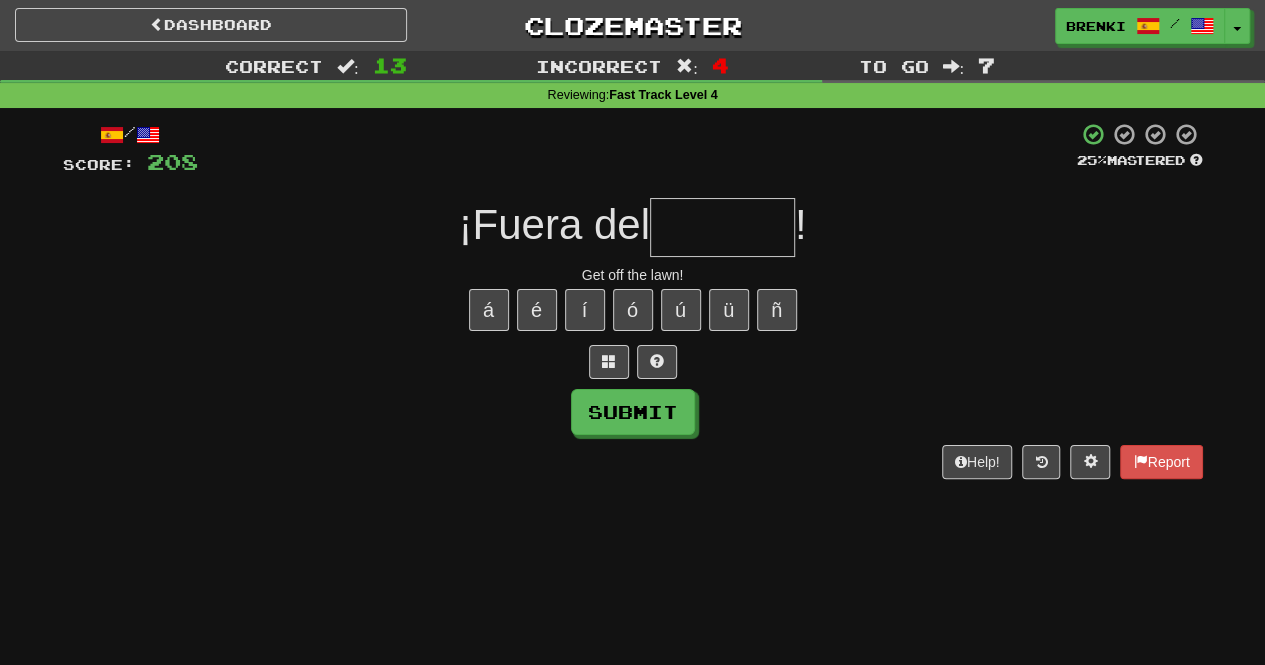type on "*" 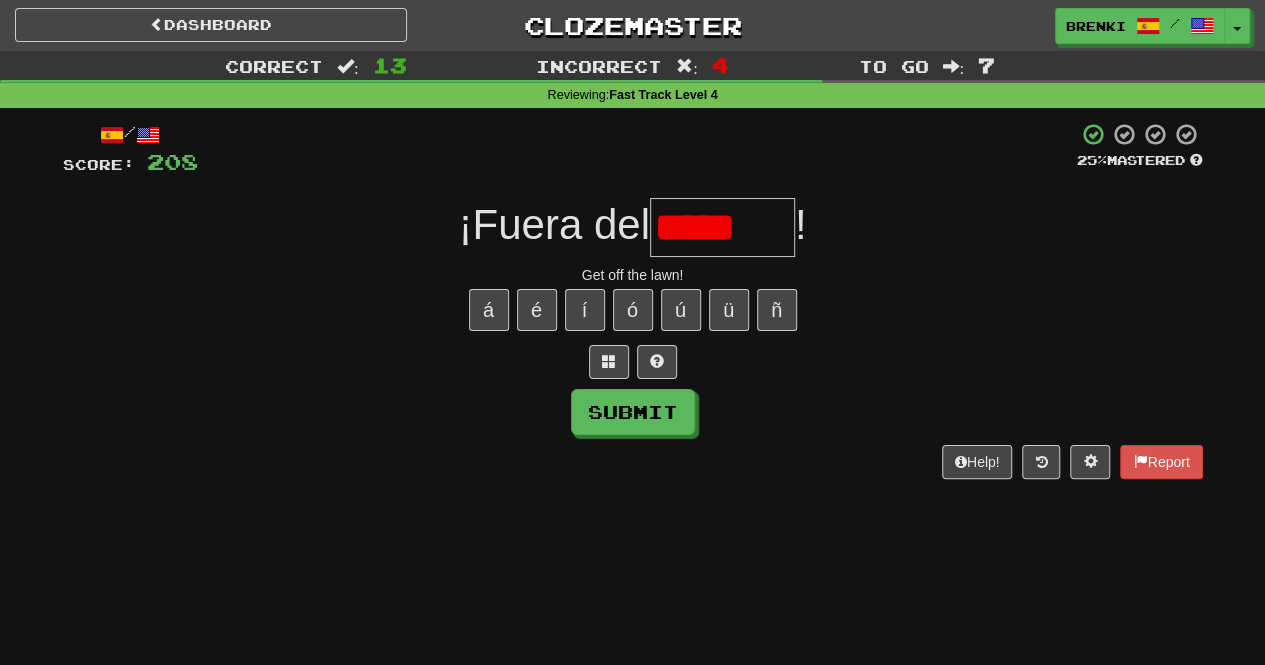 type on "******" 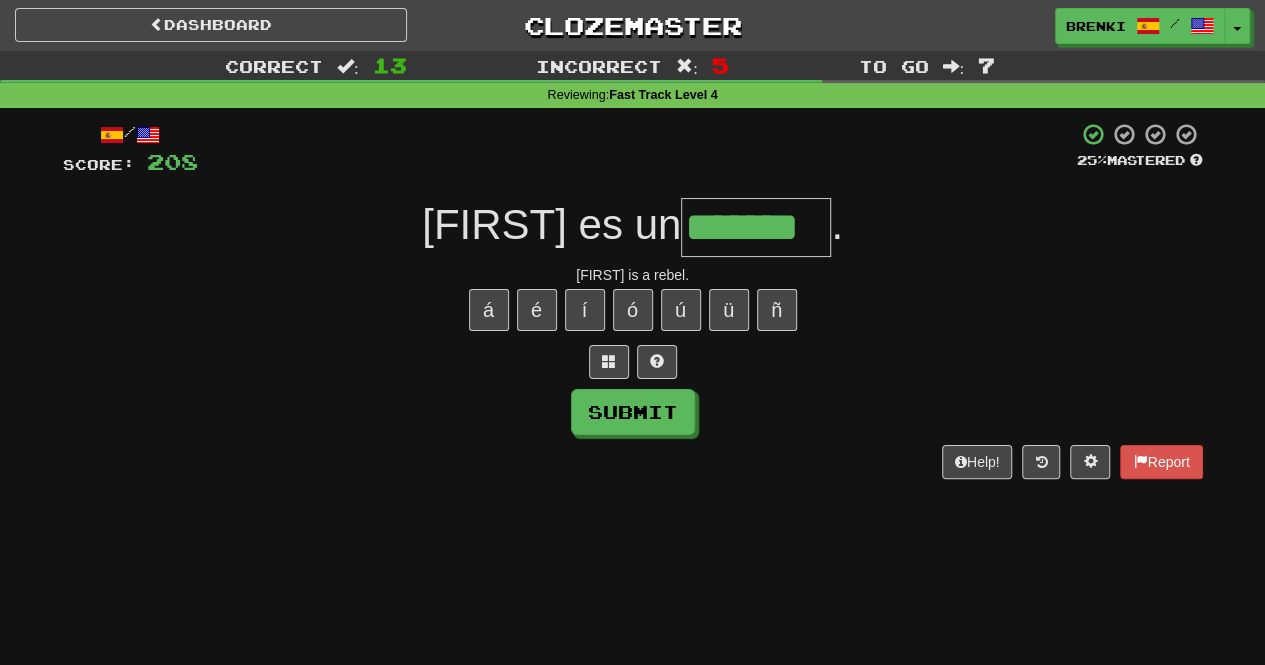 type on "*******" 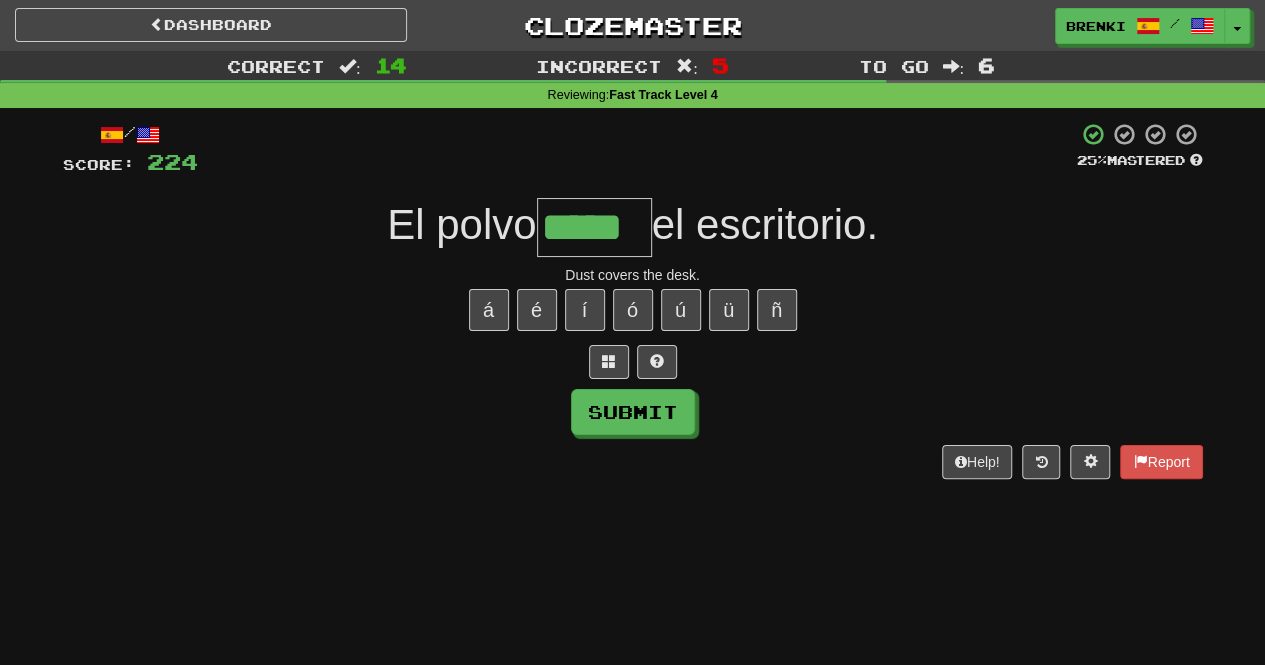 type on "*****" 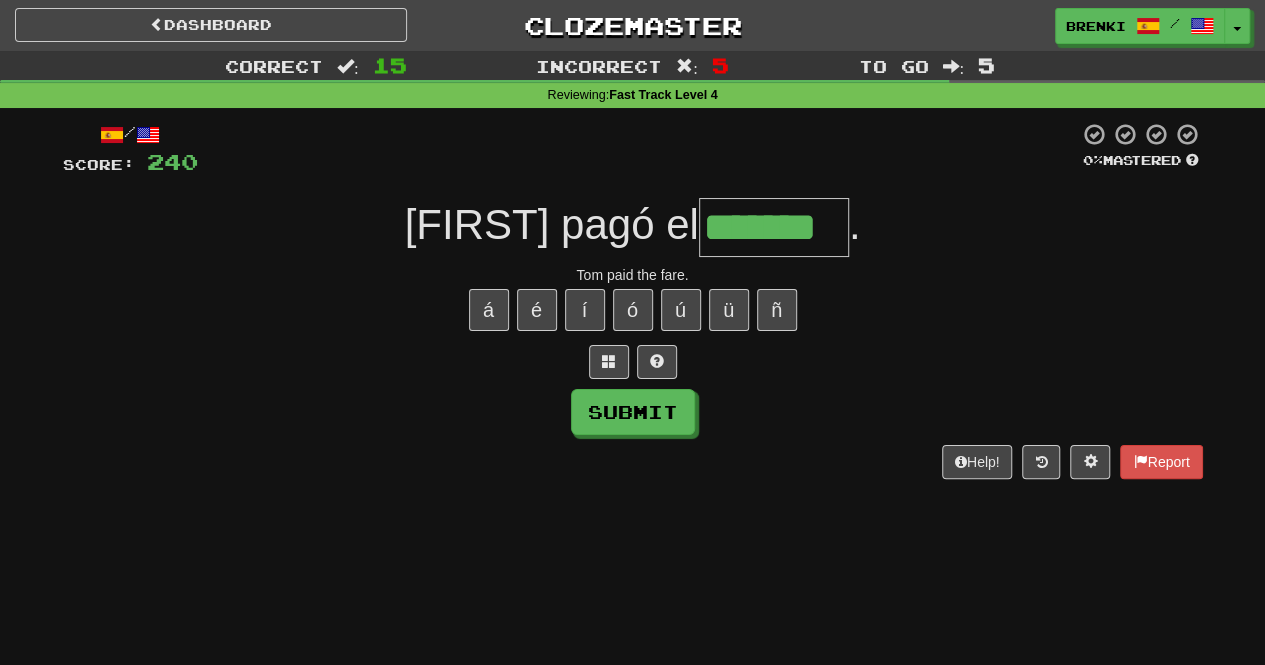 type on "*******" 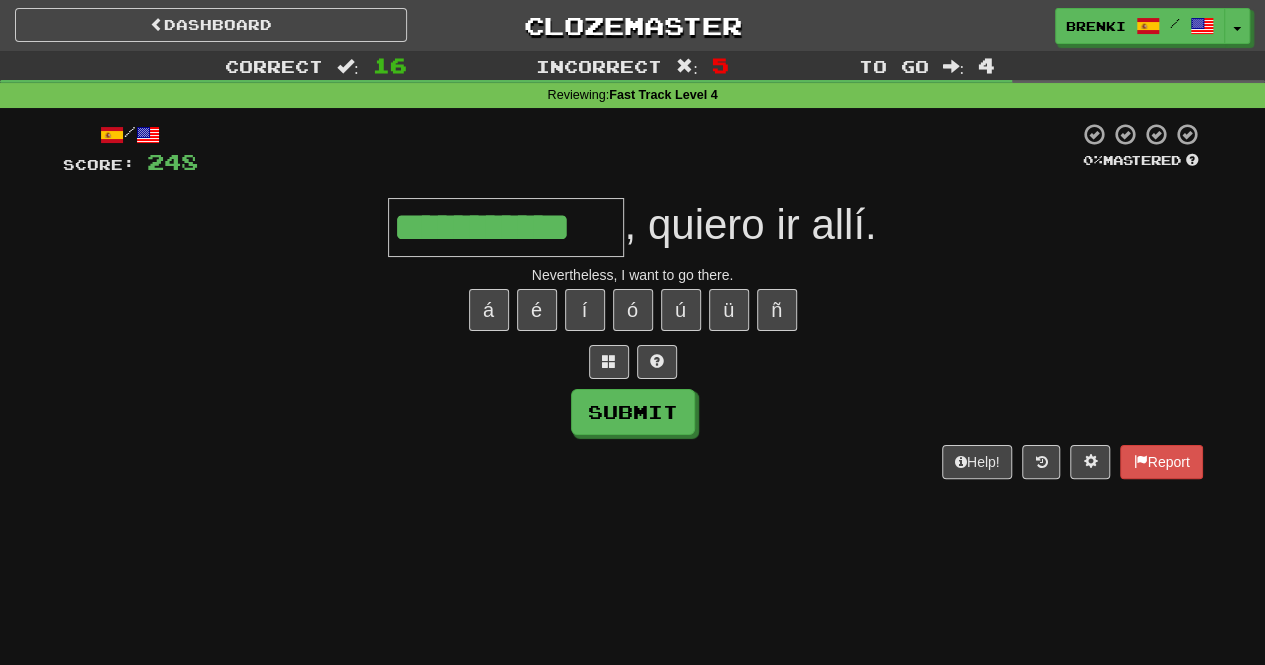 type on "**********" 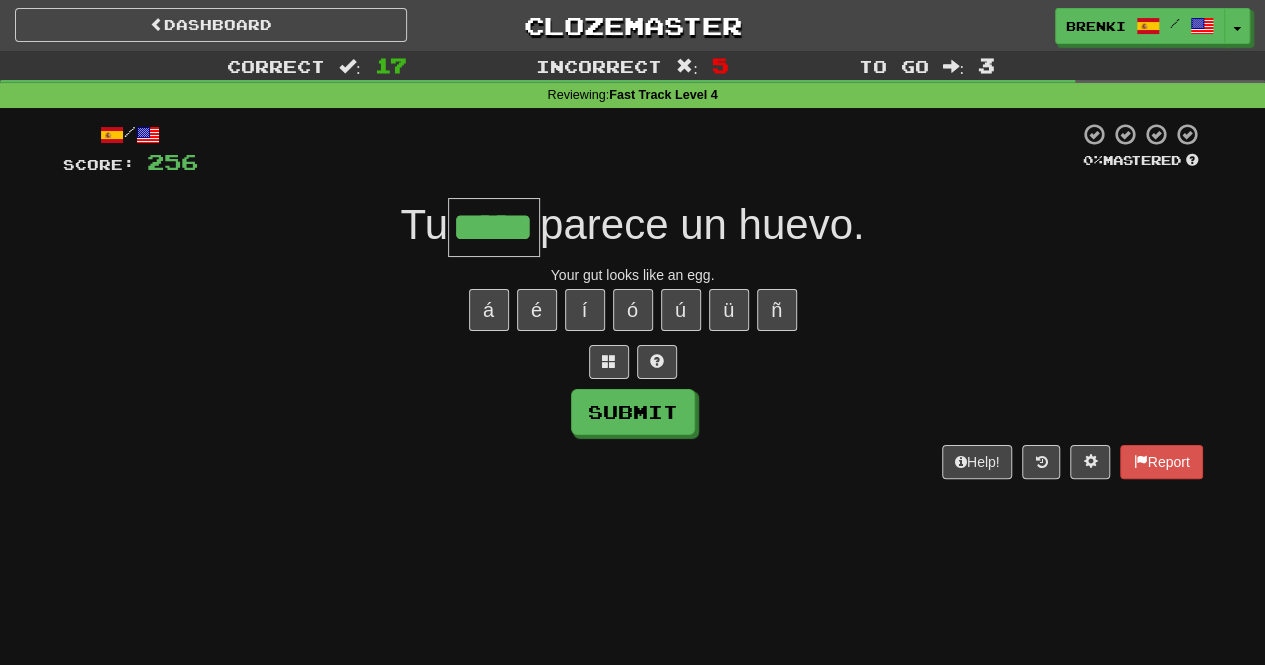 type on "*****" 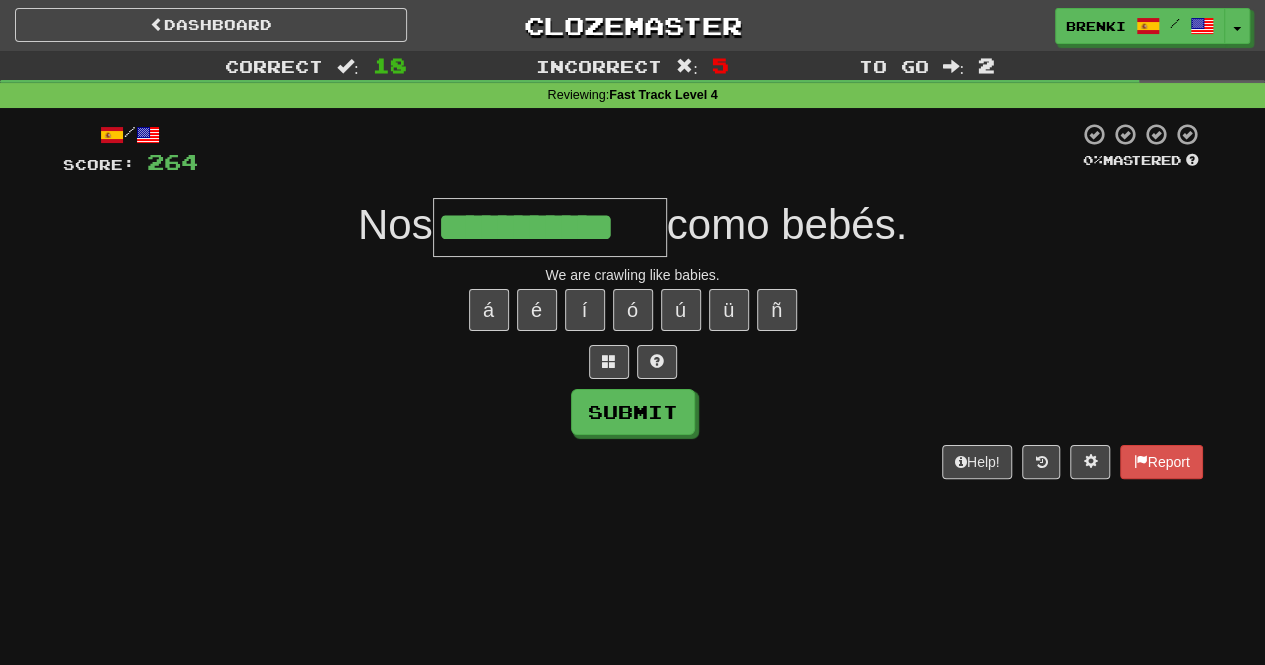 type on "**********" 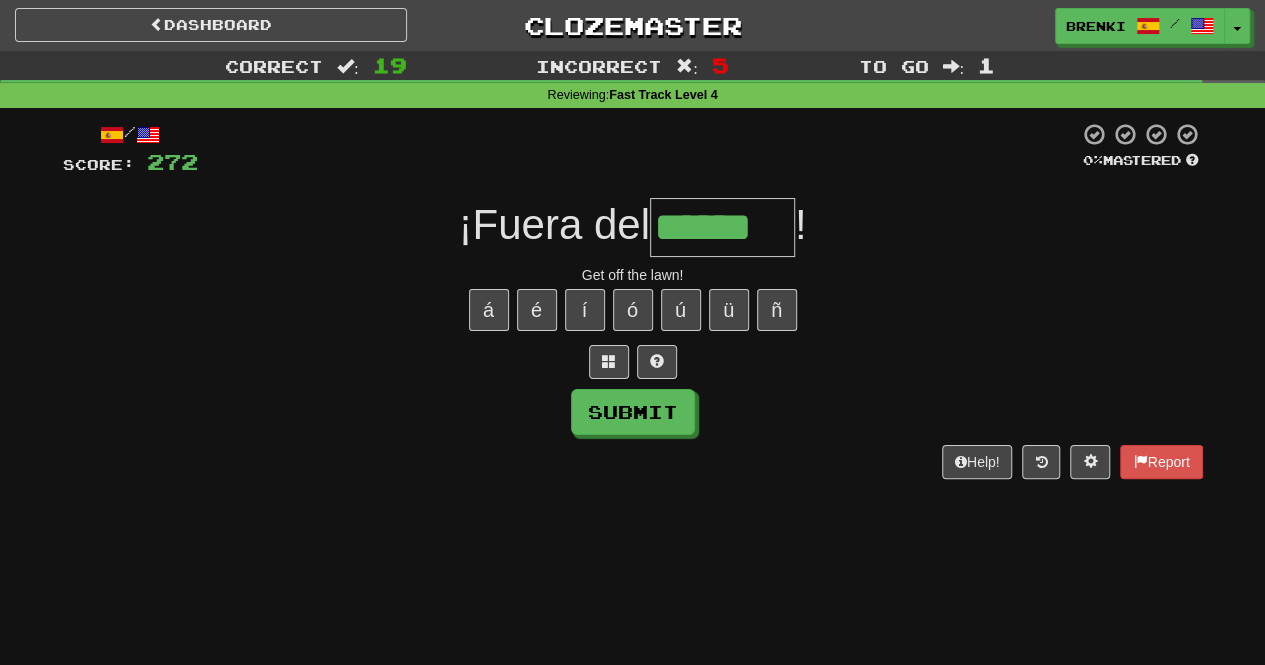type on "******" 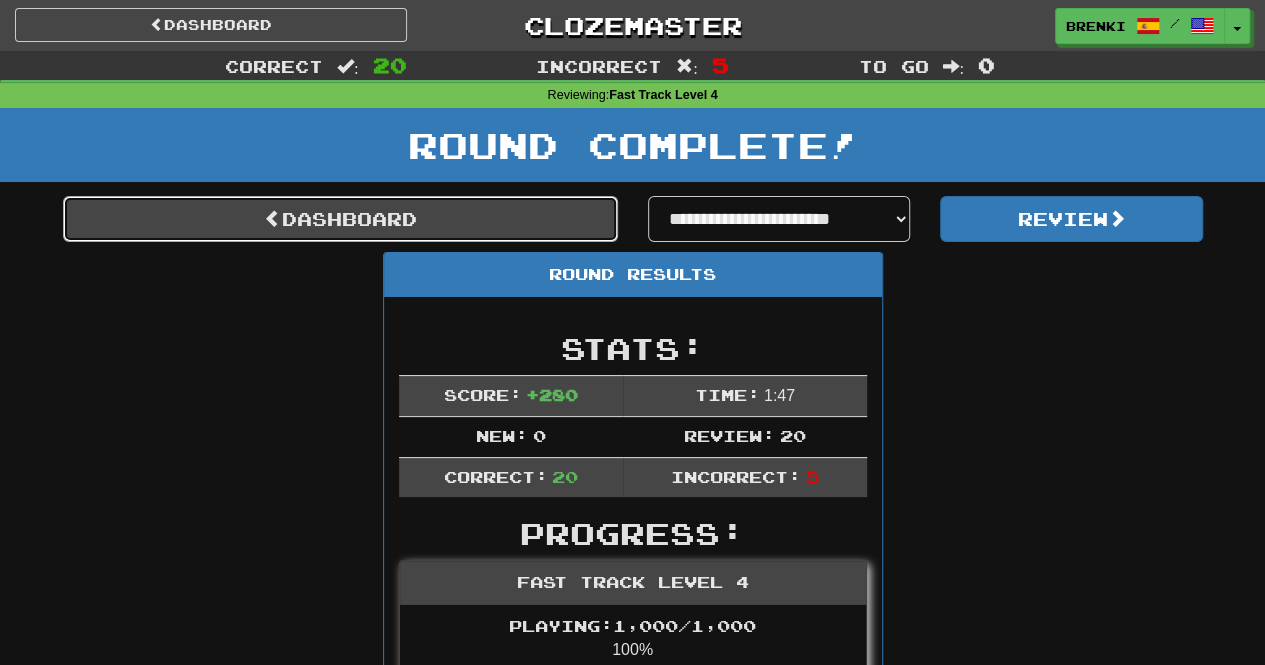 click on "Dashboard" at bounding box center (340, 219) 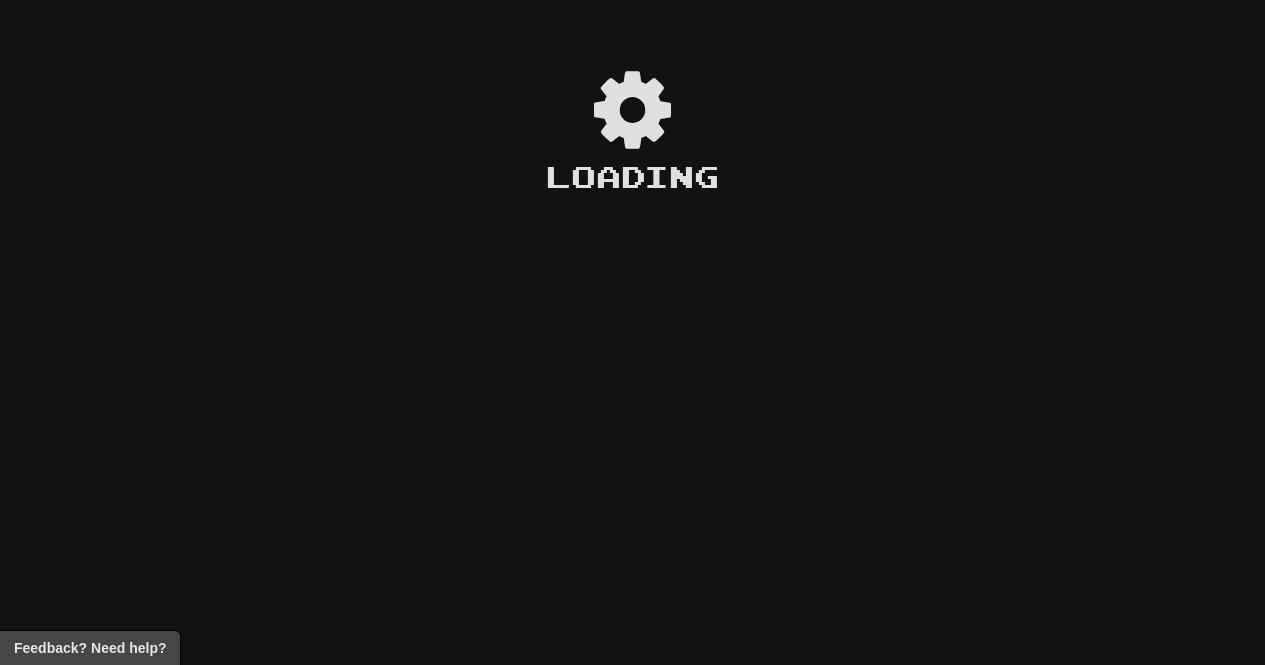 scroll, scrollTop: 0, scrollLeft: 0, axis: both 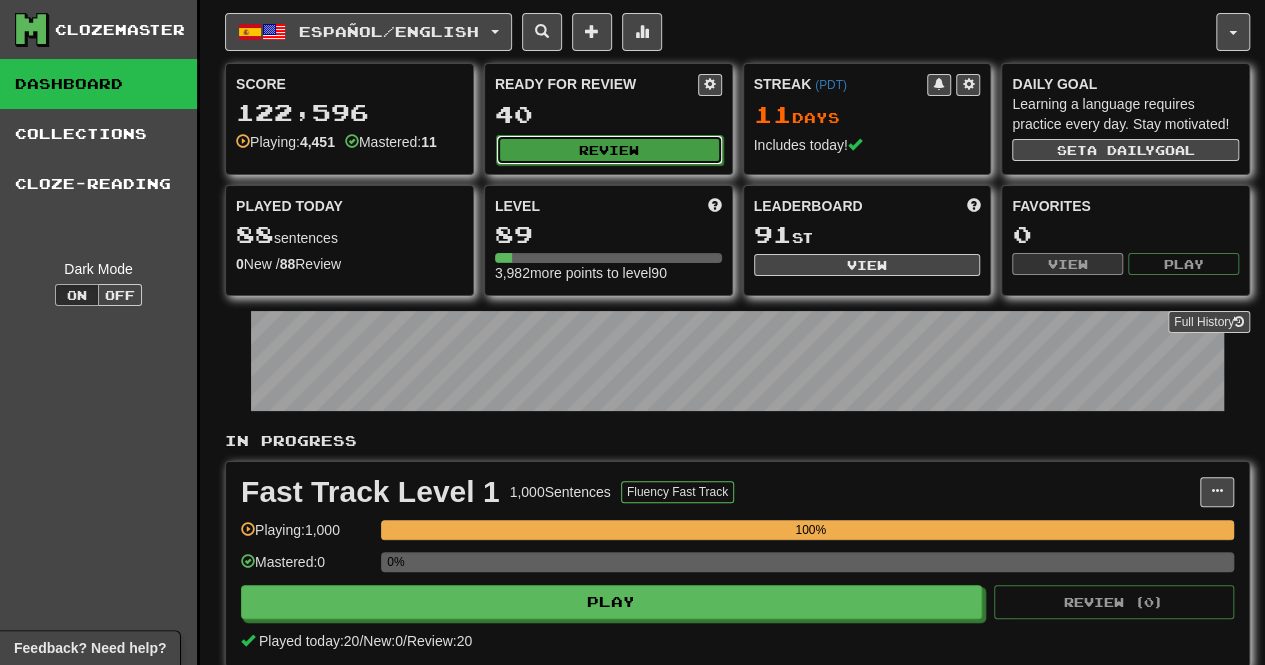 click on "Review" at bounding box center (609, 150) 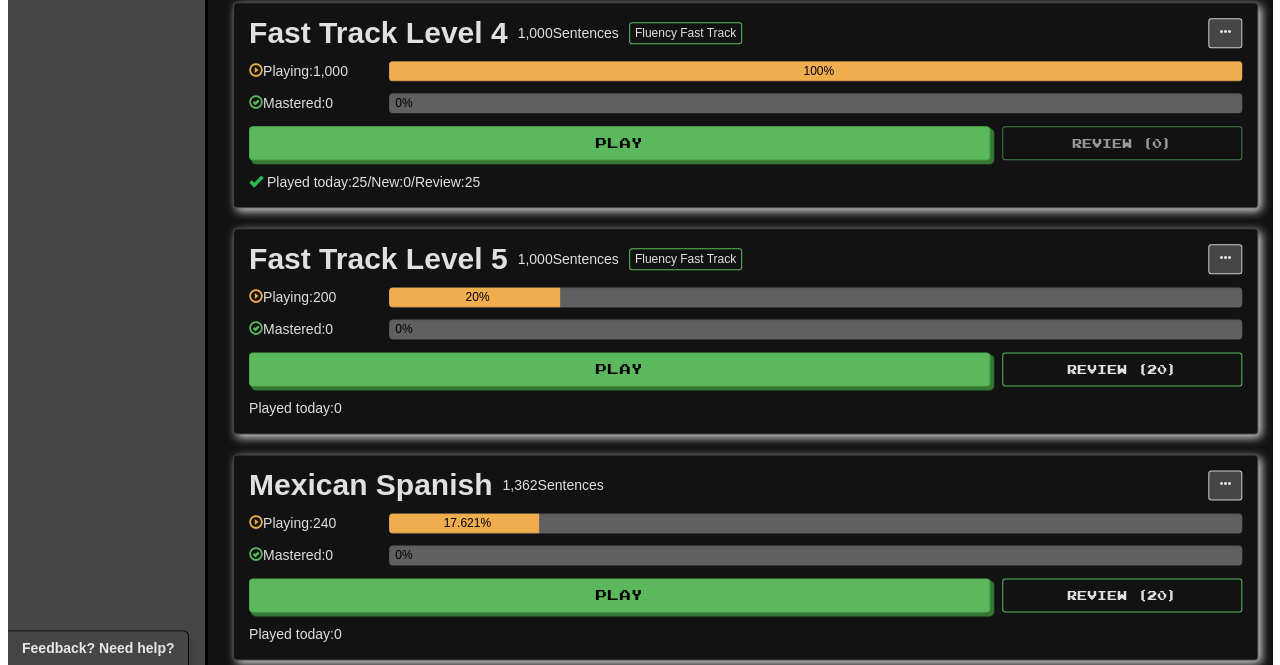 scroll, scrollTop: 1124, scrollLeft: 0, axis: vertical 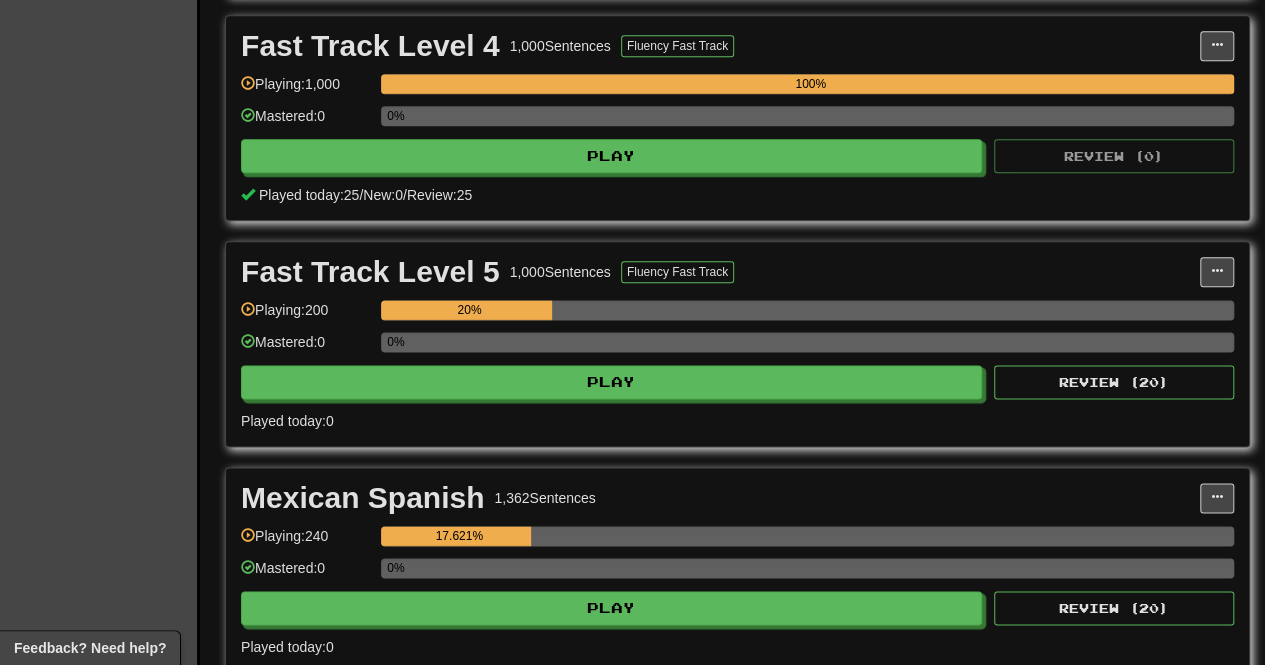 click on "0%" at bounding box center [807, 348] 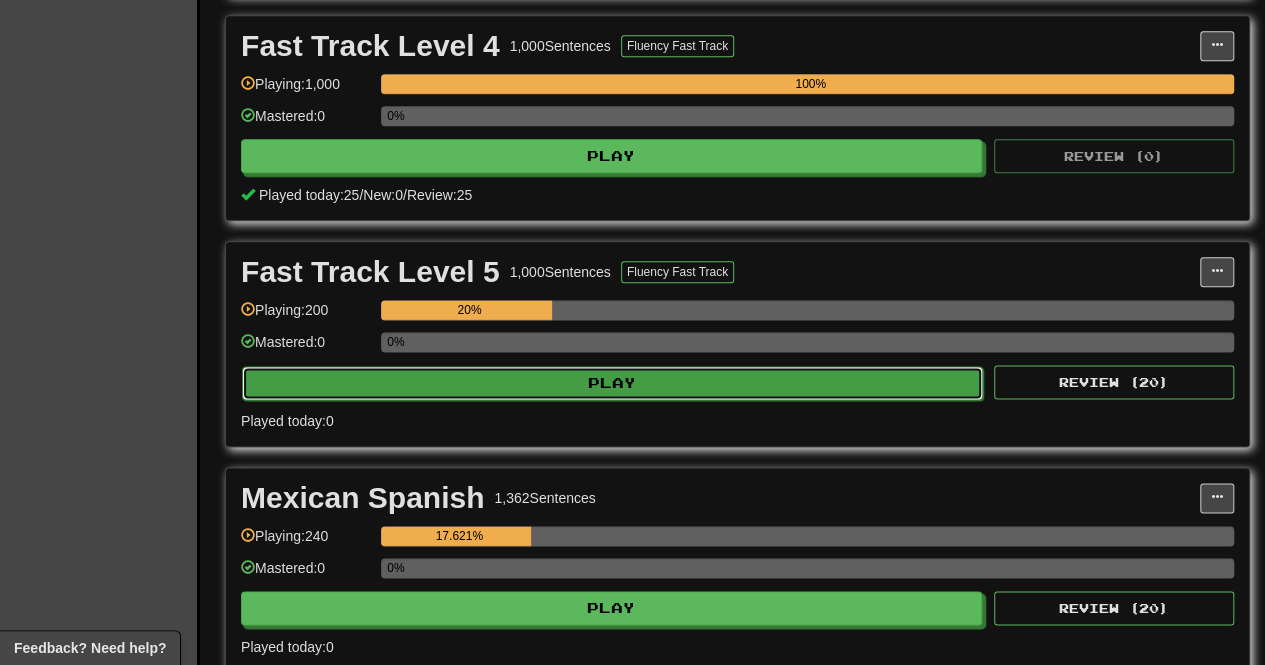 click on "Play" at bounding box center (612, 383) 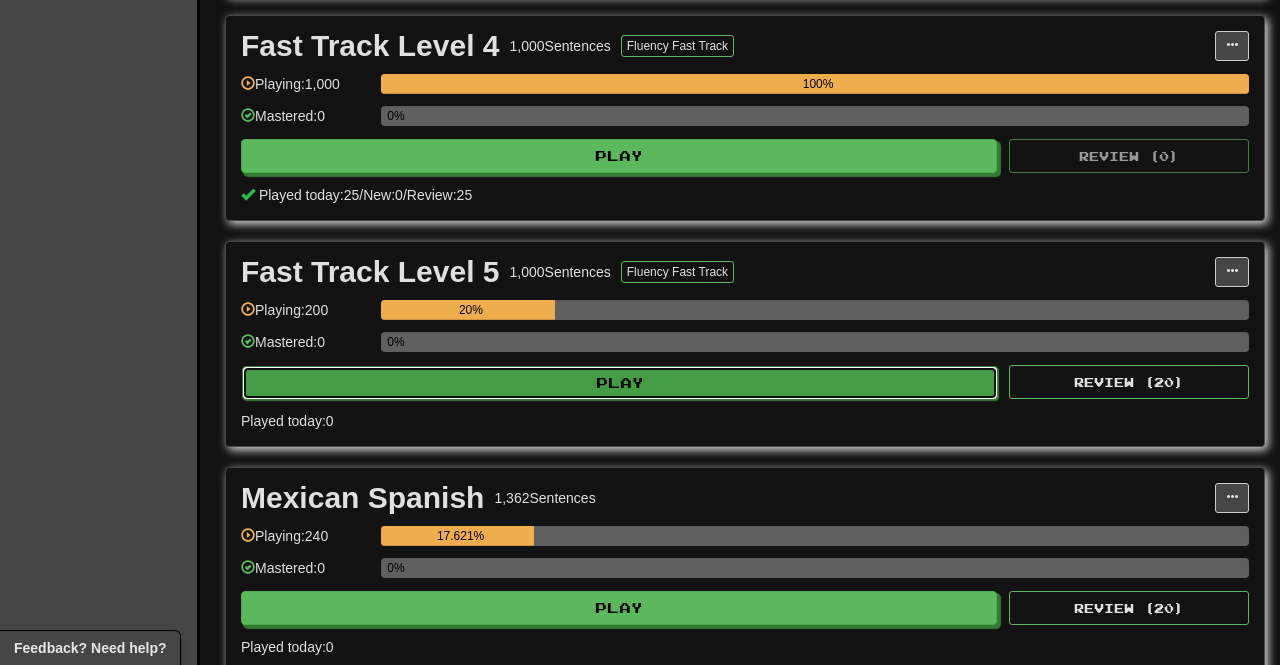 select on "**" 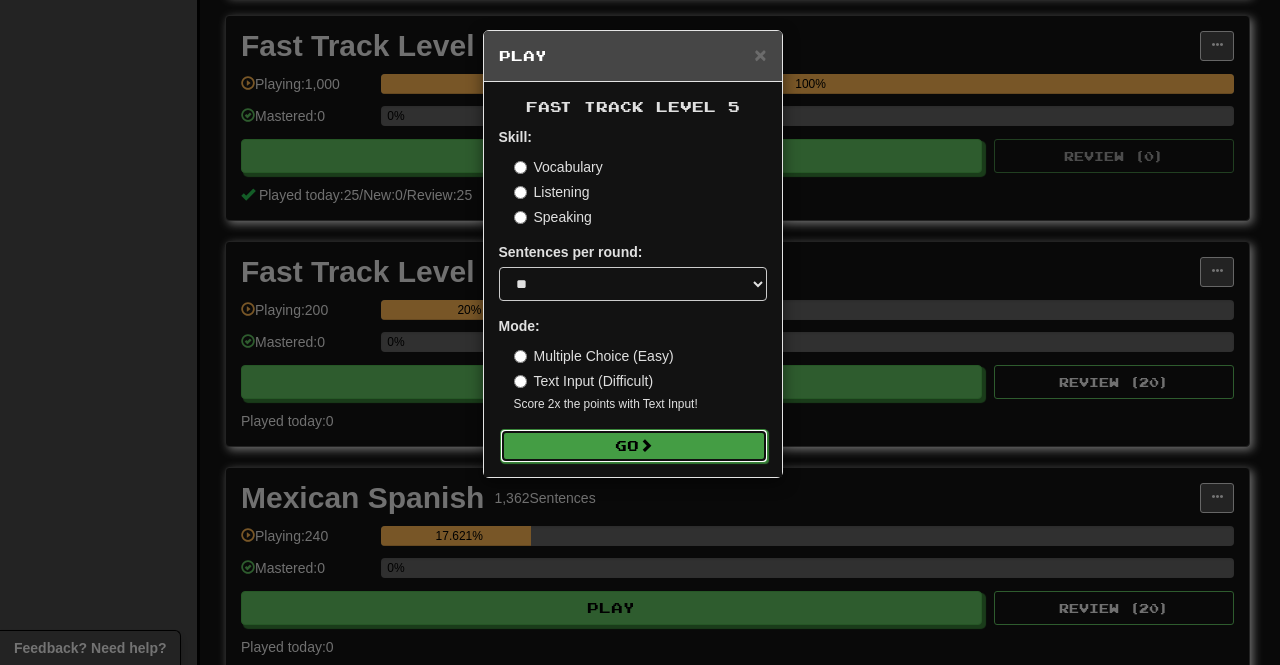 click on "Go" at bounding box center [634, 446] 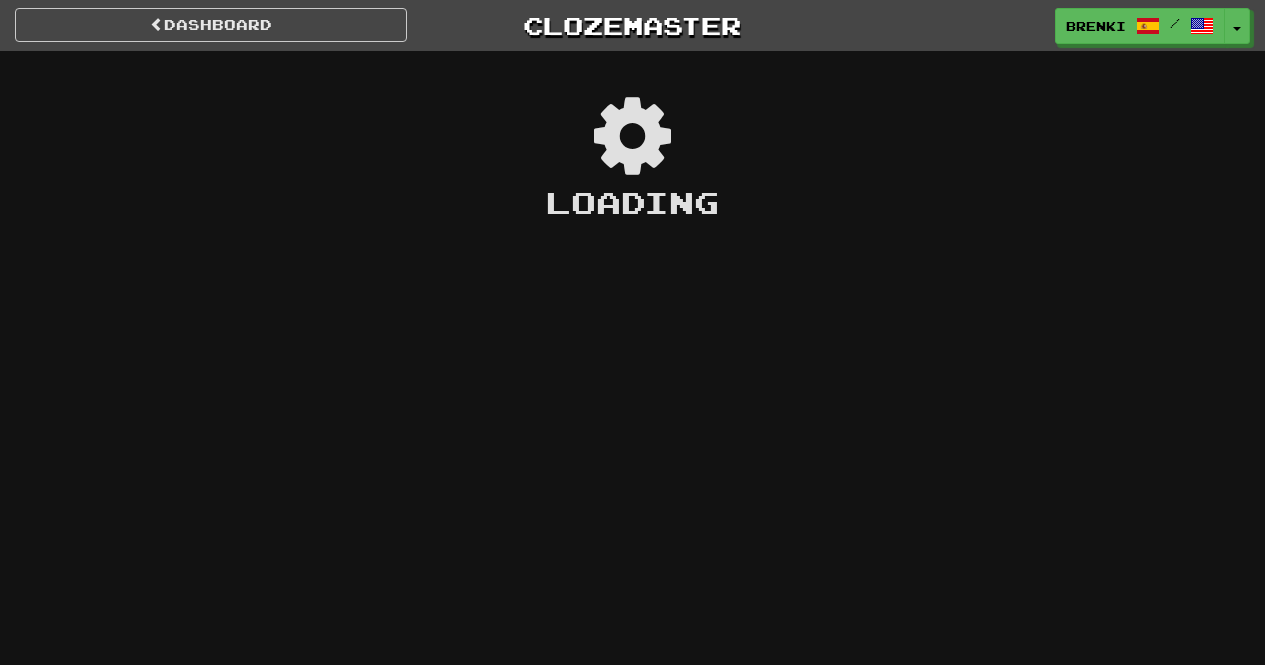 scroll, scrollTop: 0, scrollLeft: 0, axis: both 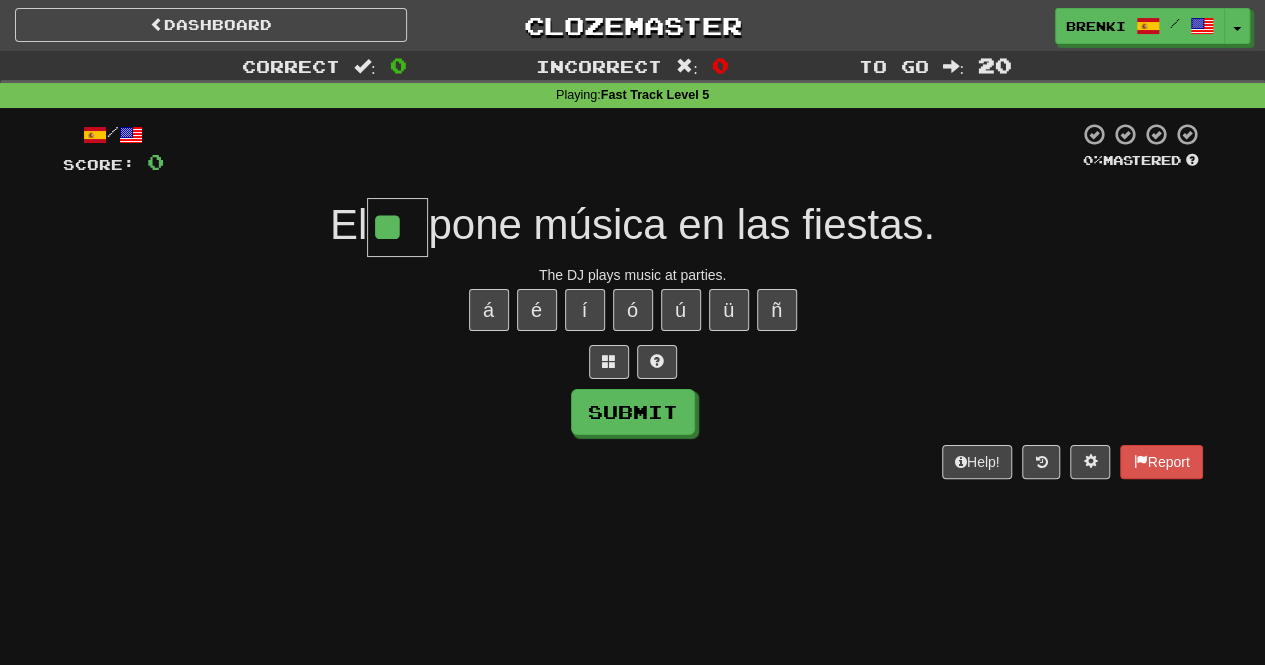type on "**" 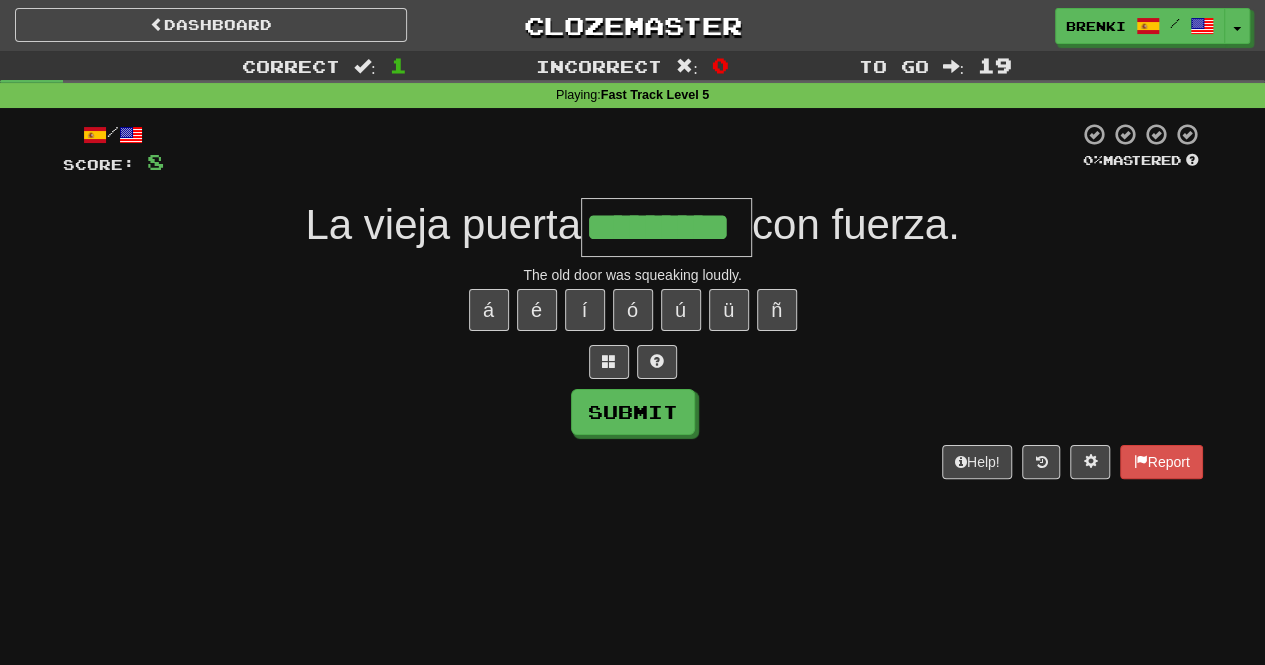 type on "*********" 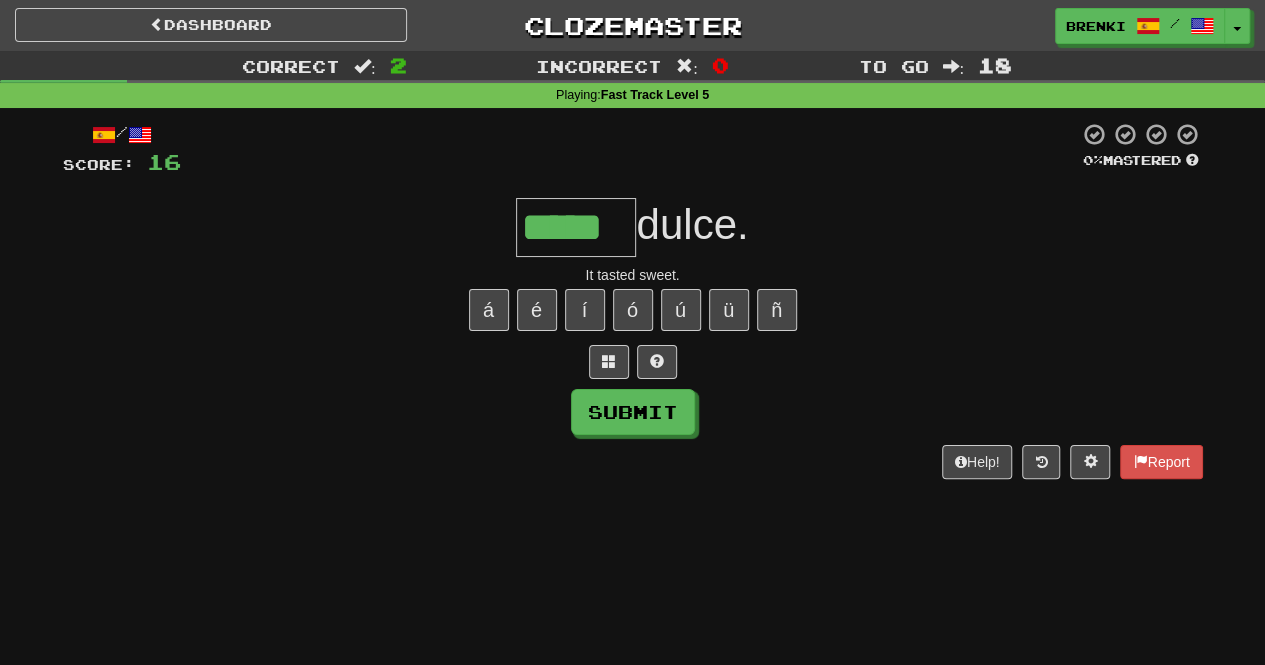 type on "*****" 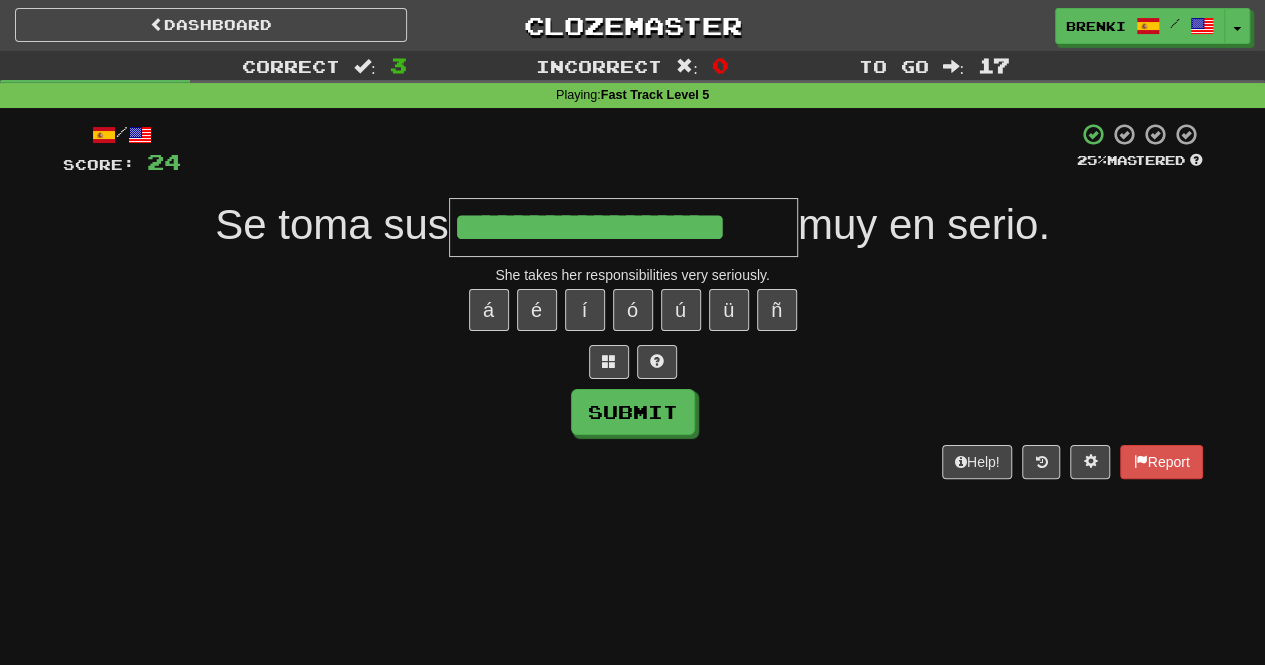 type on "**********" 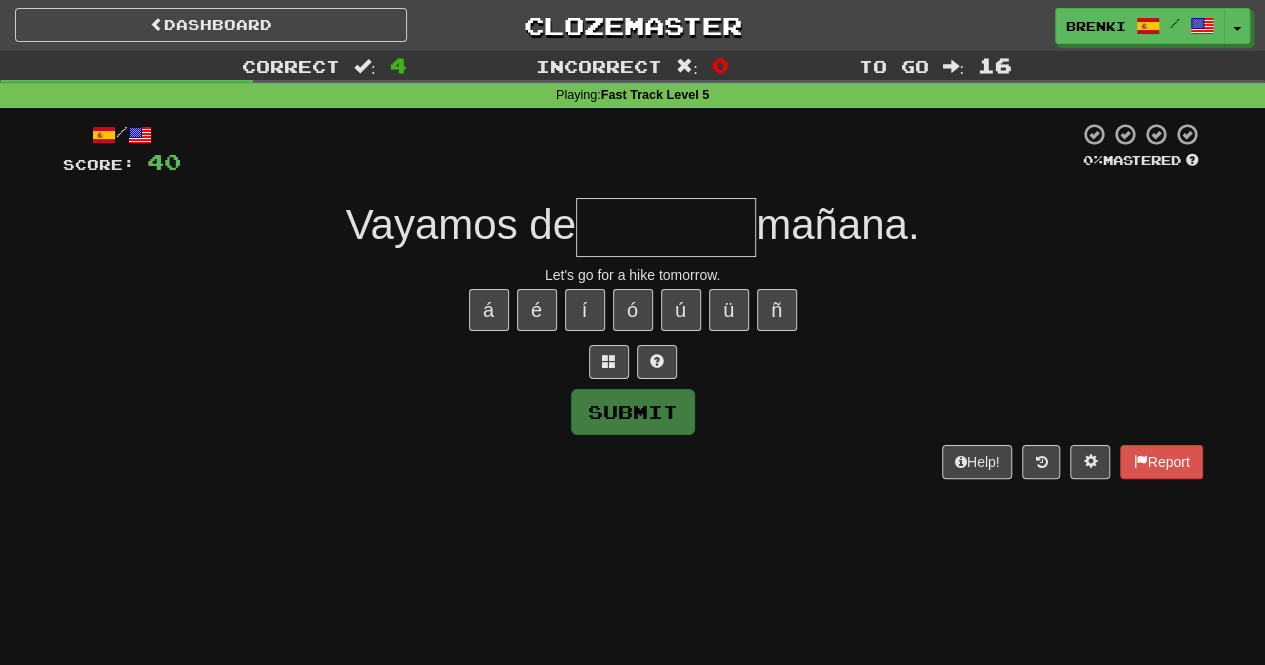 type on "********" 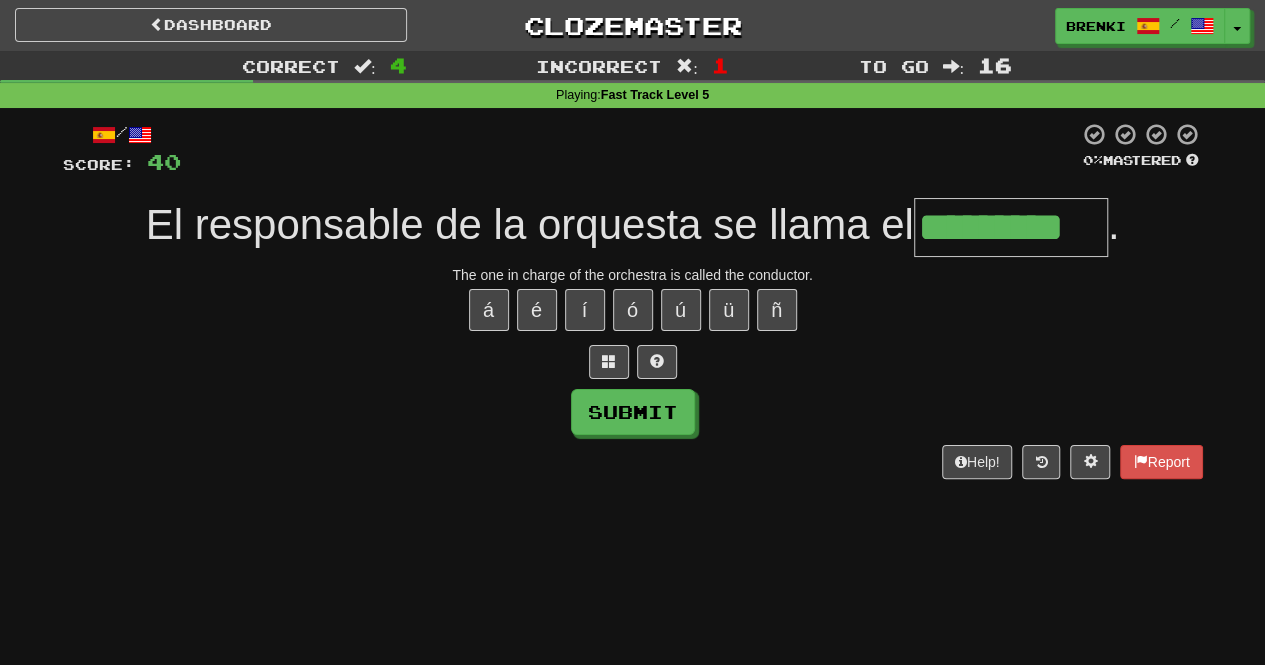 type on "*********" 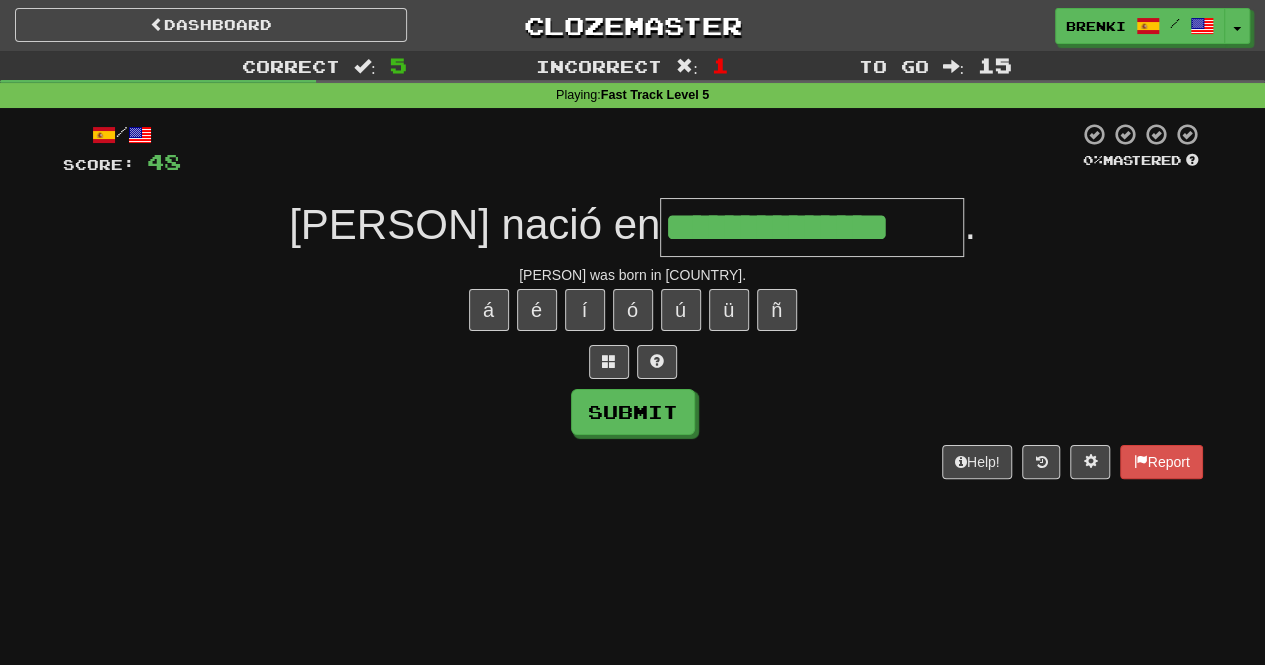 type on "**********" 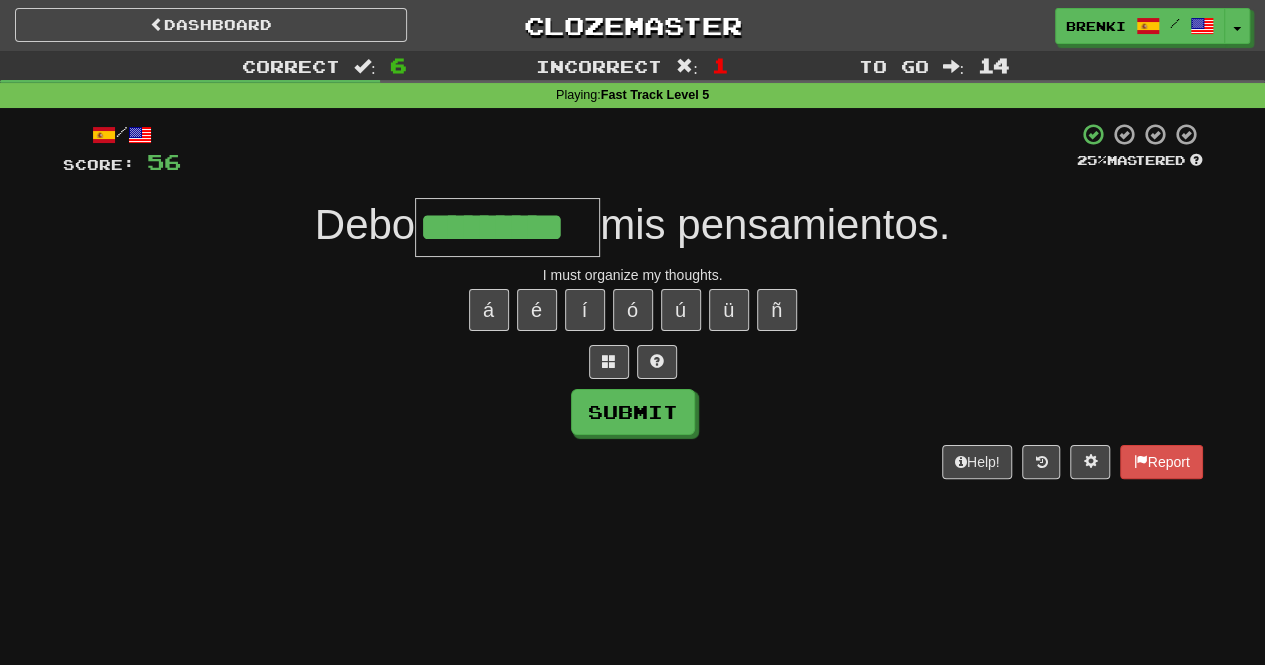 type on "*********" 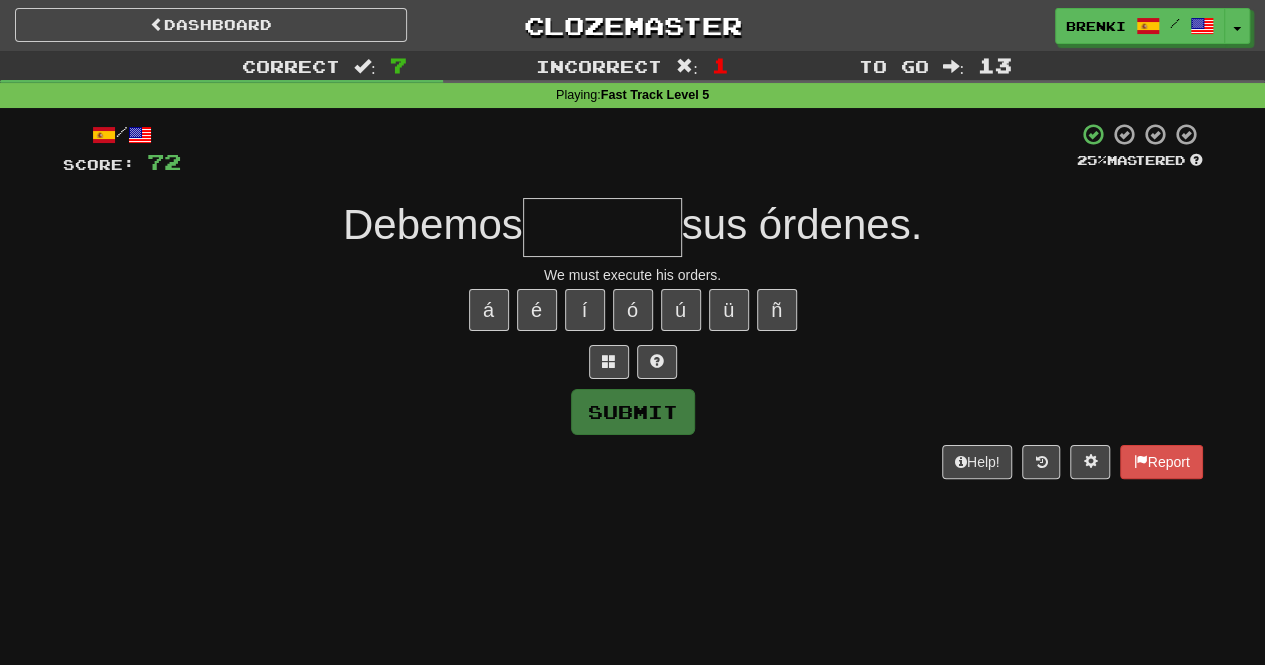 type on "*" 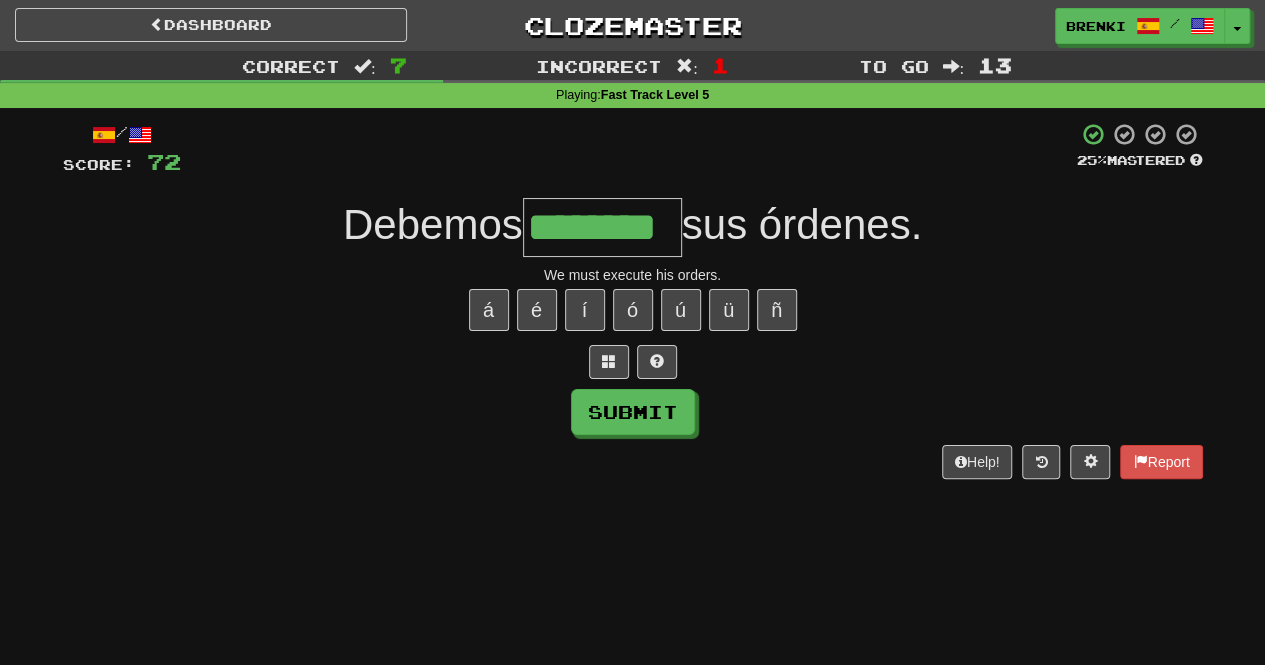type on "********" 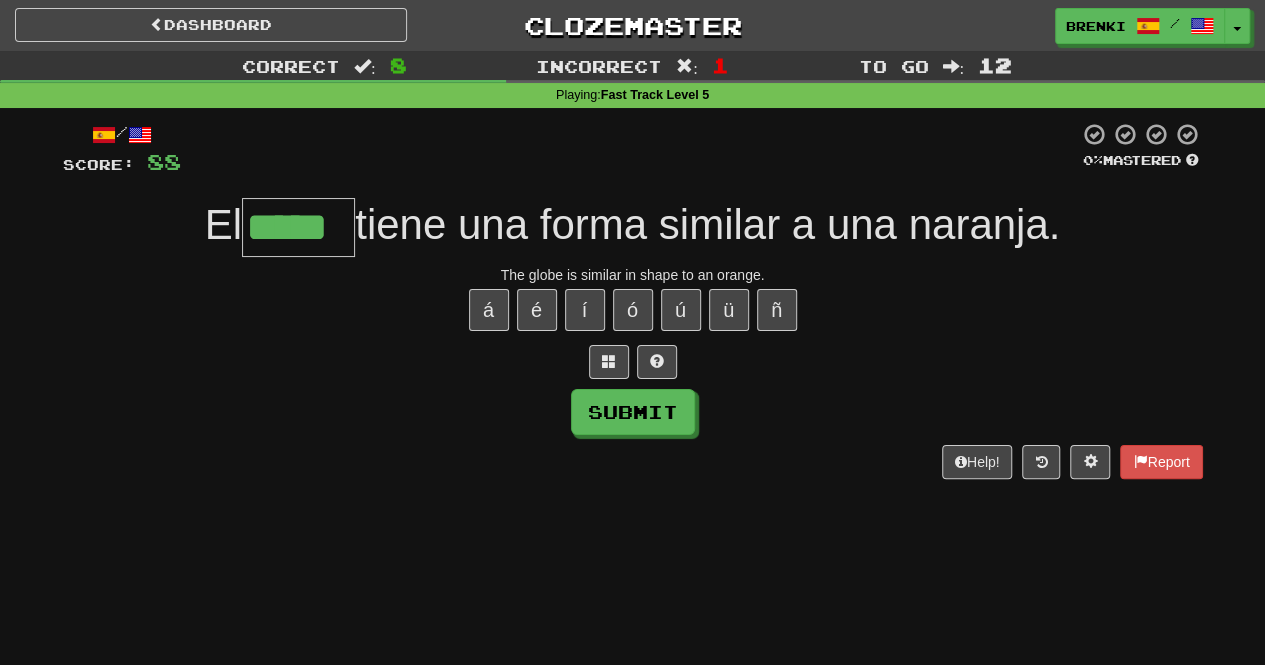 type on "*****" 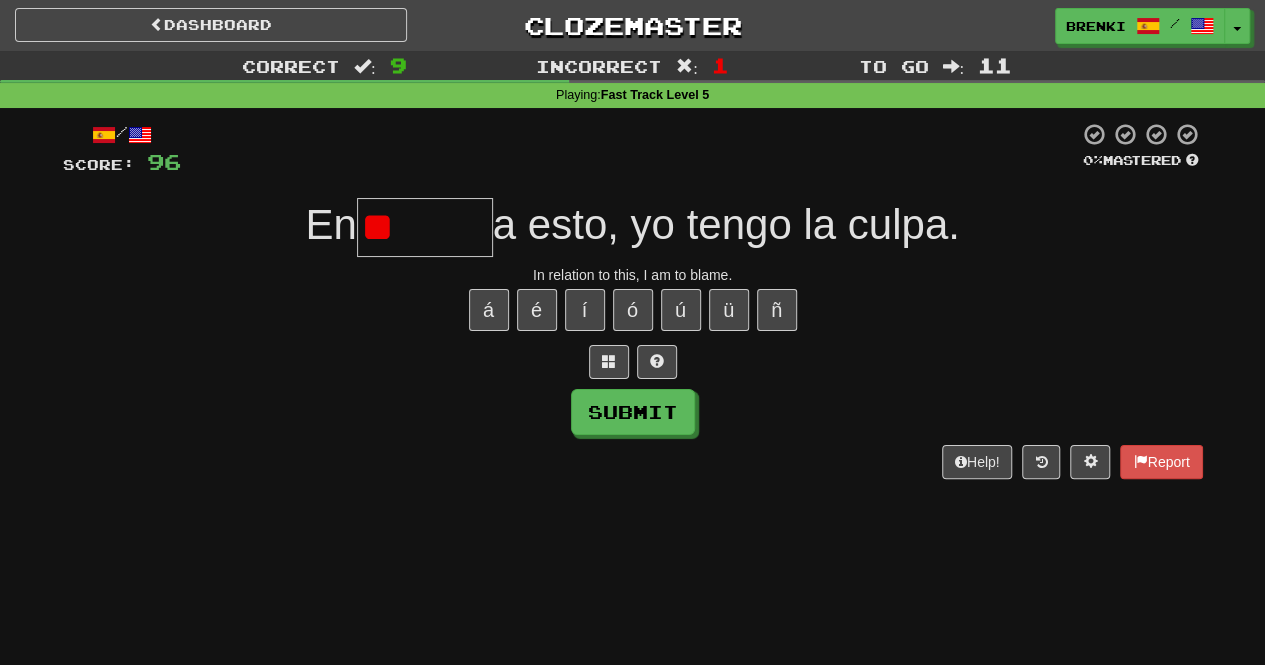 type on "*" 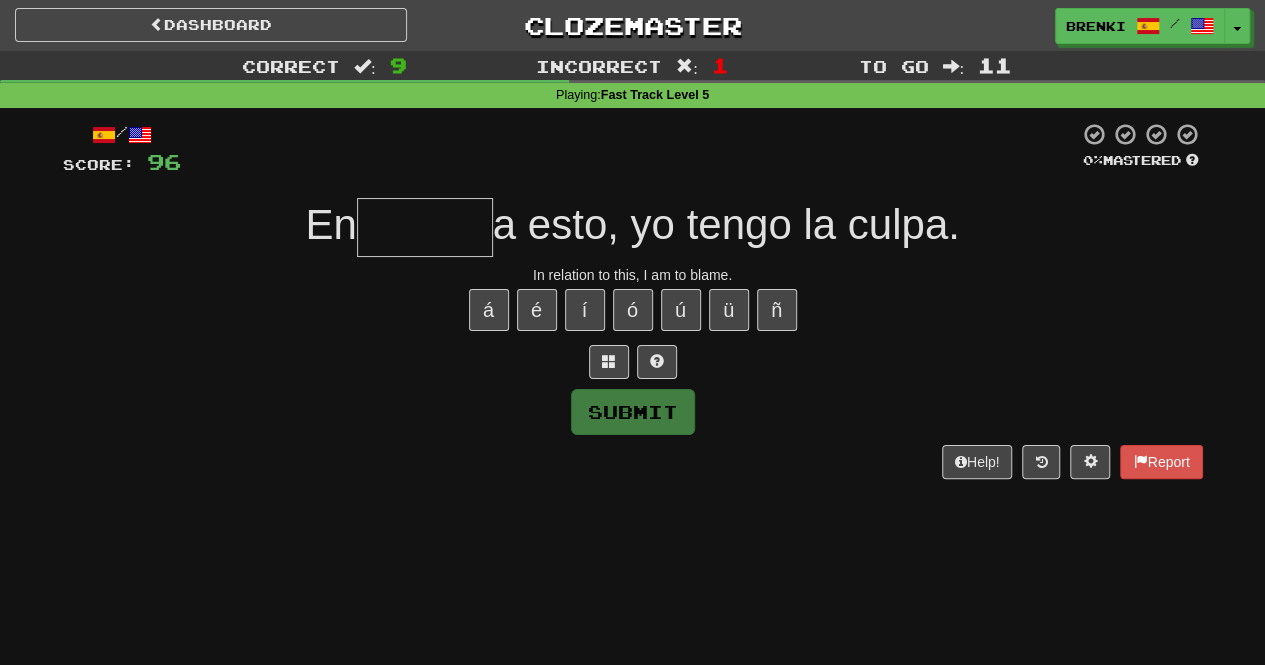 type on "*" 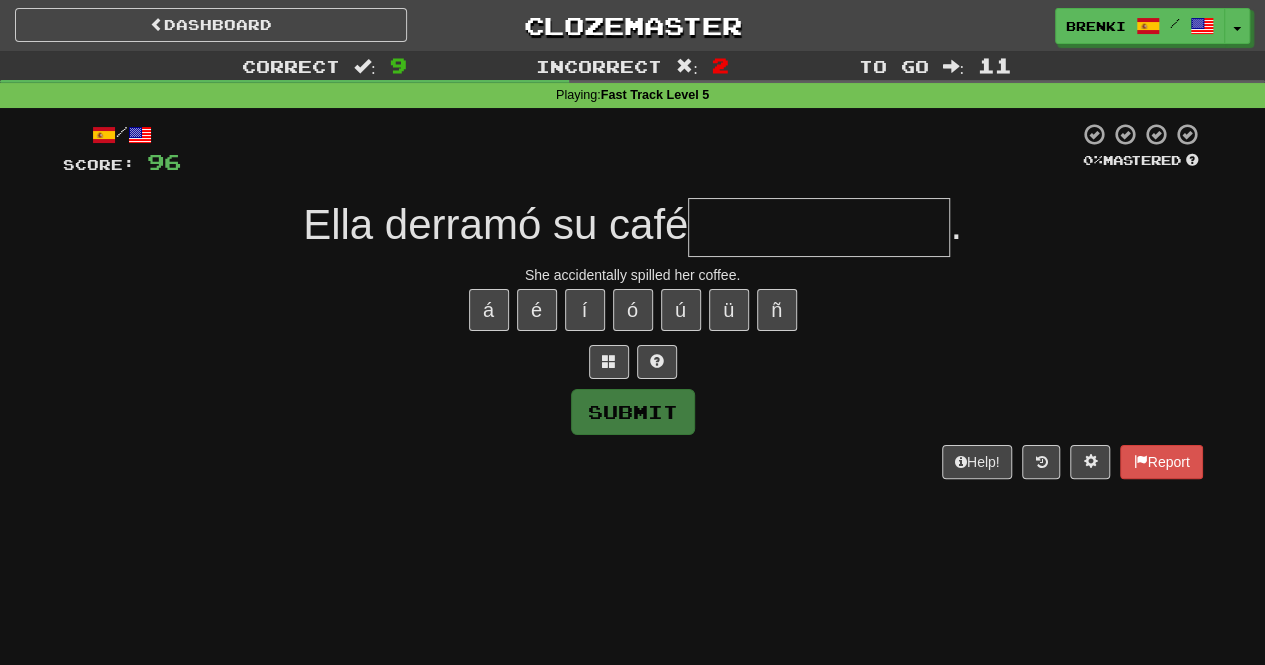type on "*" 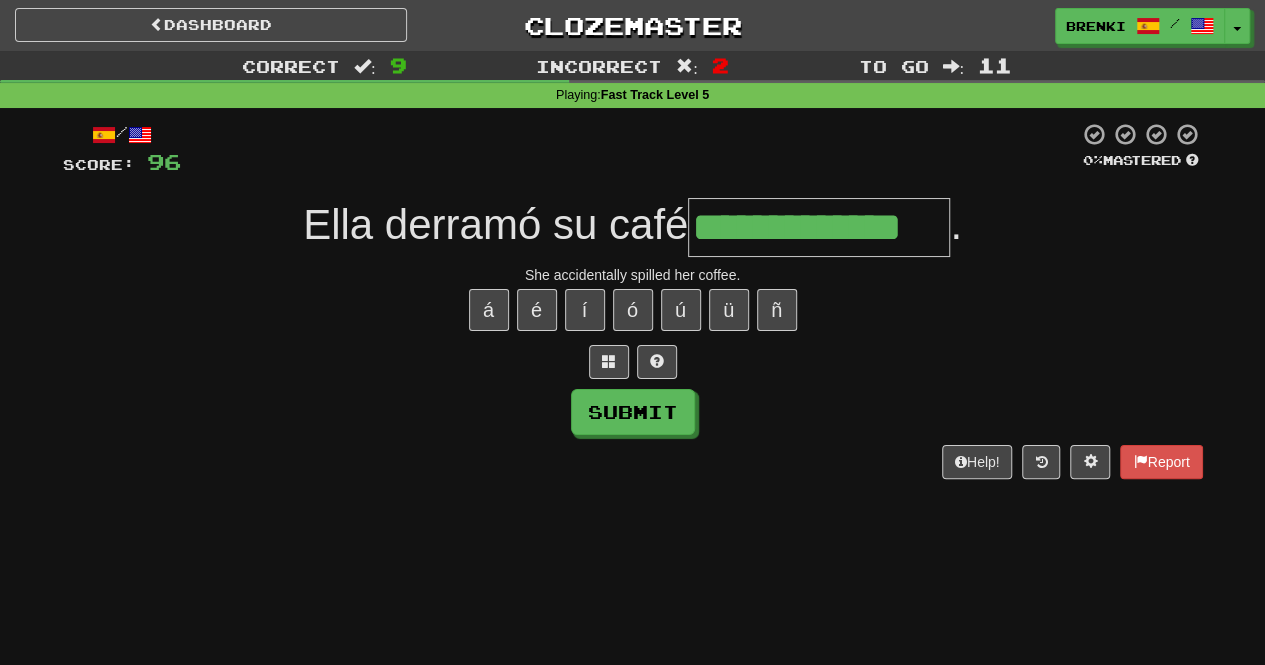 type on "**********" 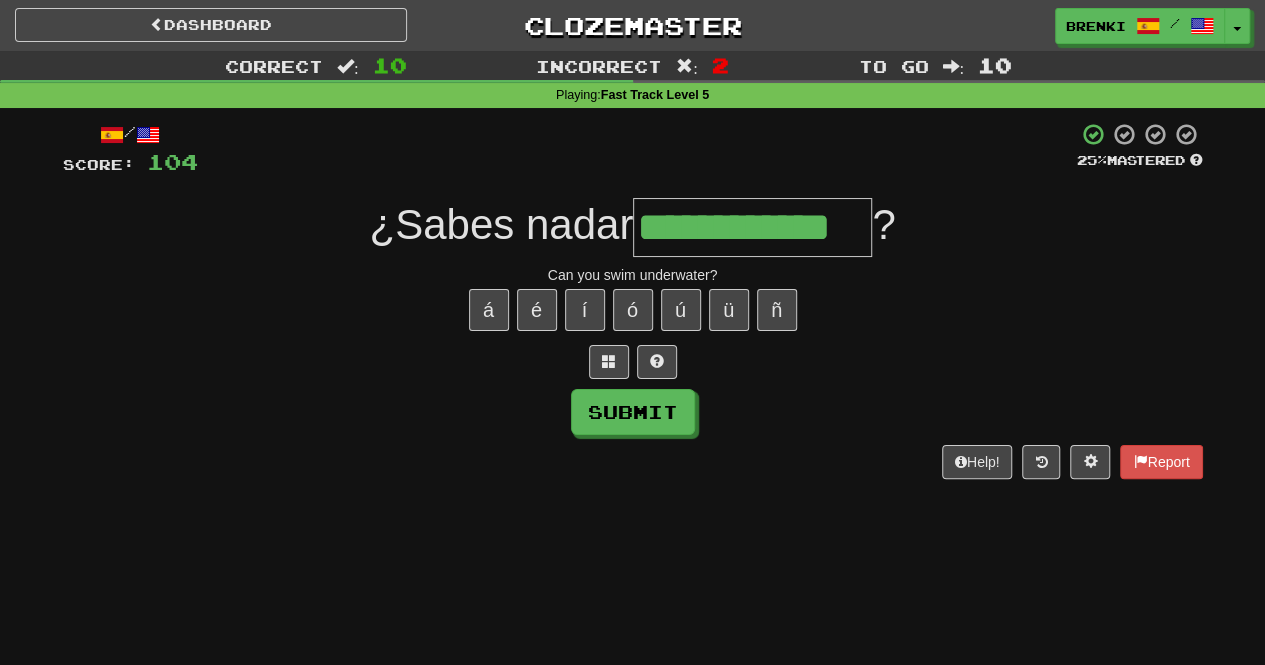 type on "**********" 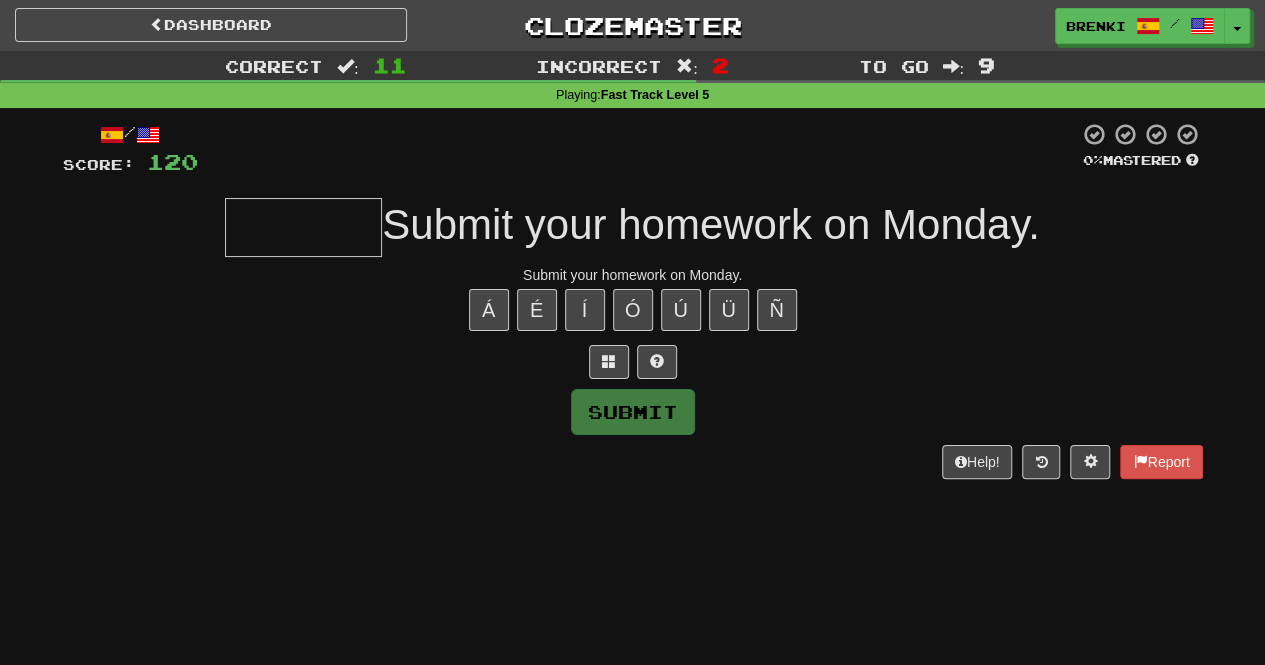 type on "*" 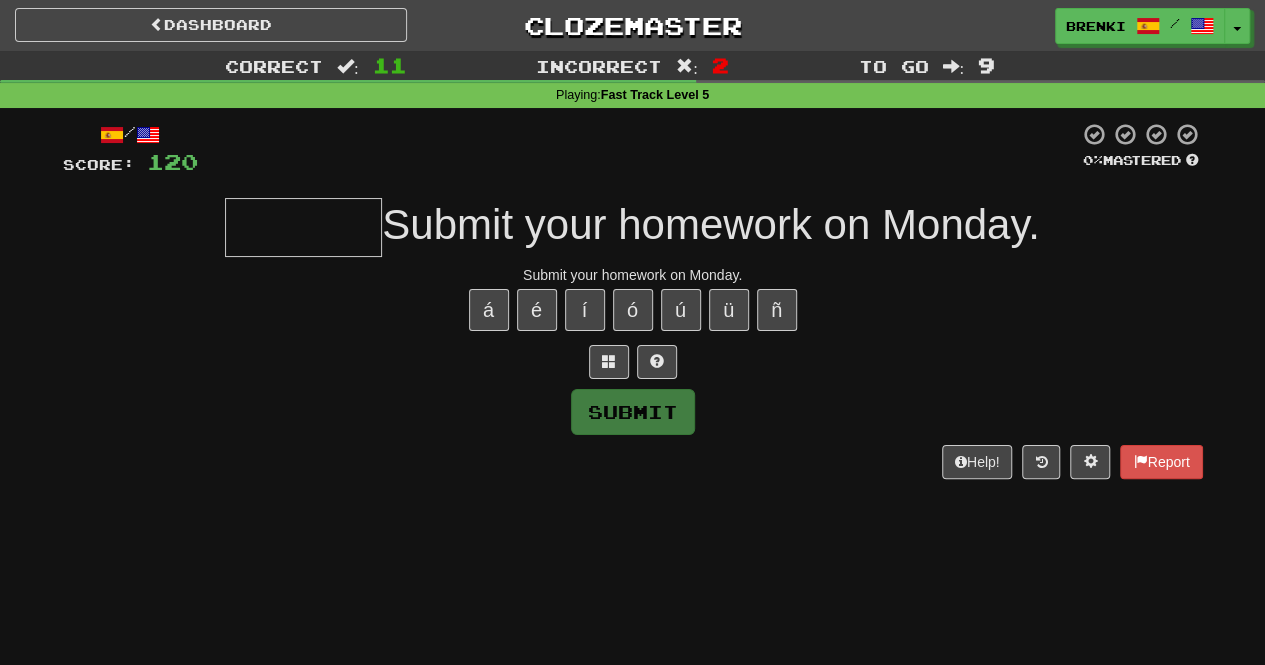type on "*******" 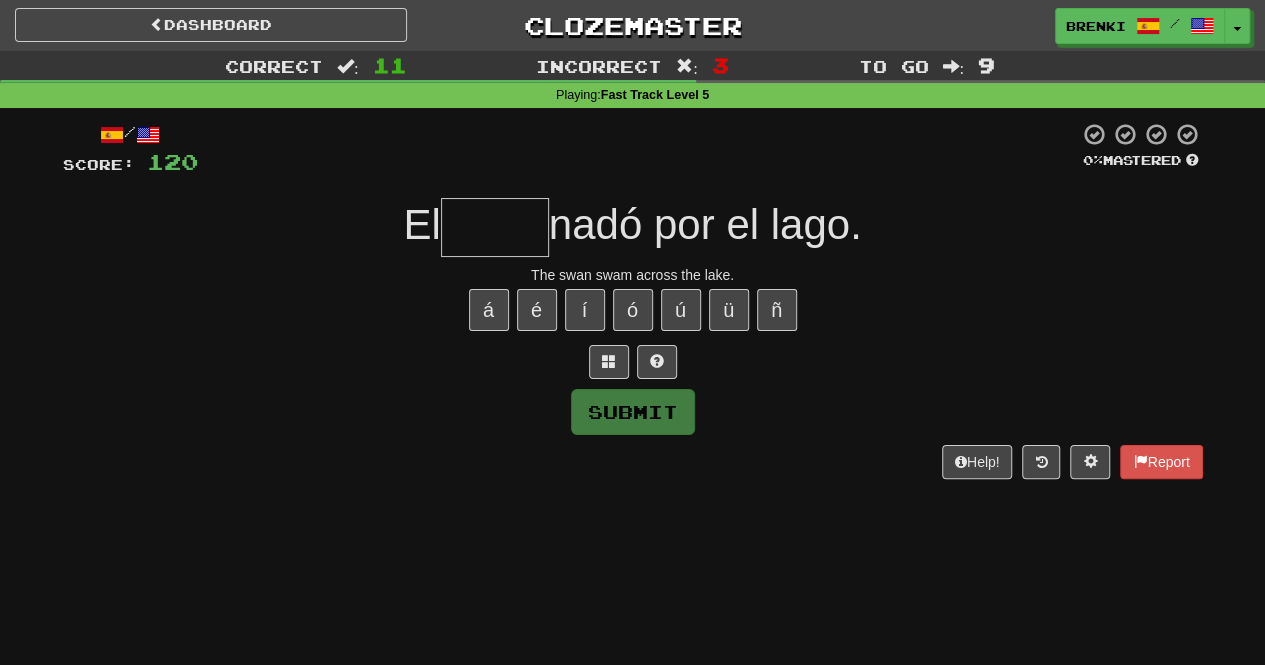 type on "*****" 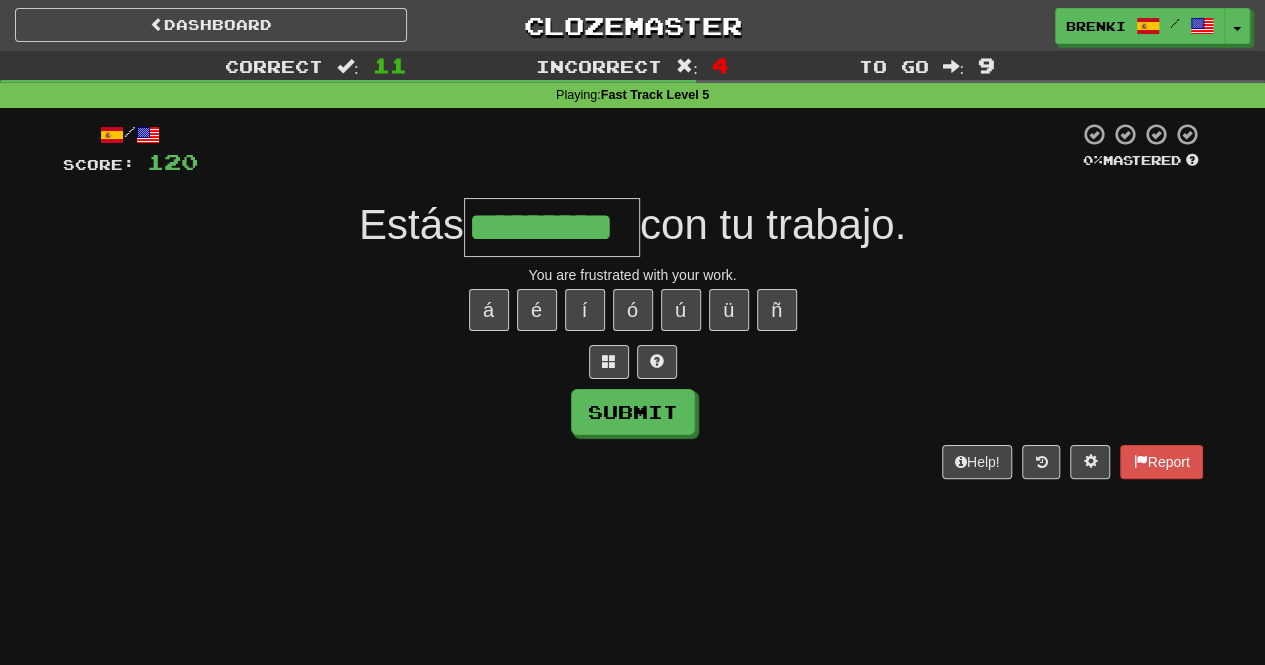 type on "*********" 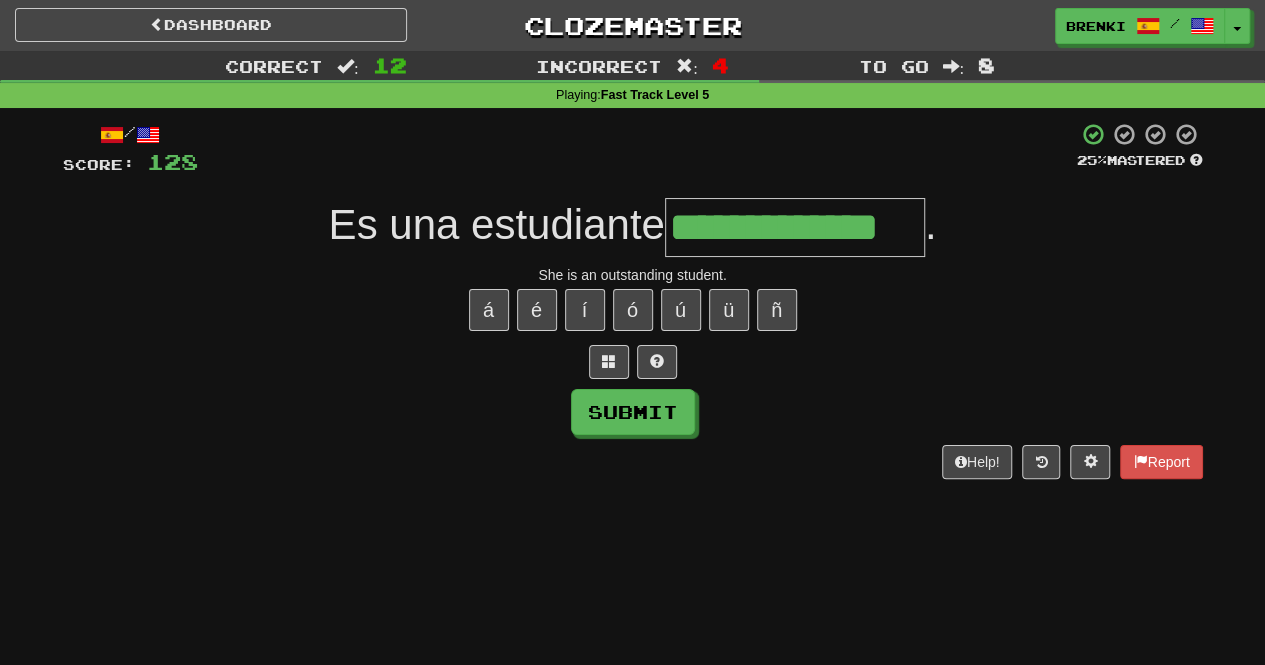 type on "**********" 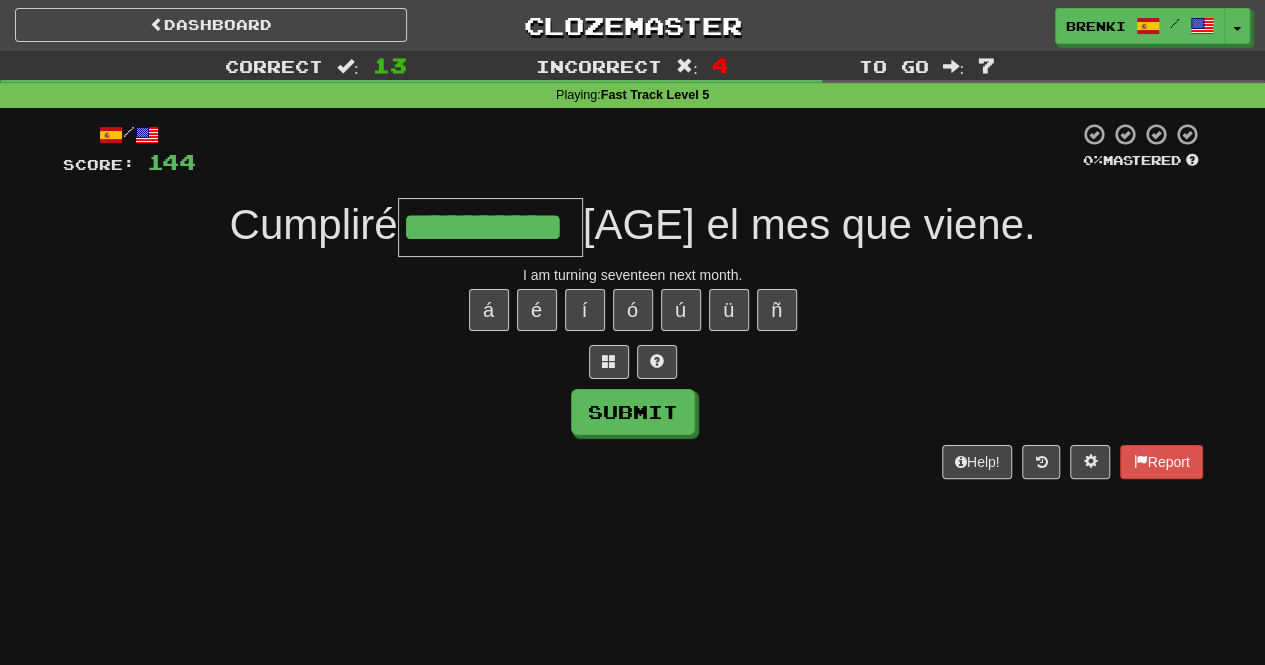 type on "**********" 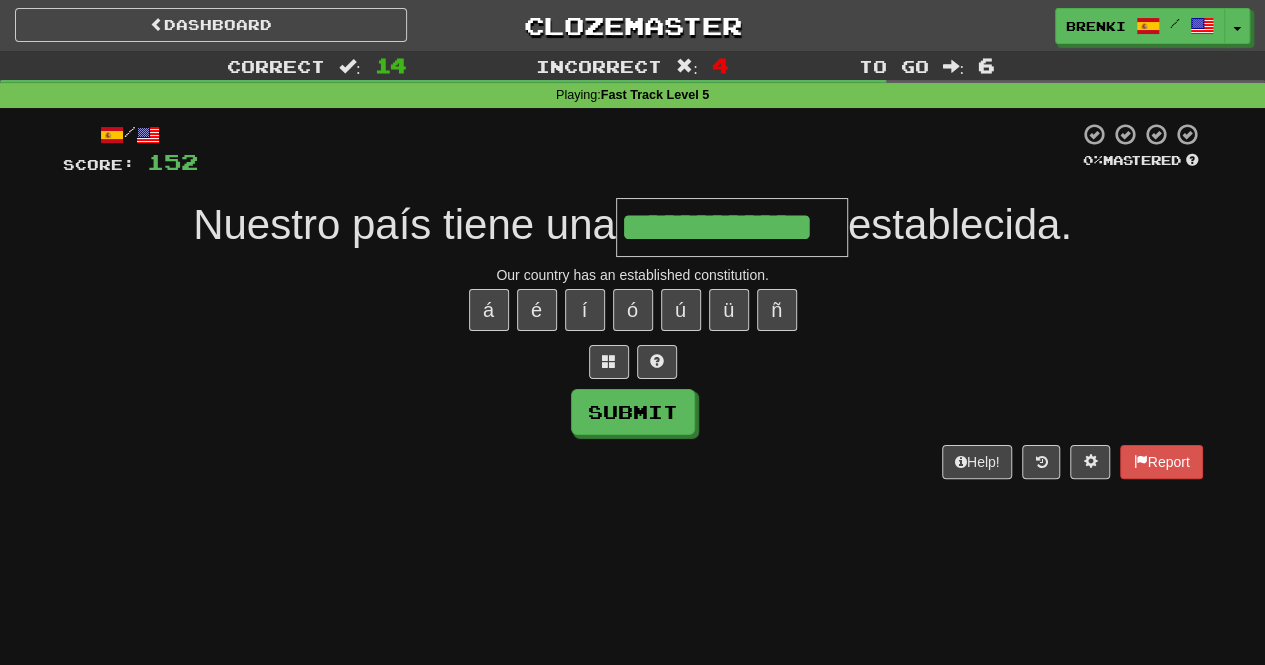 type on "**********" 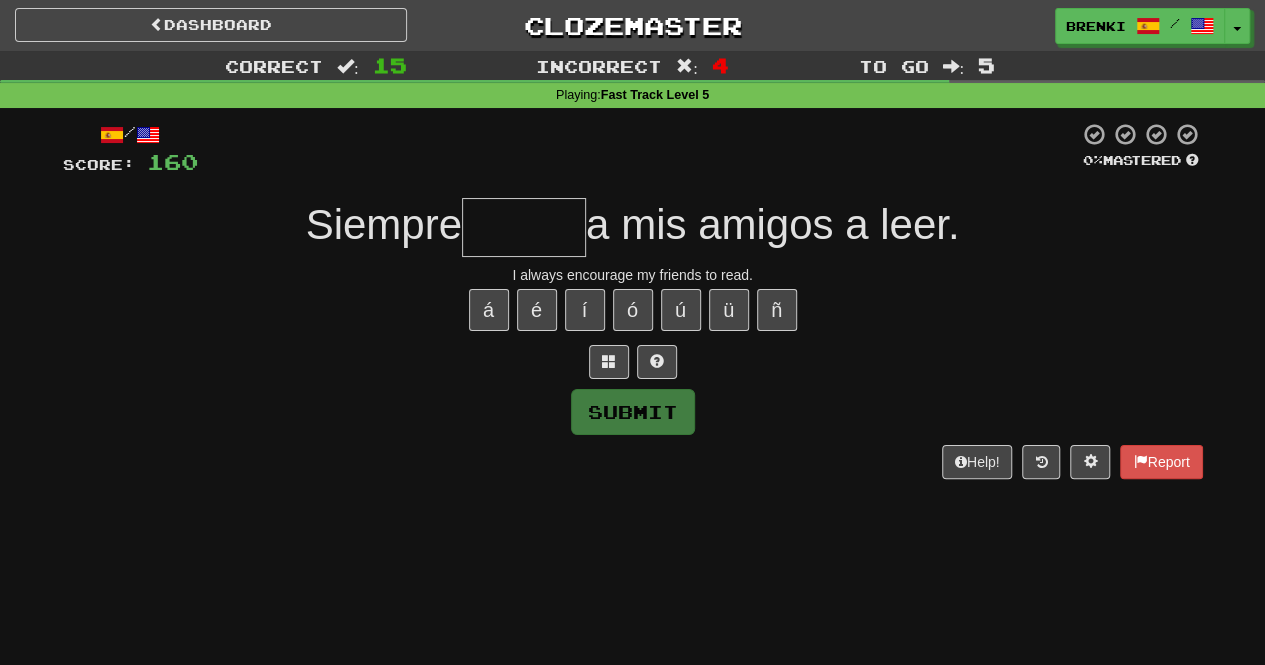 type on "*" 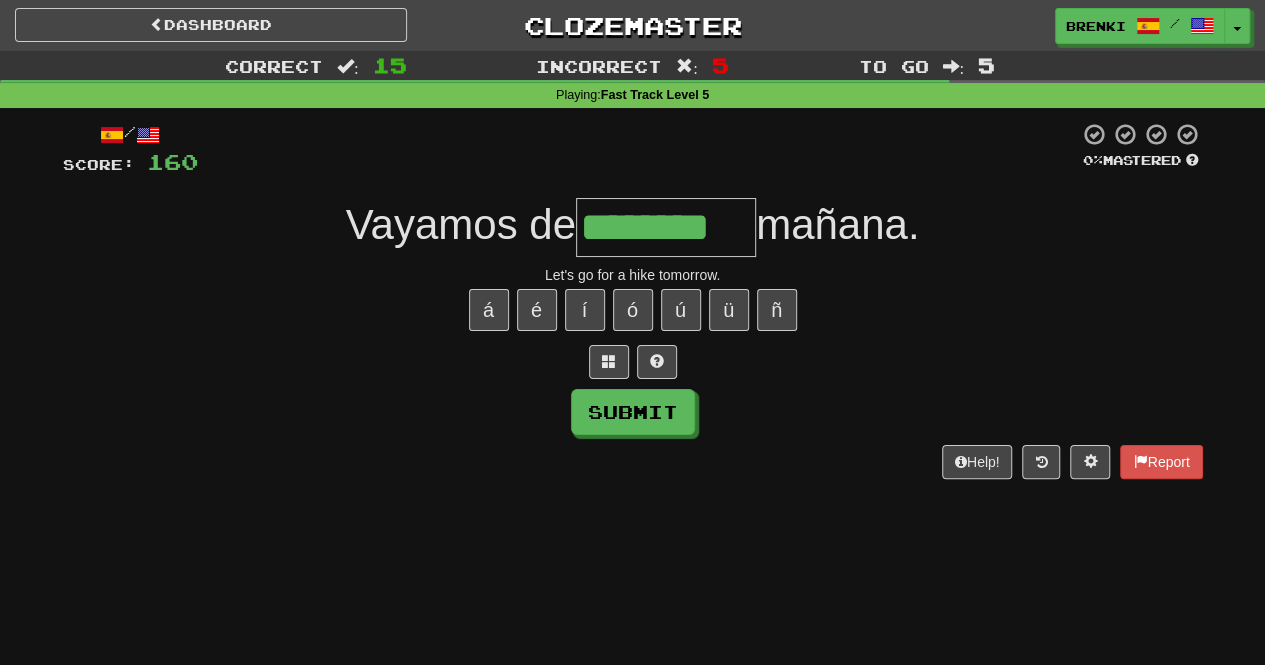 type on "********" 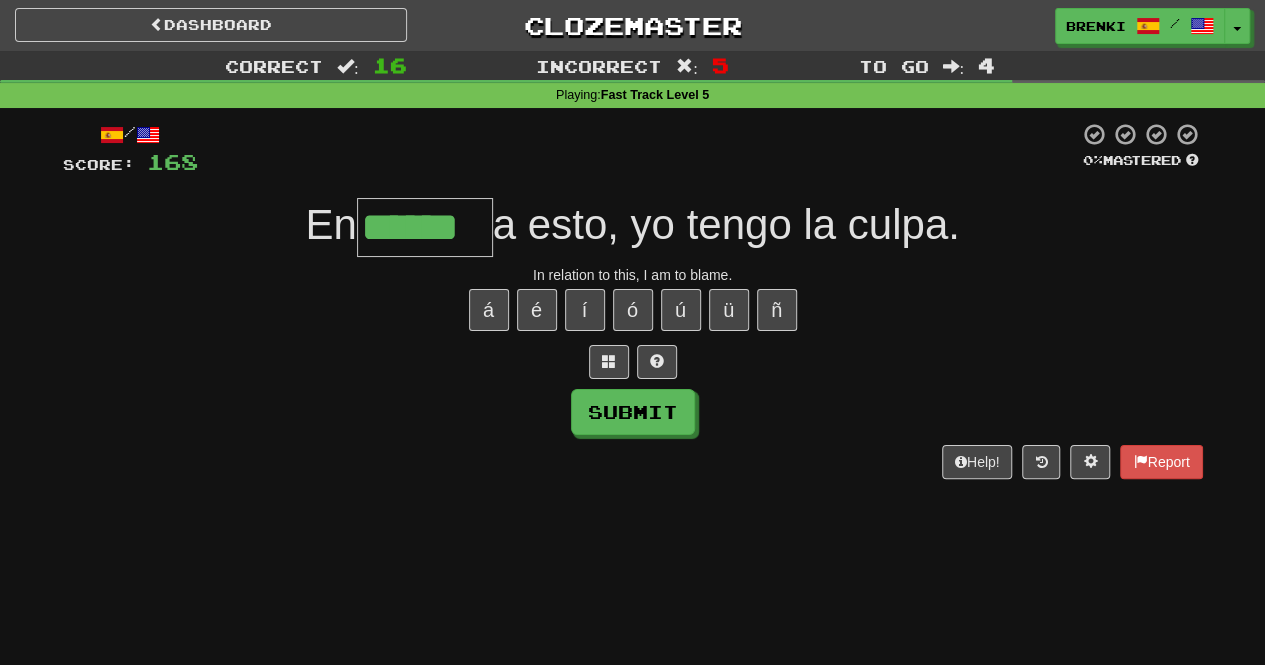 type on "******" 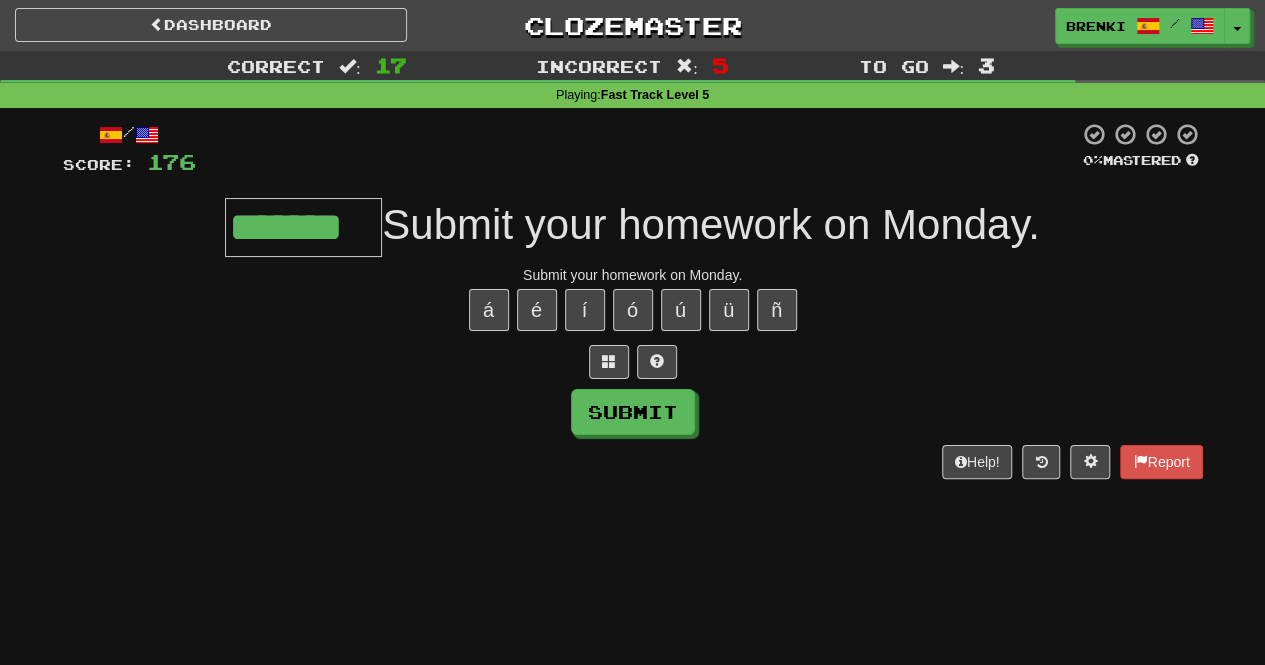 type on "*******" 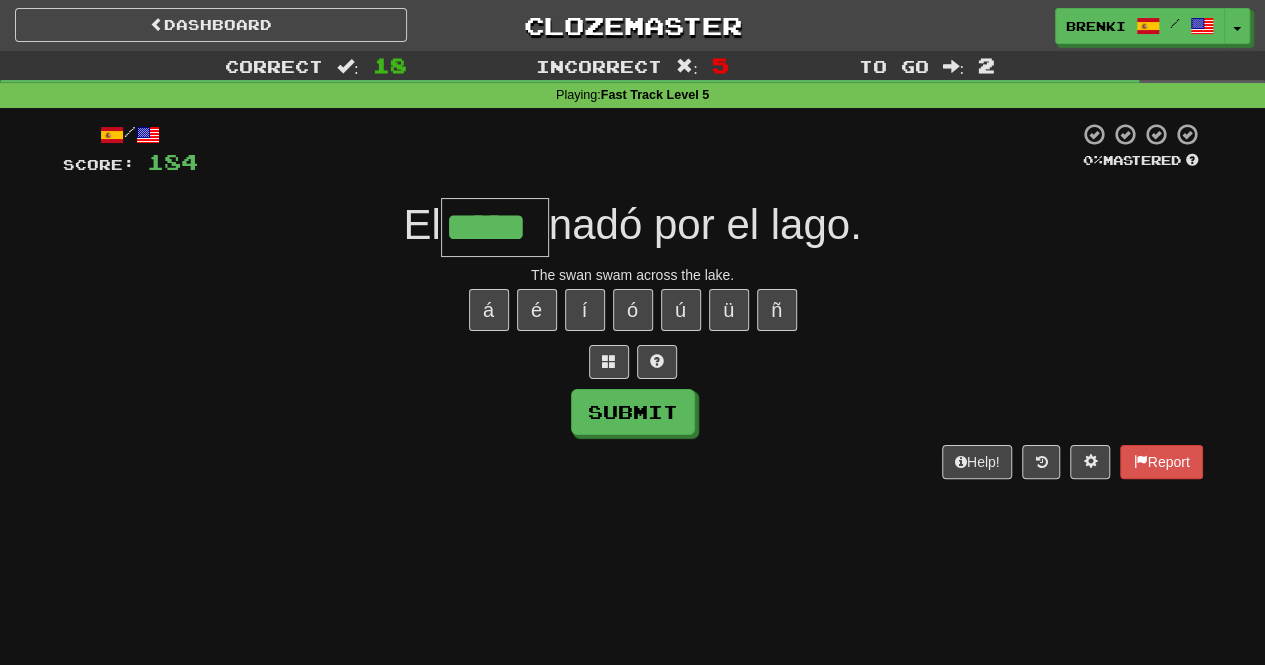 type on "*****" 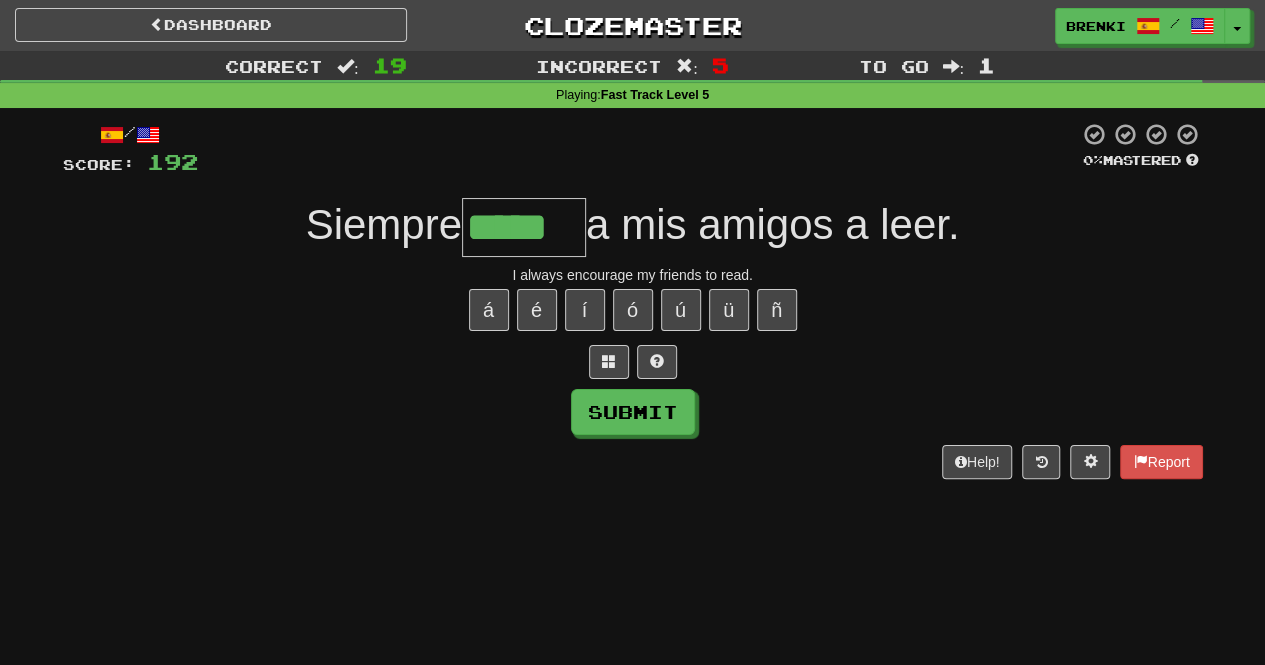 type on "*****" 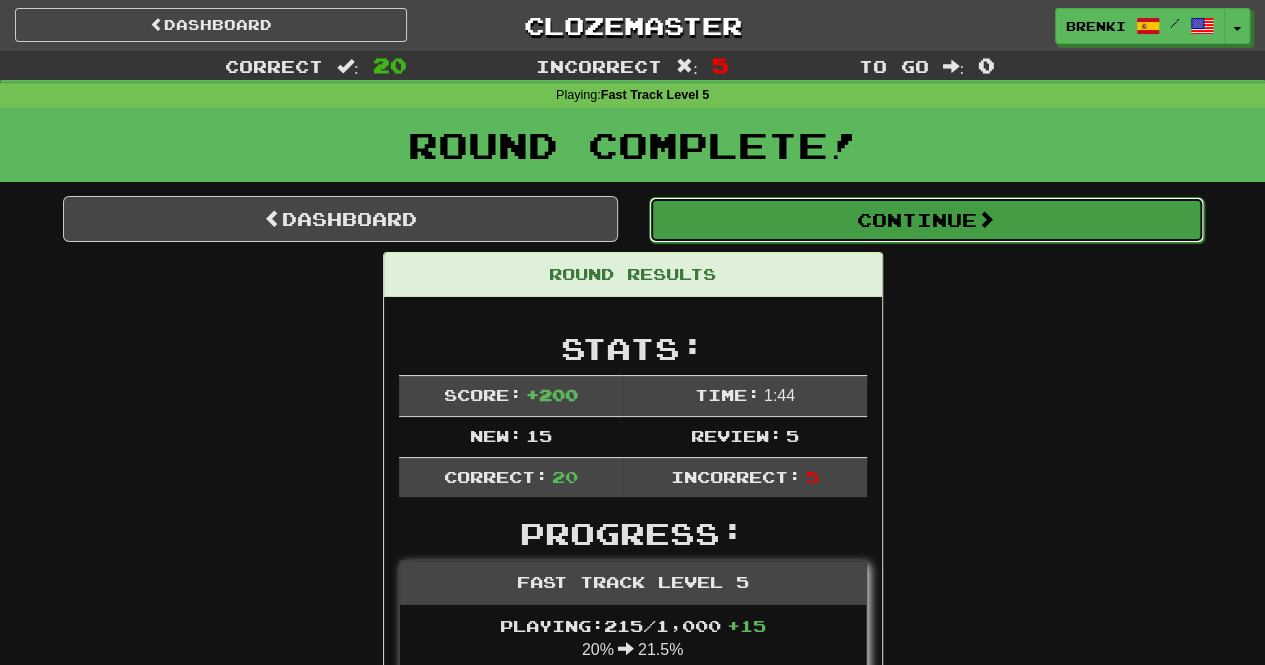 click on "Continue" at bounding box center (926, 220) 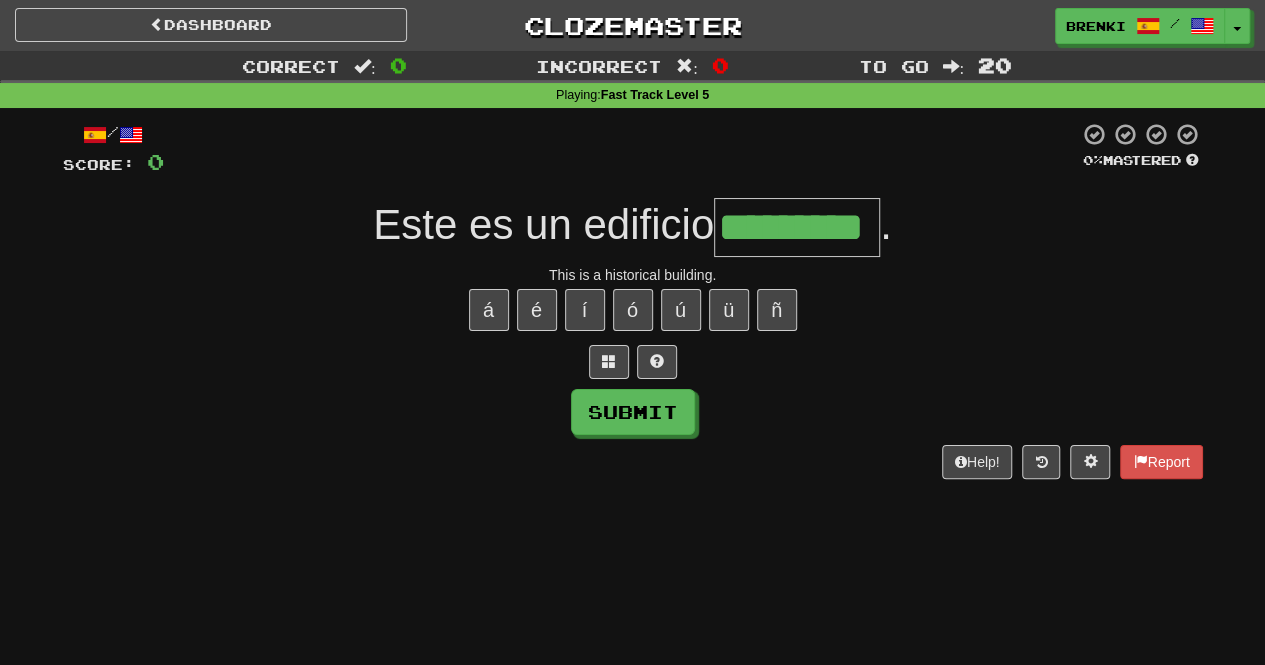 type on "*********" 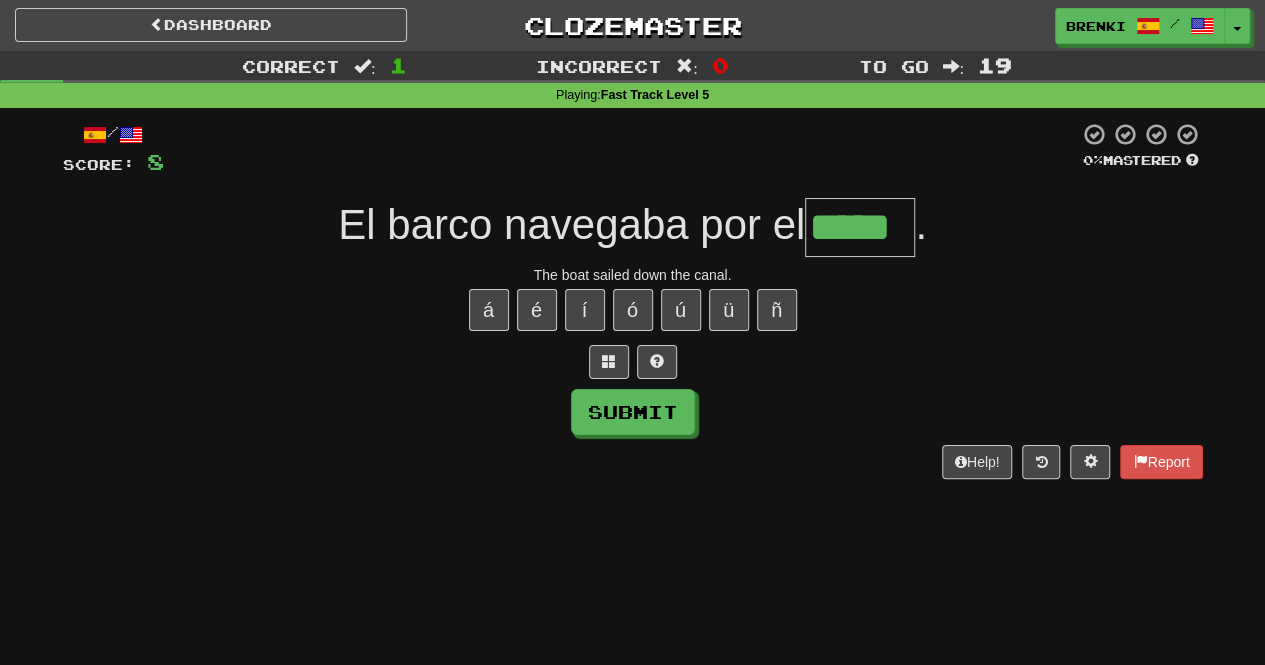 type on "*****" 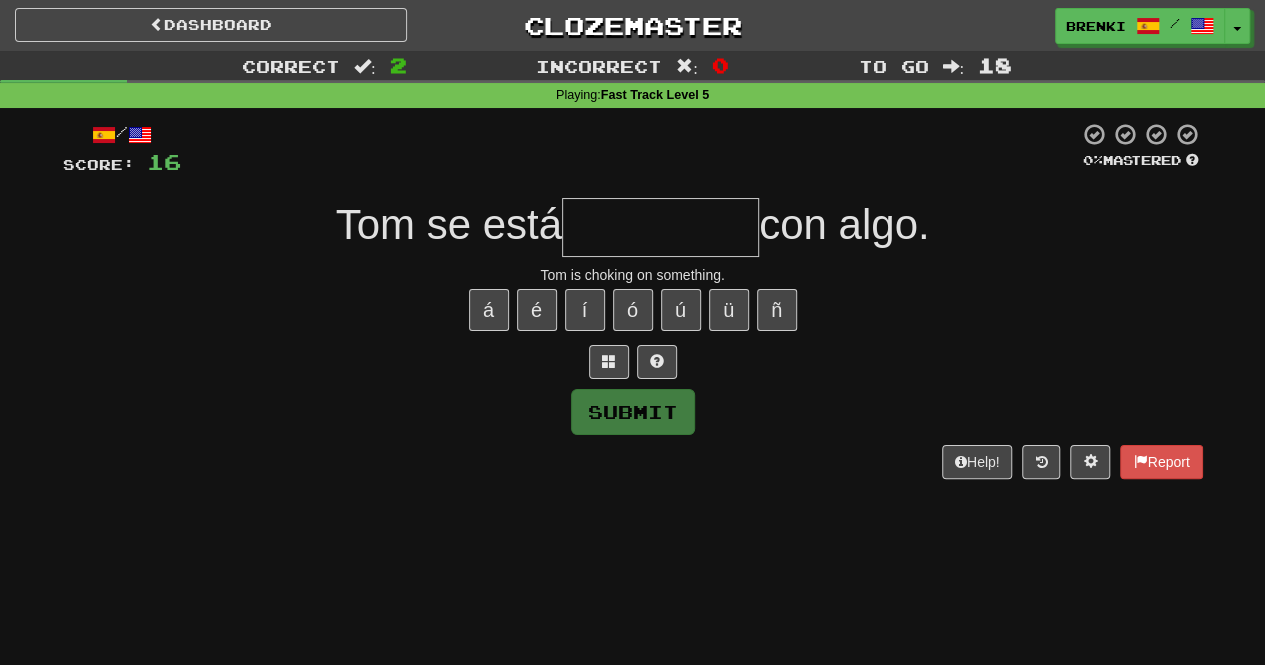 type on "********" 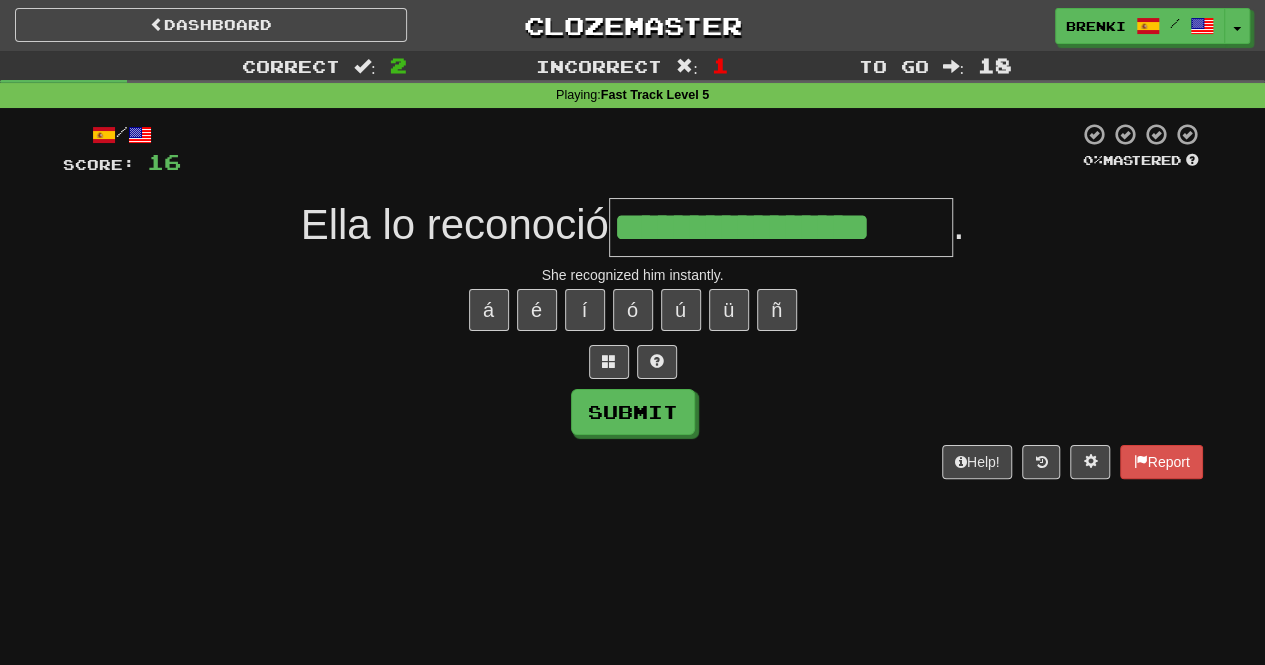 type on "**********" 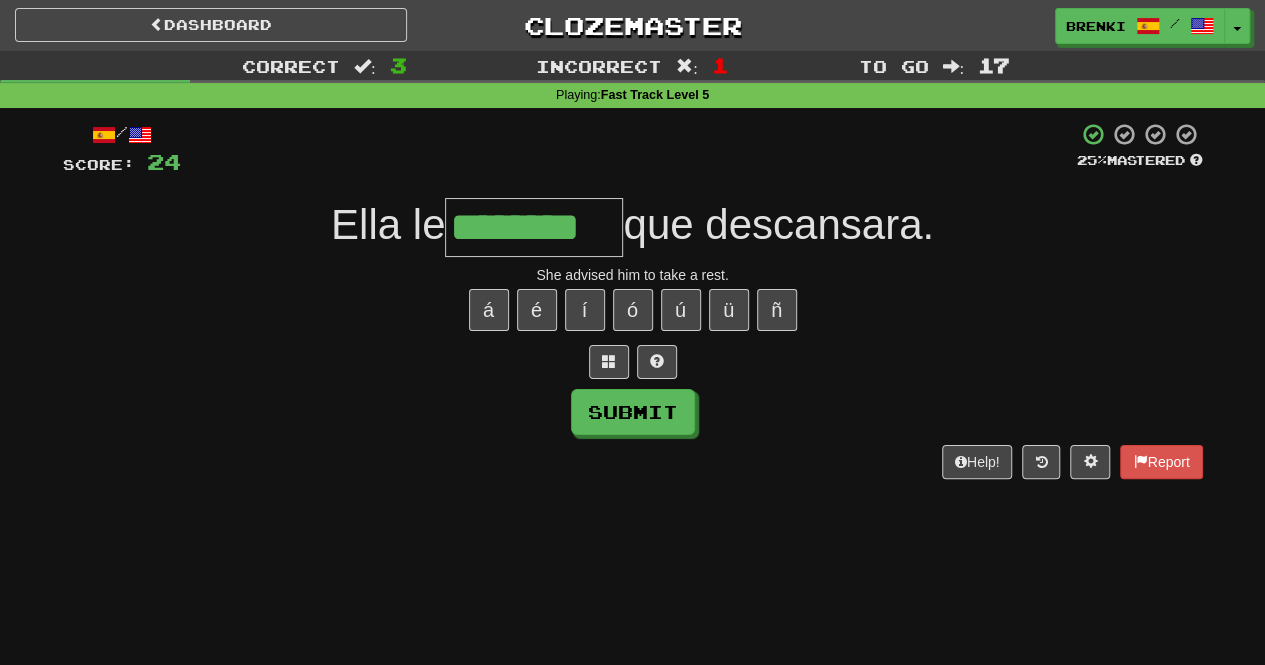 type on "********" 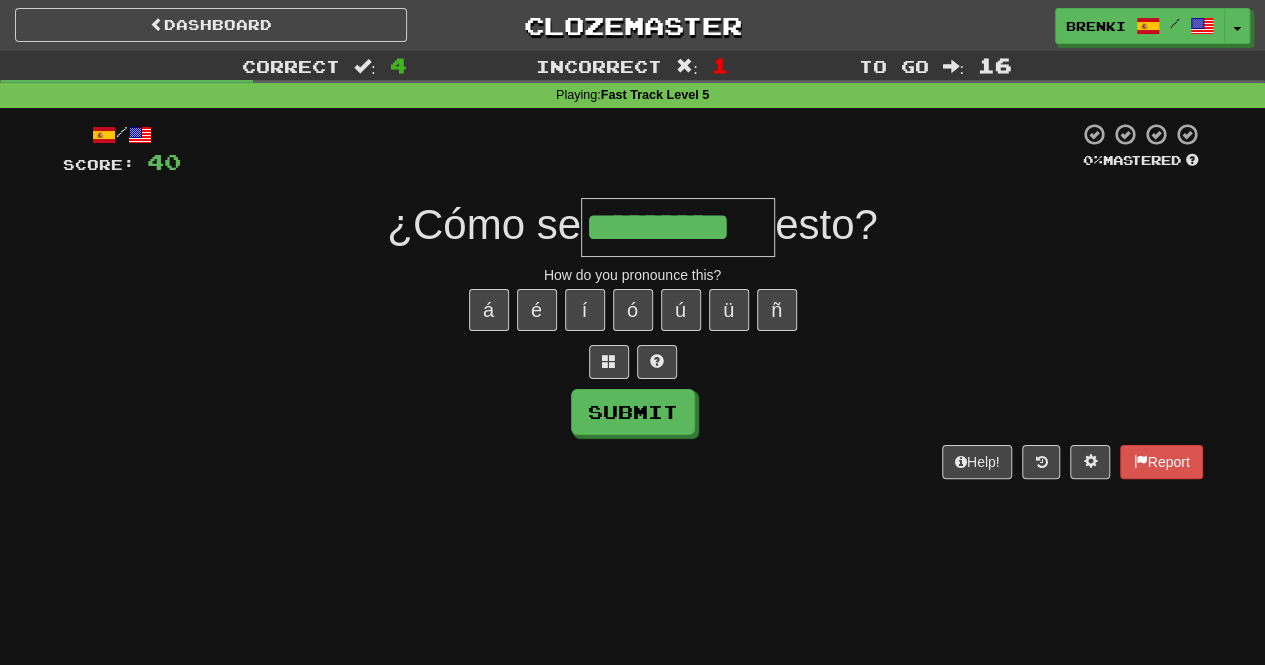 type on "*********" 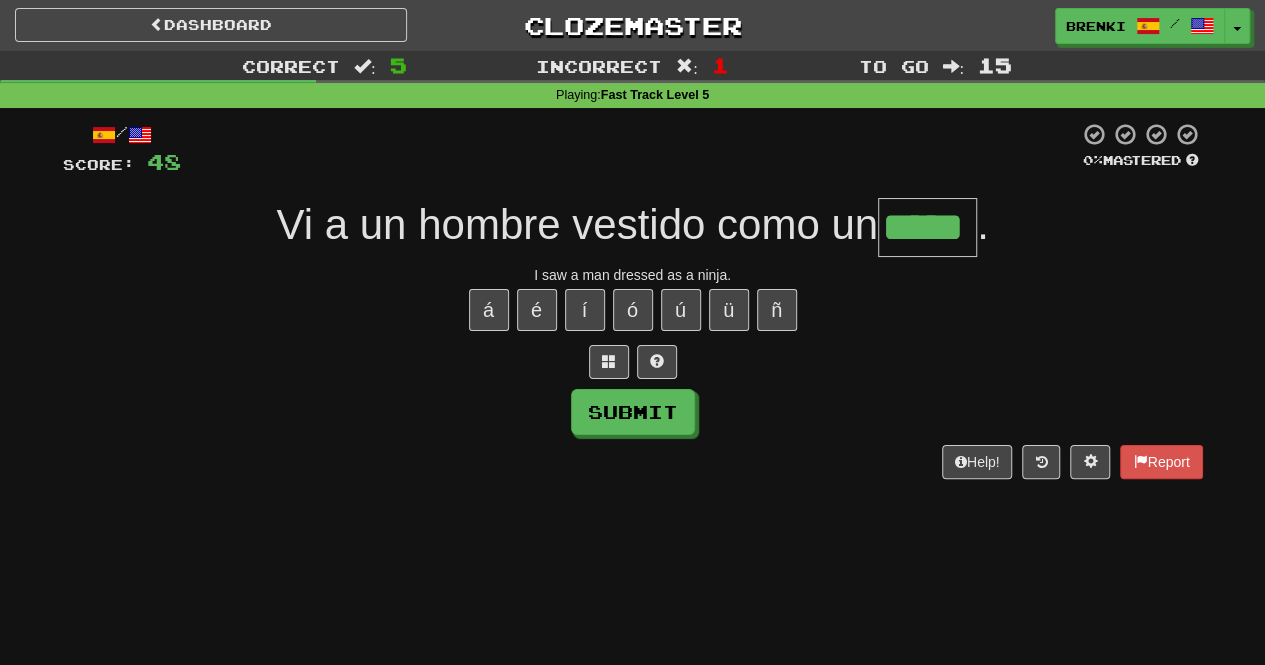 type on "*****" 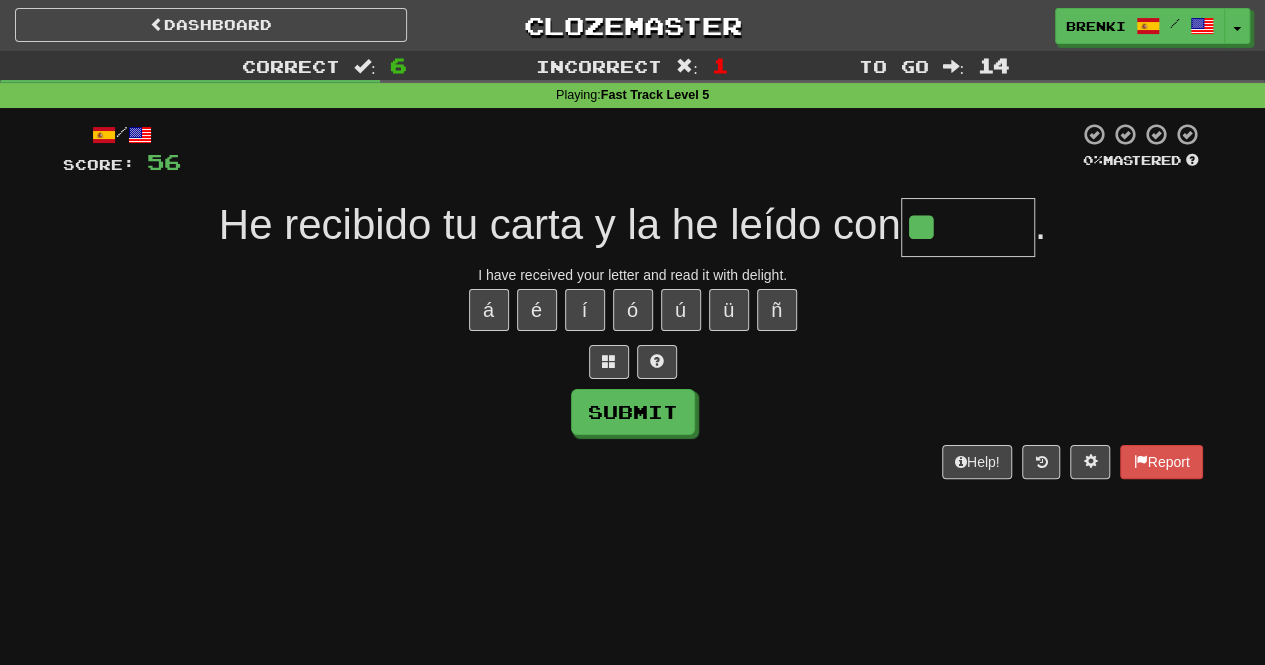 type on "*" 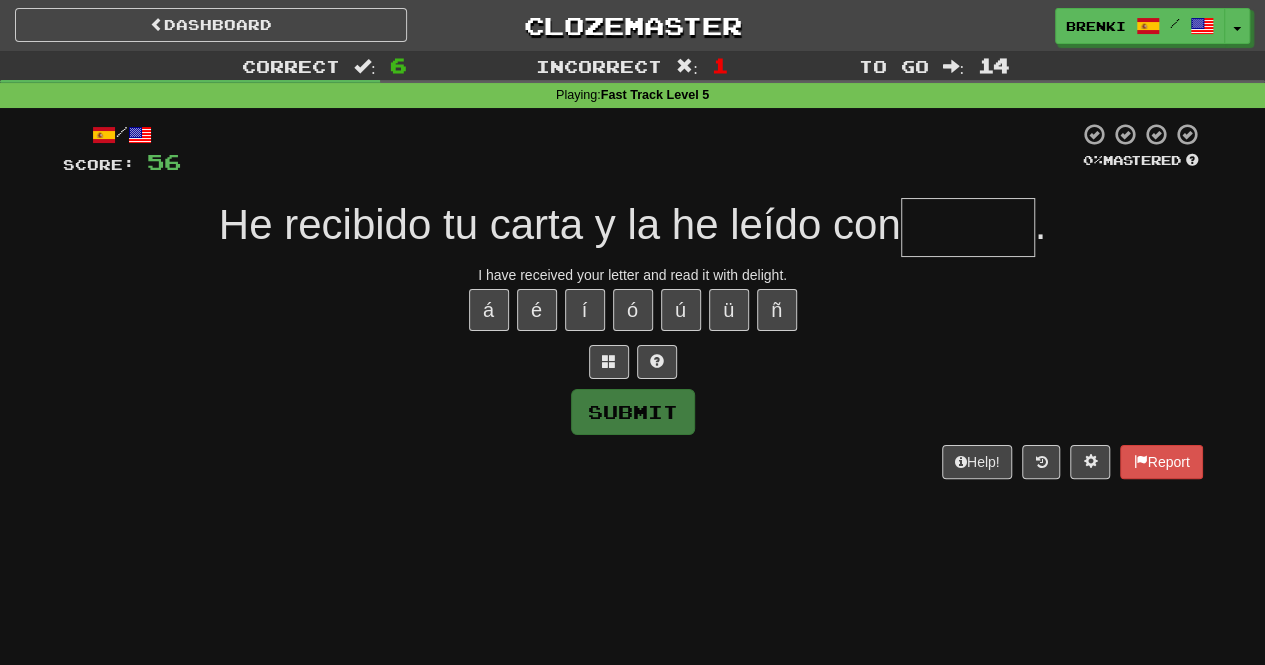 type on "*******" 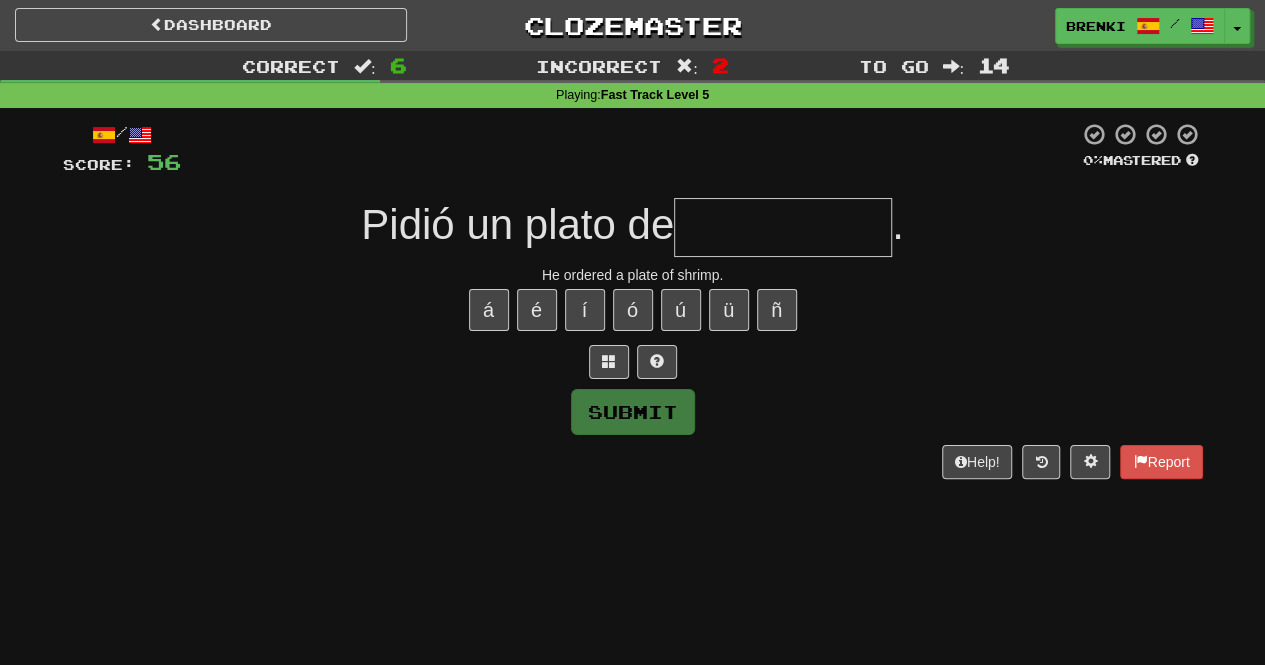 type on "*" 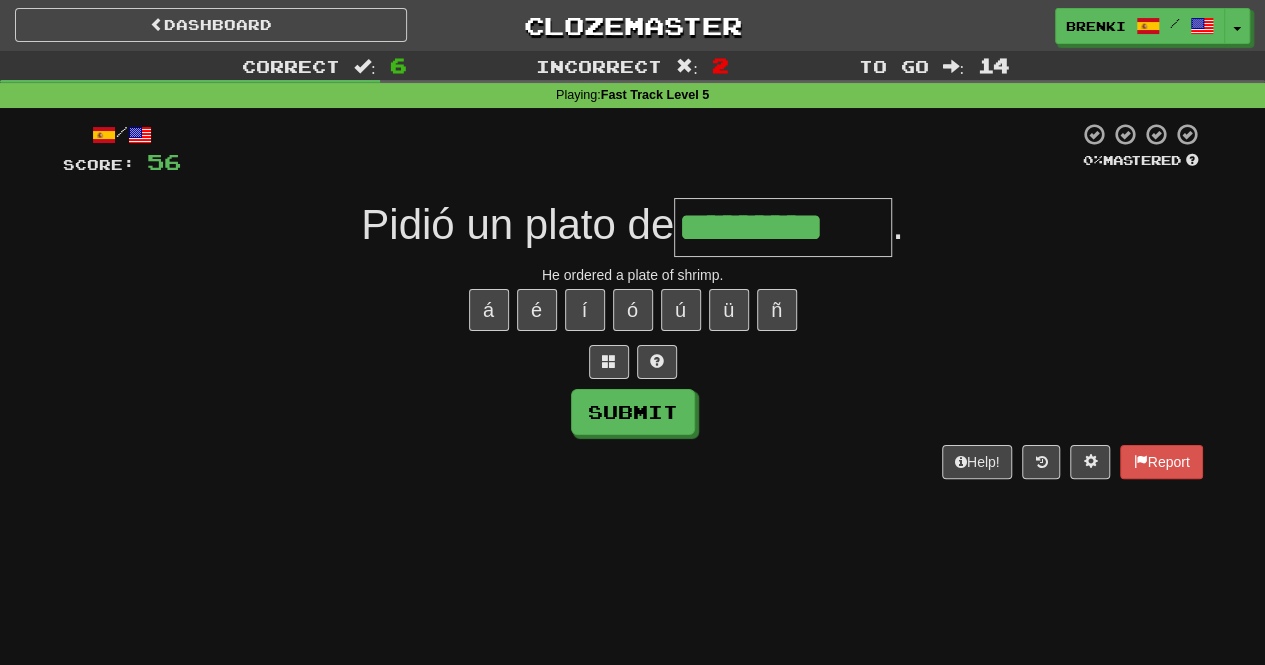 type on "*********" 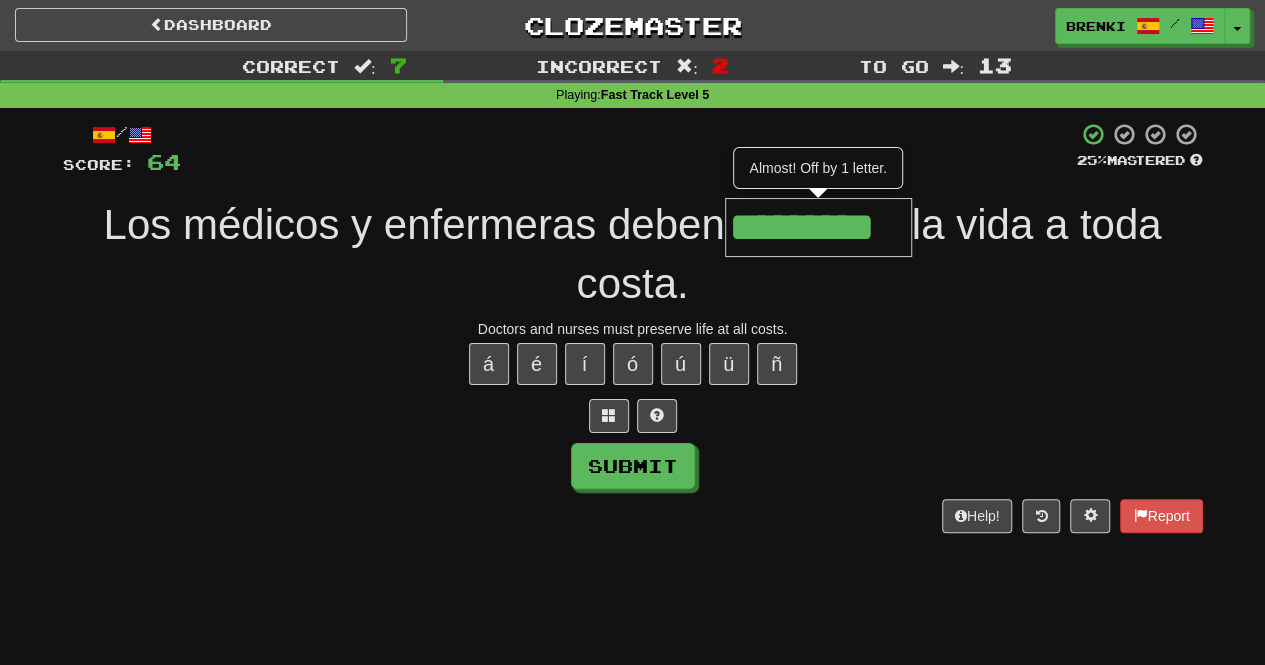 type on "*********" 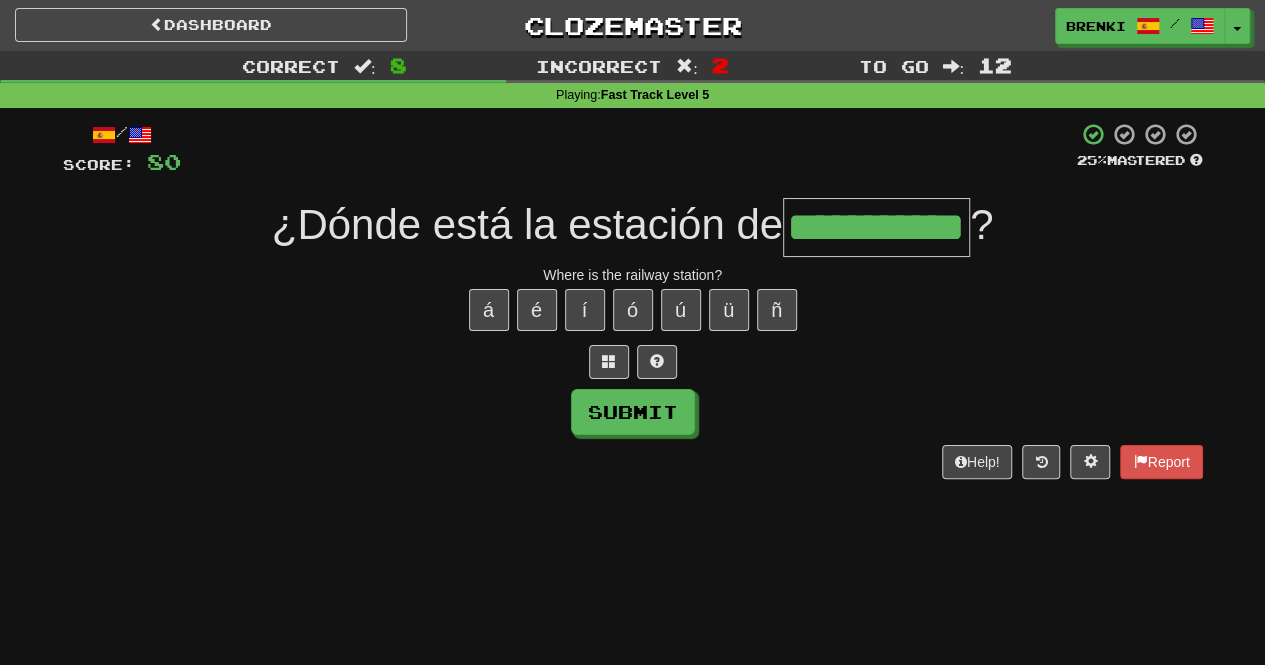 type on "**********" 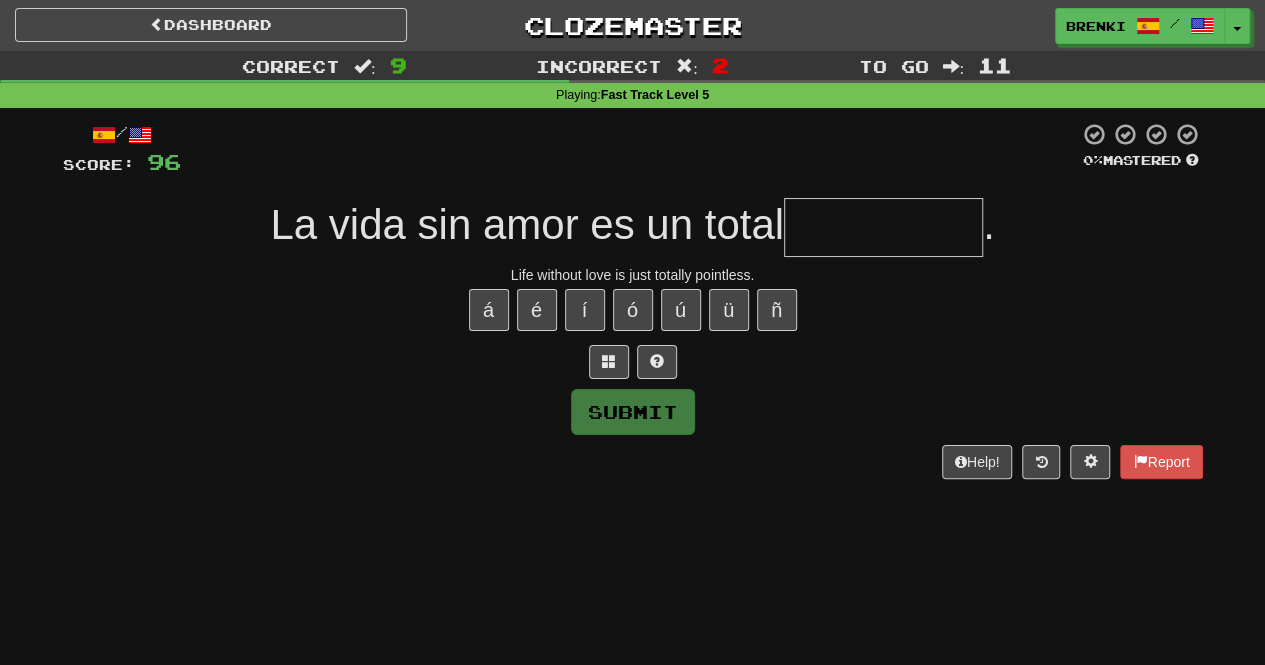 type on "*" 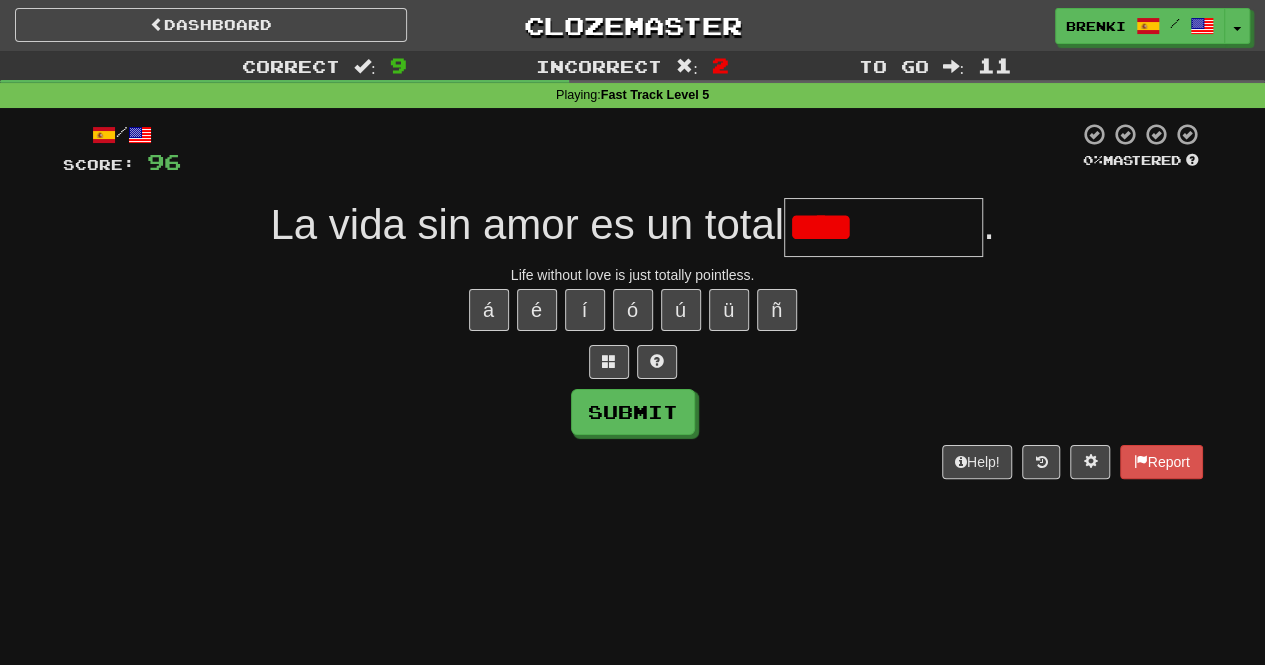 type on "**********" 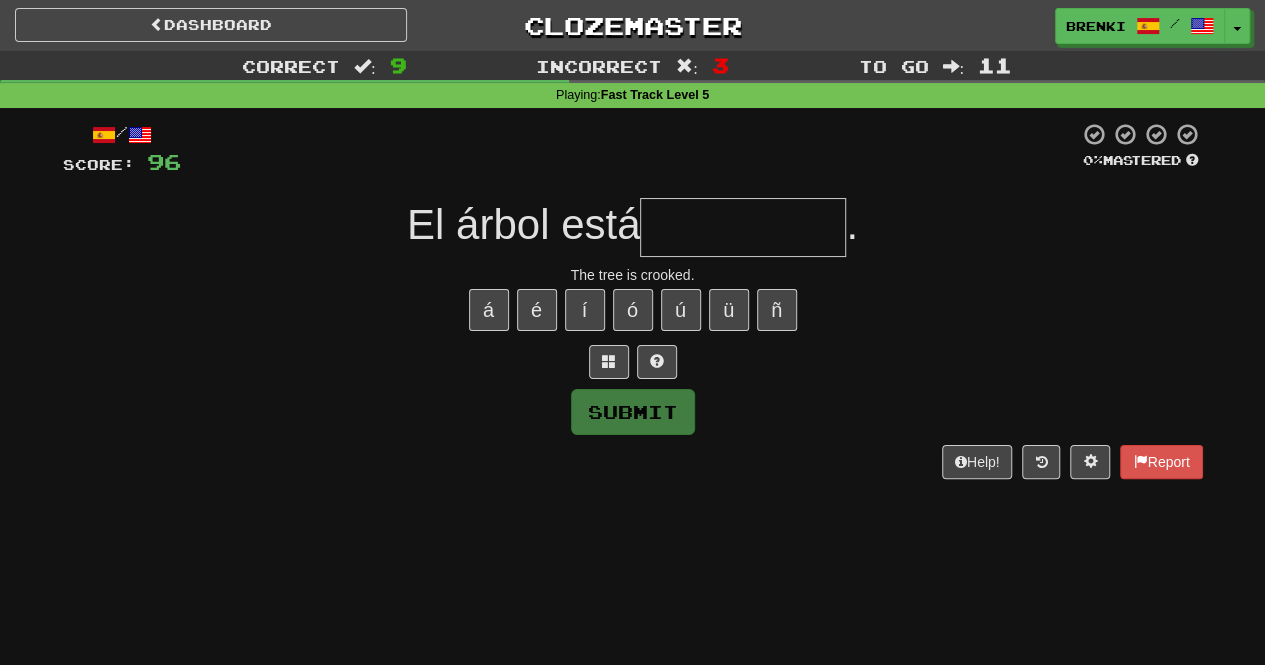 type on "*********" 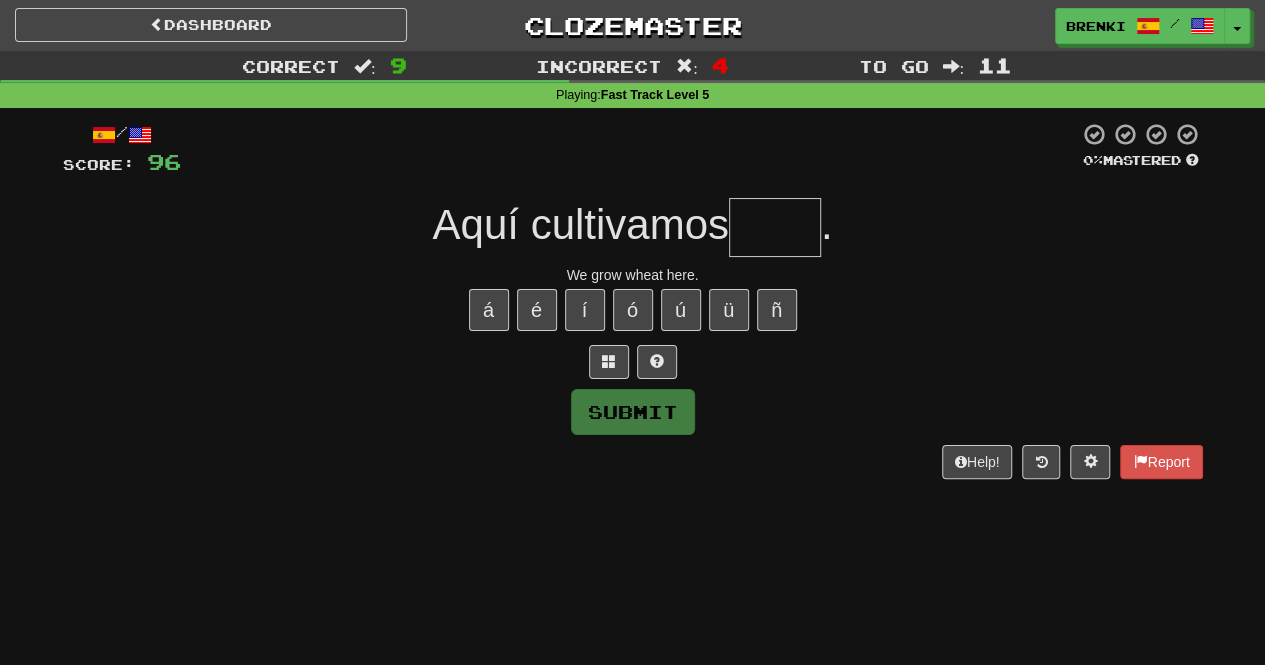 type on "*****" 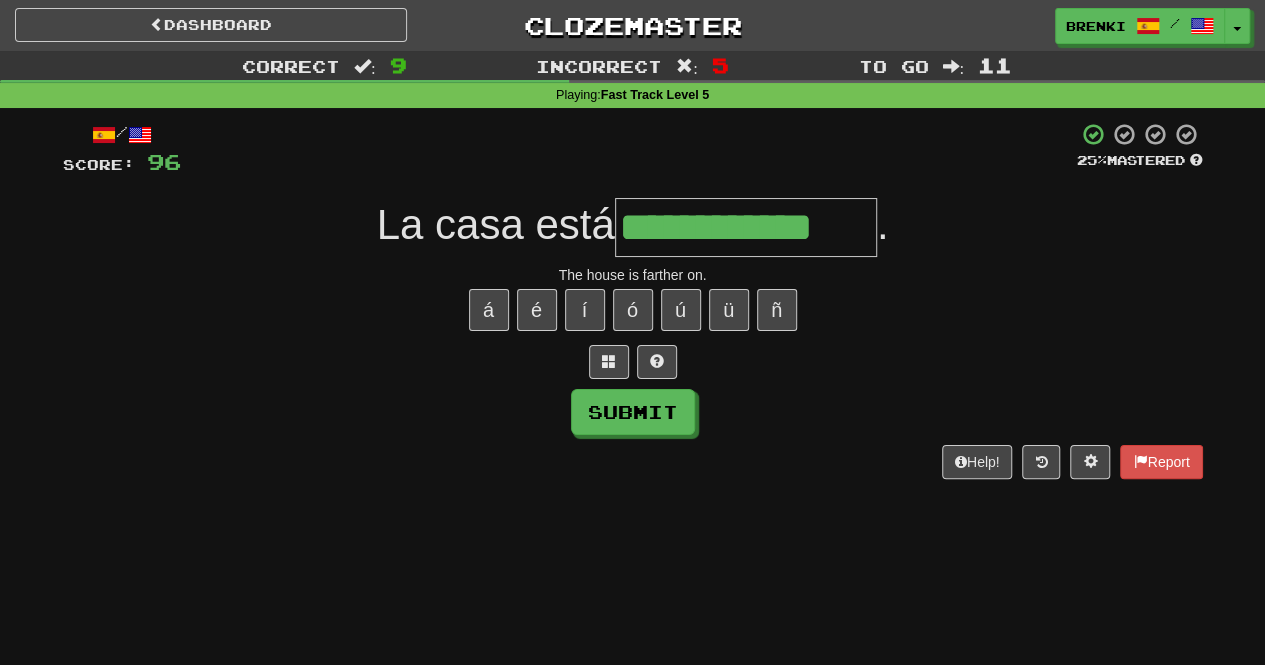 type on "**********" 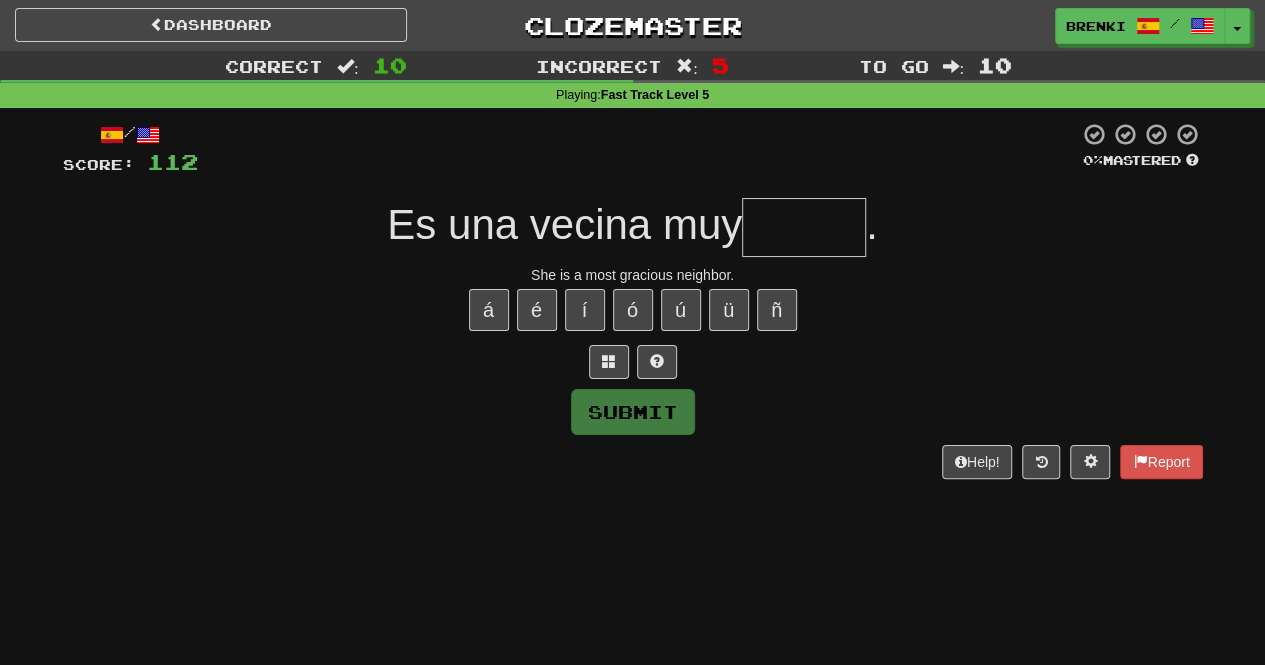 type on "*" 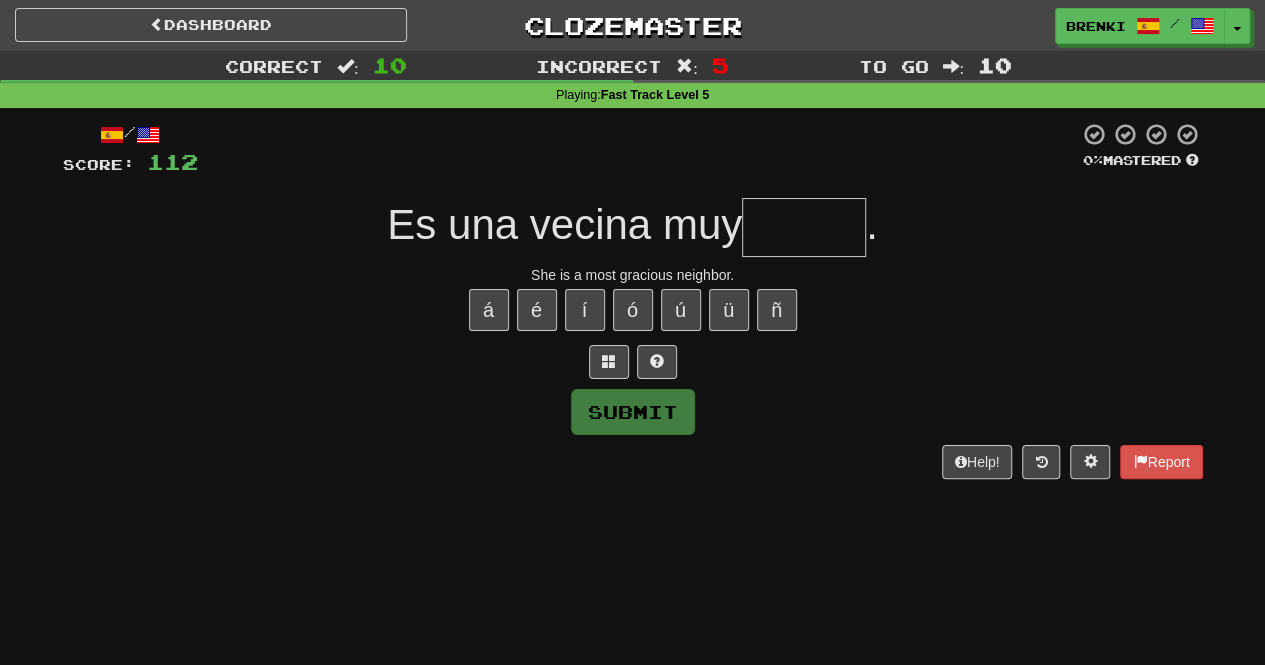 type on "*" 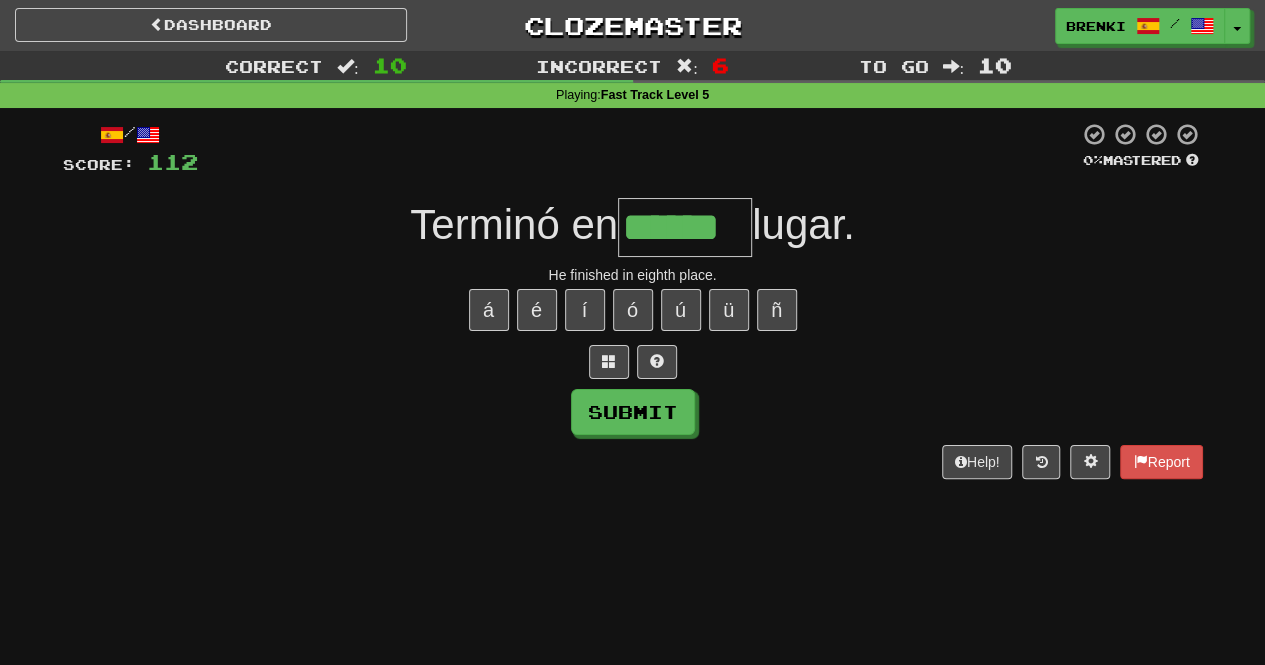 type on "******" 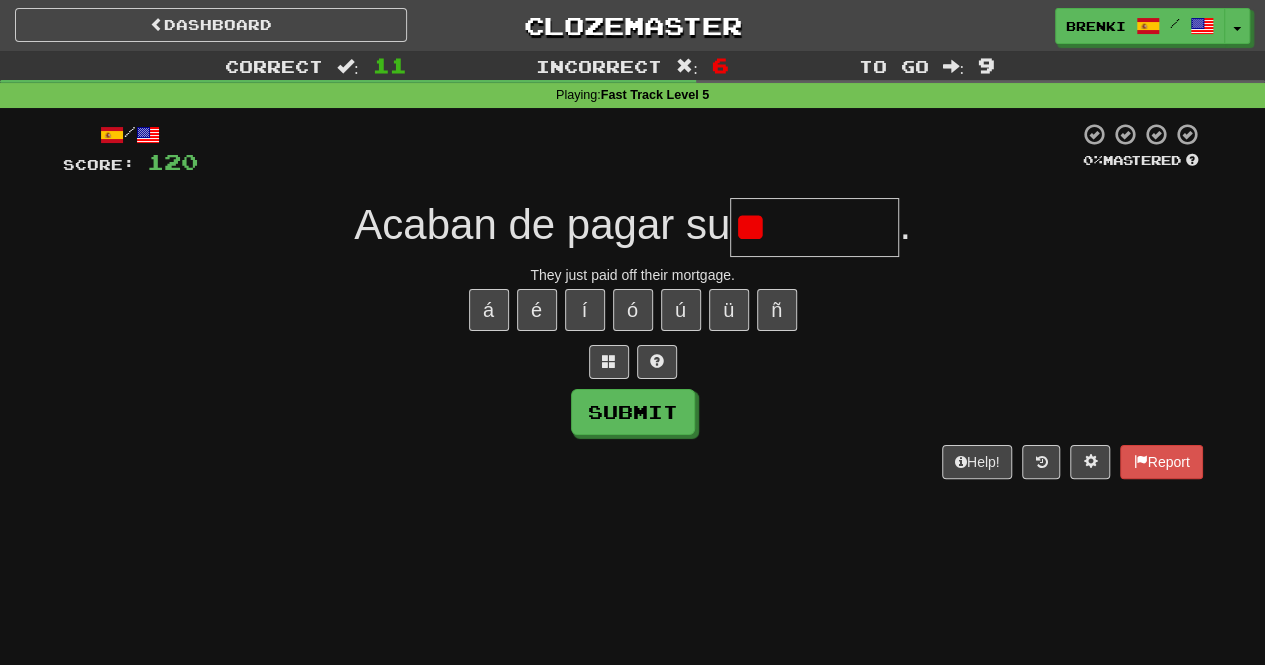 type on "*" 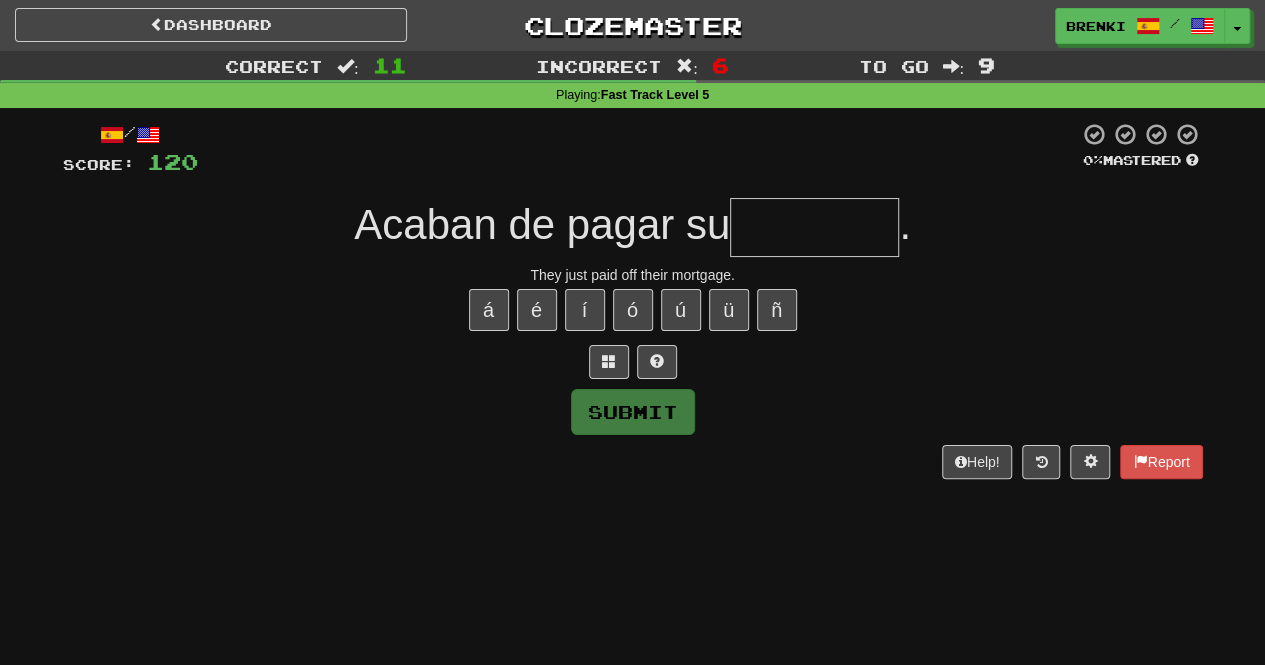 type on "********" 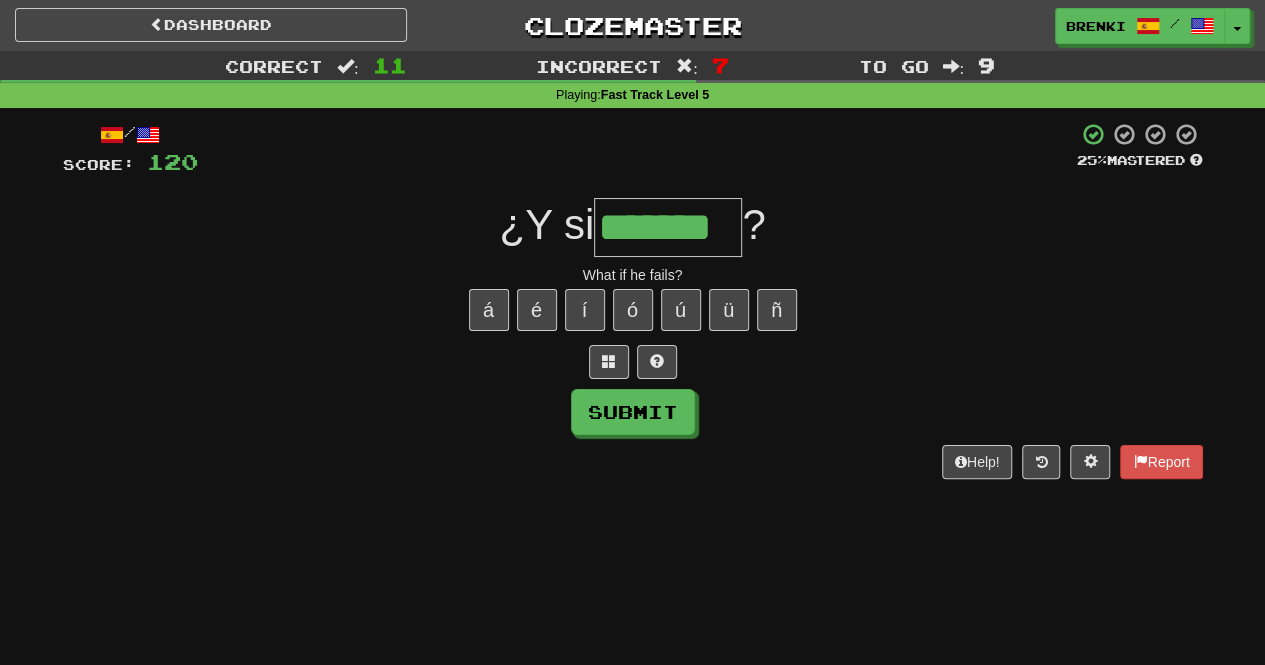 type on "*******" 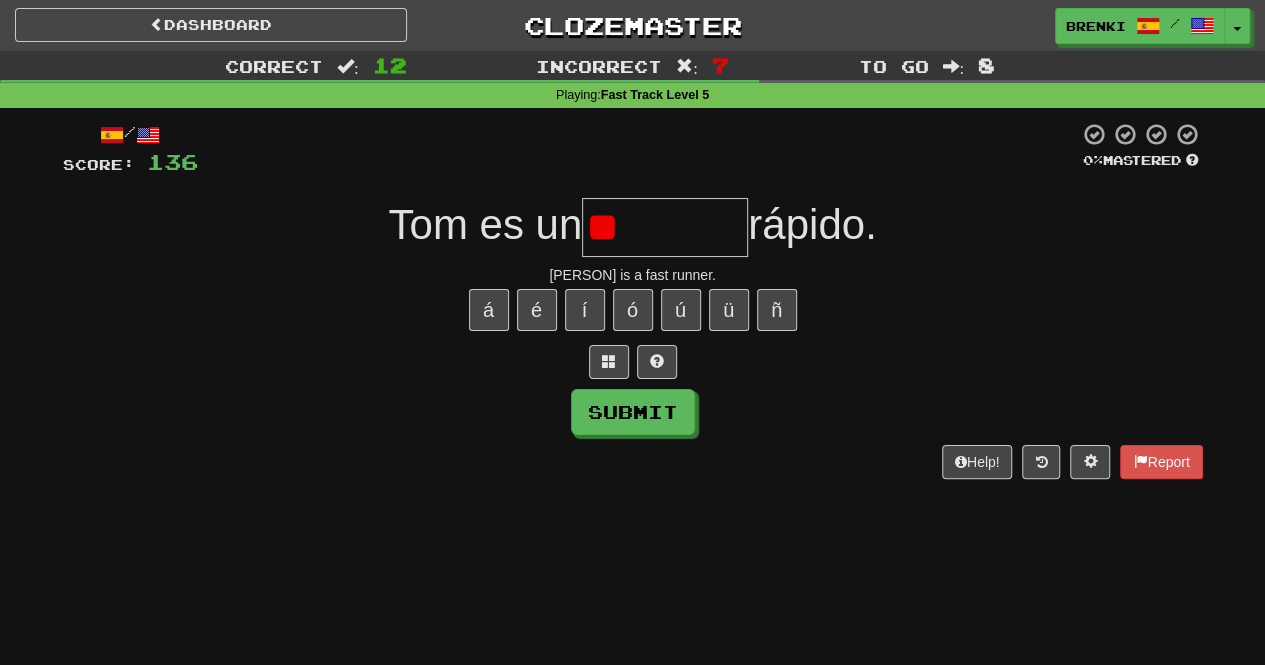 type on "*" 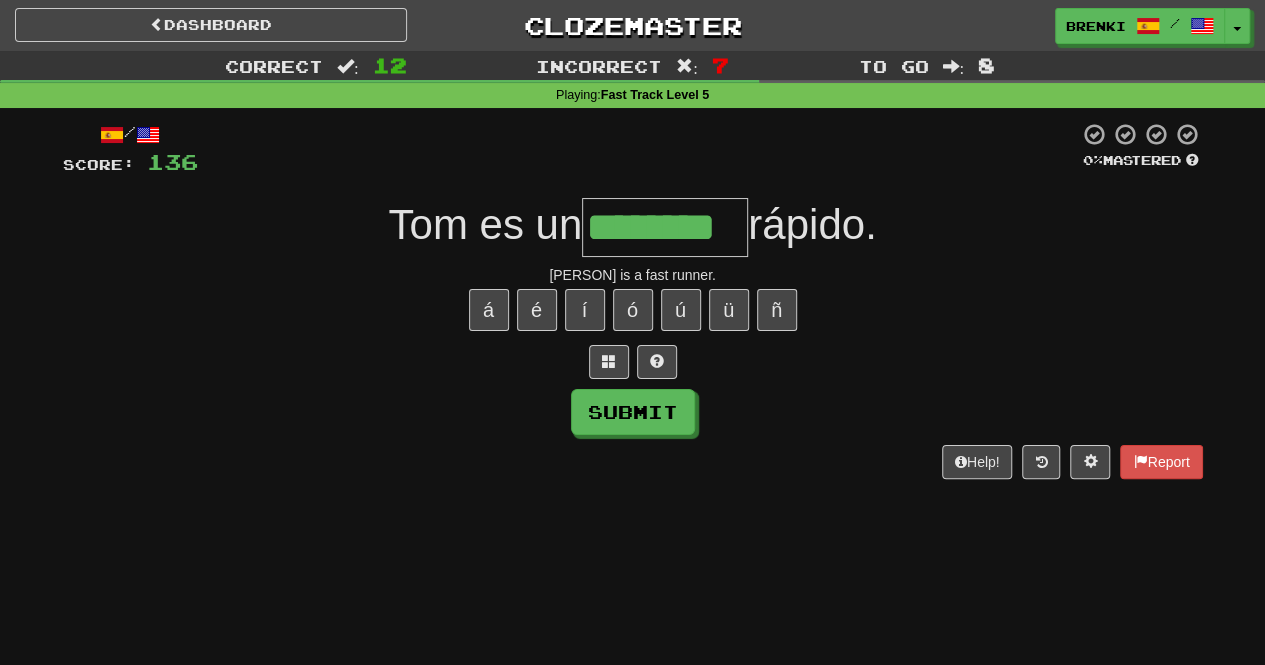 type on "********" 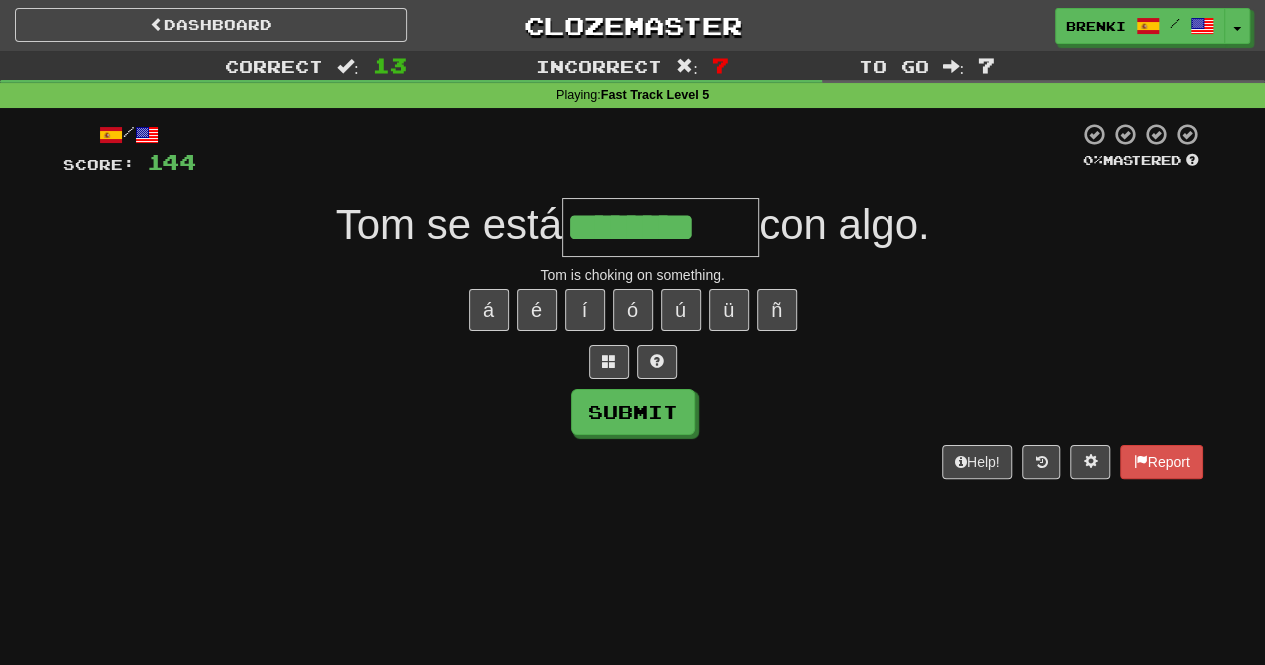 type on "********" 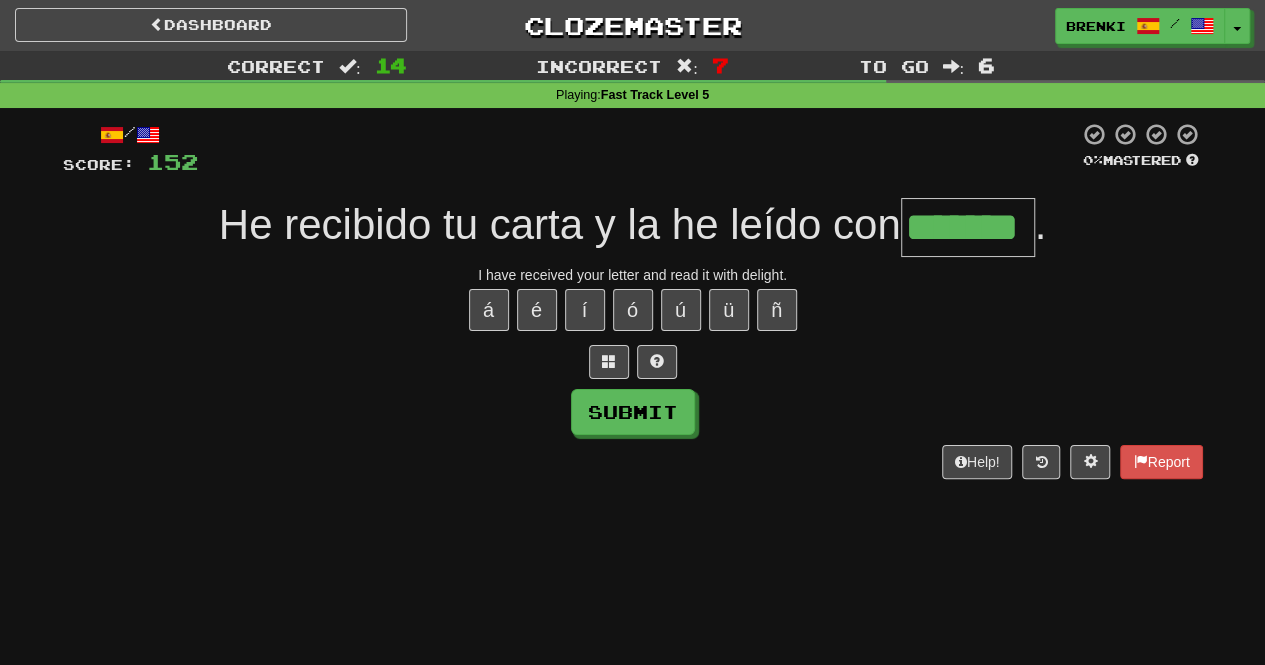 type on "*******" 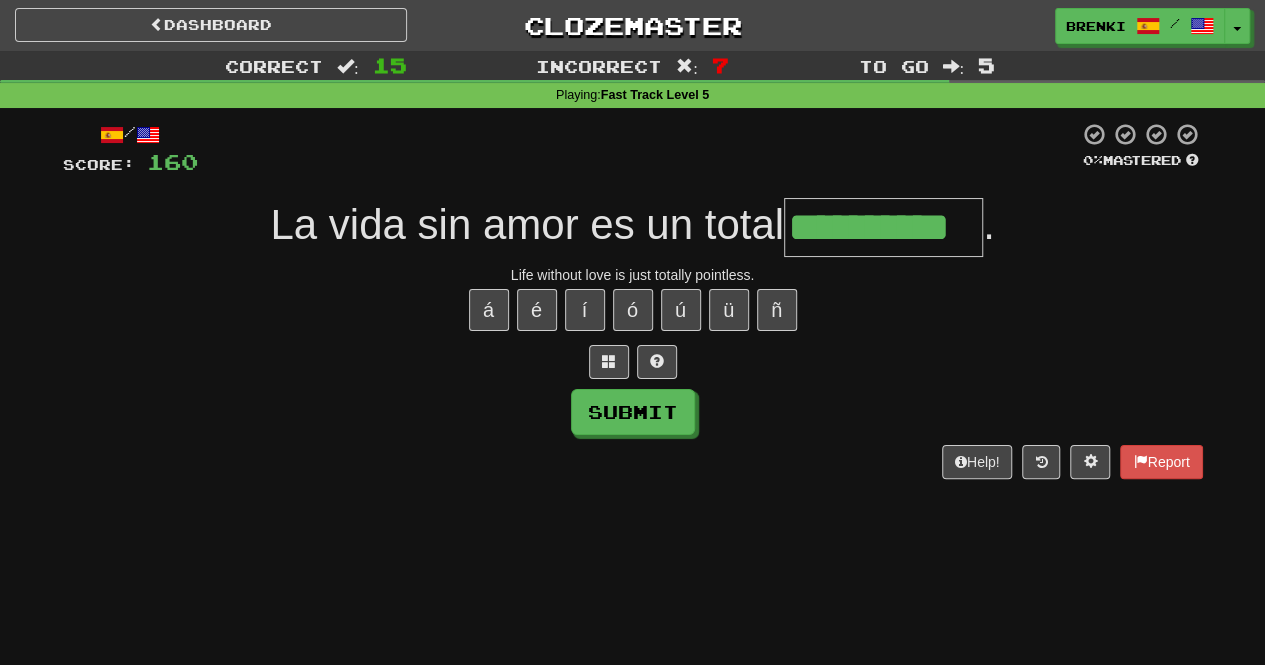 type on "**********" 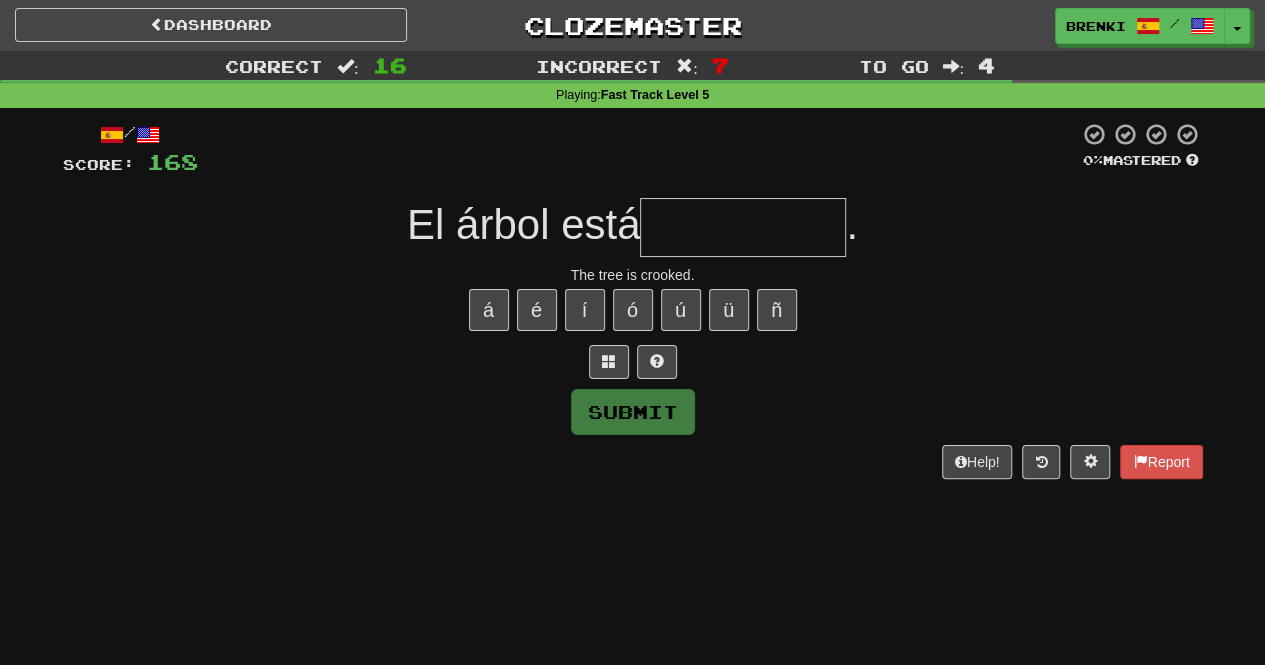 type on "*********" 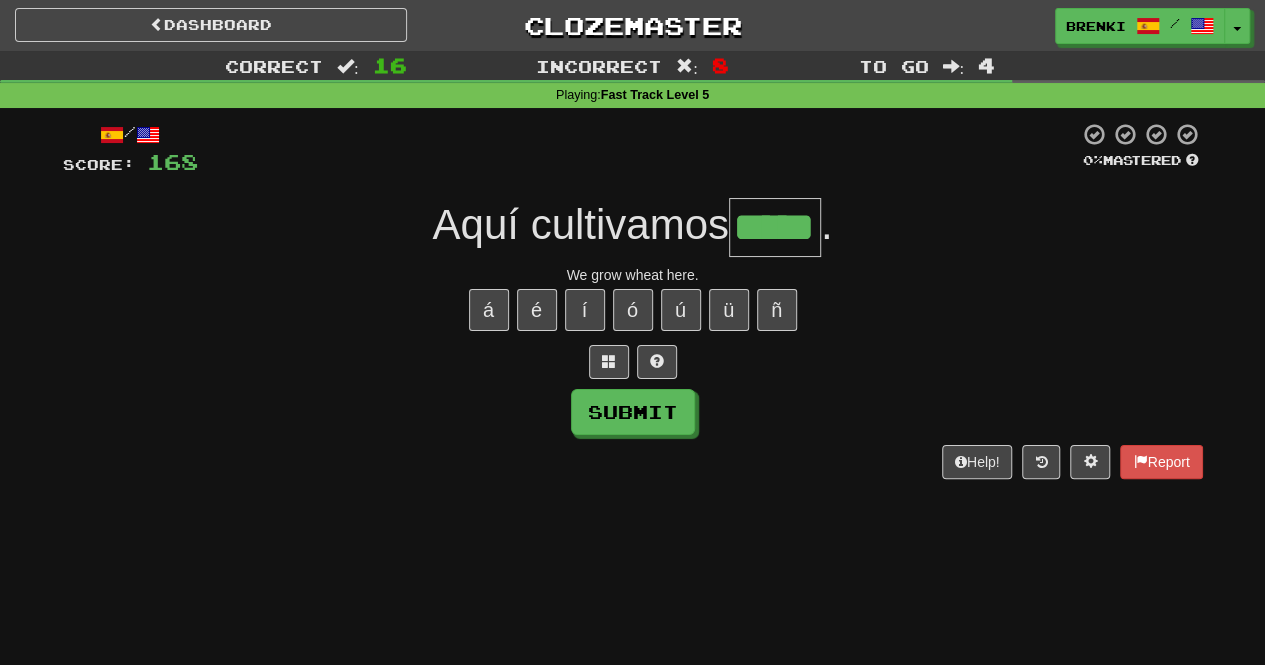 type on "*****" 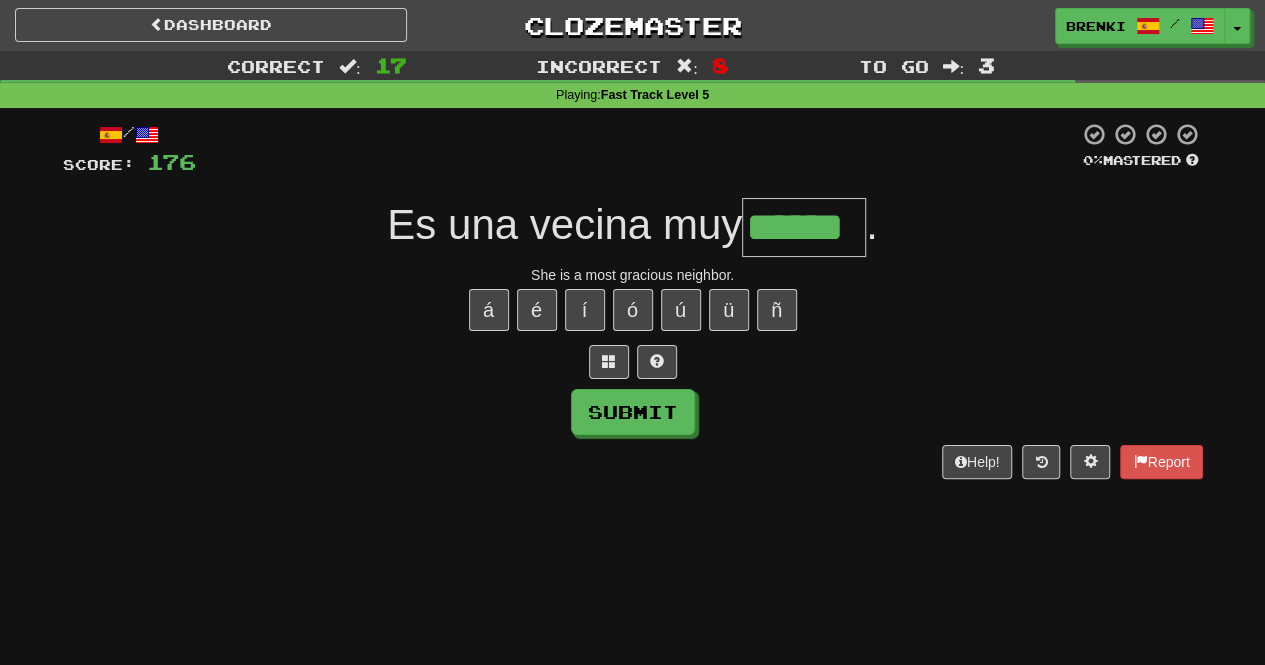 type on "******" 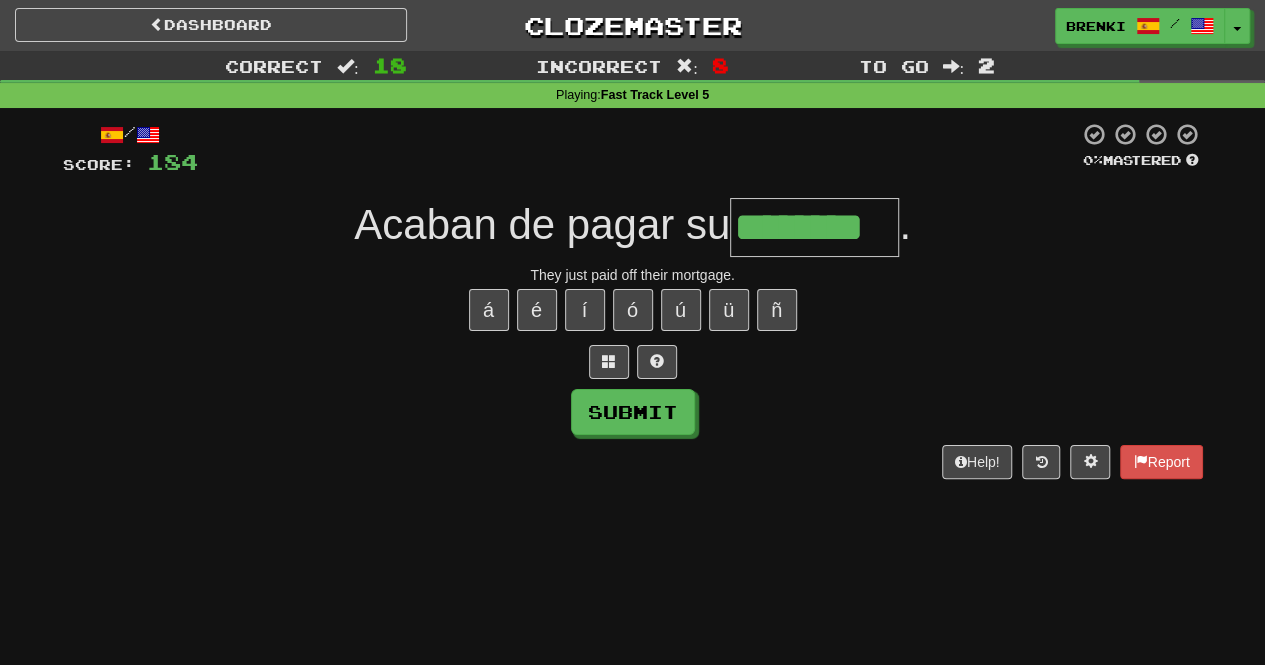 type on "********" 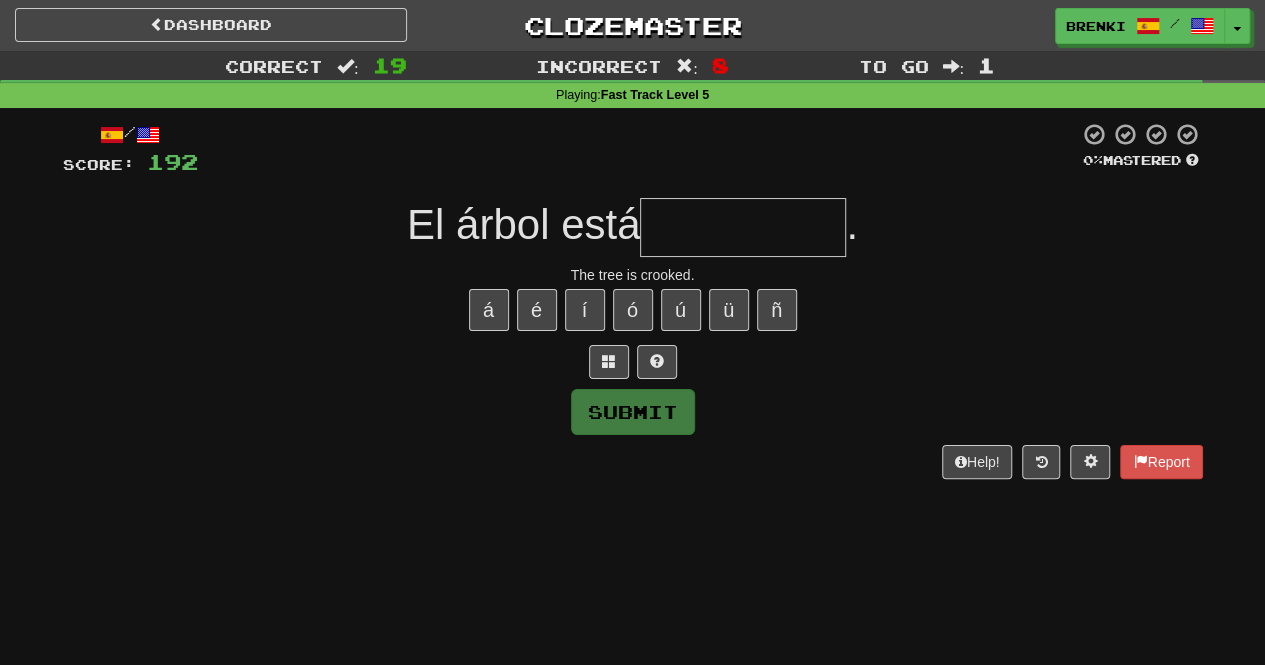 type on "*********" 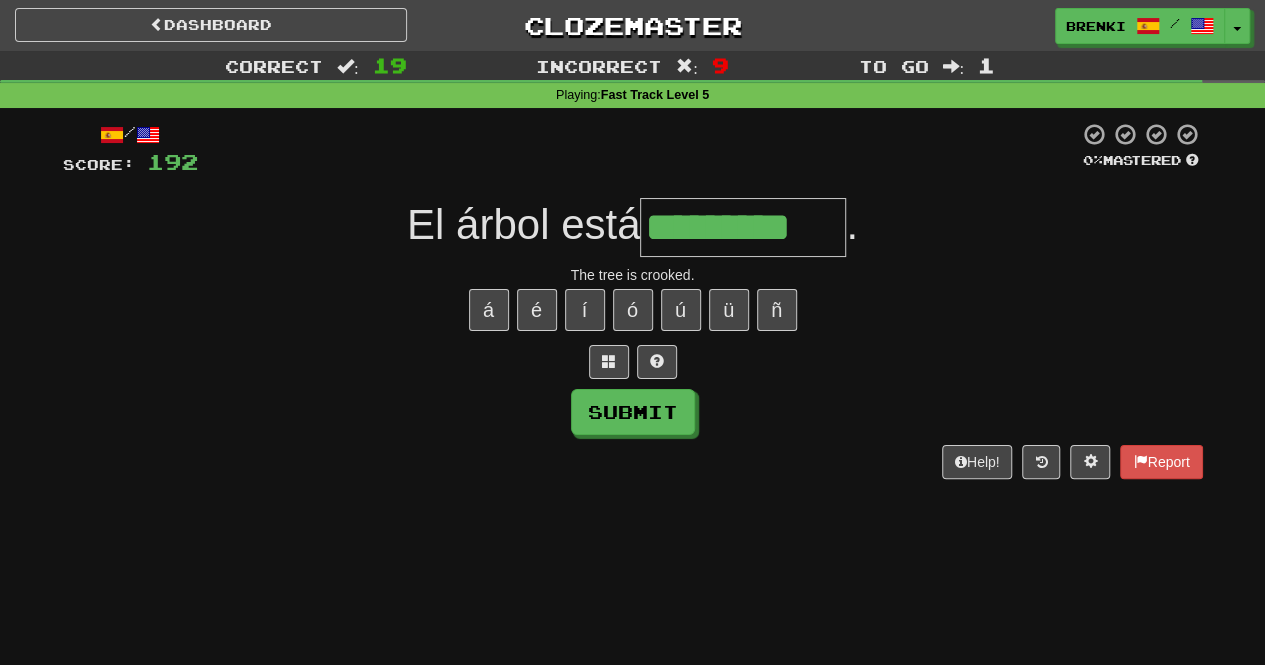 type on "*********" 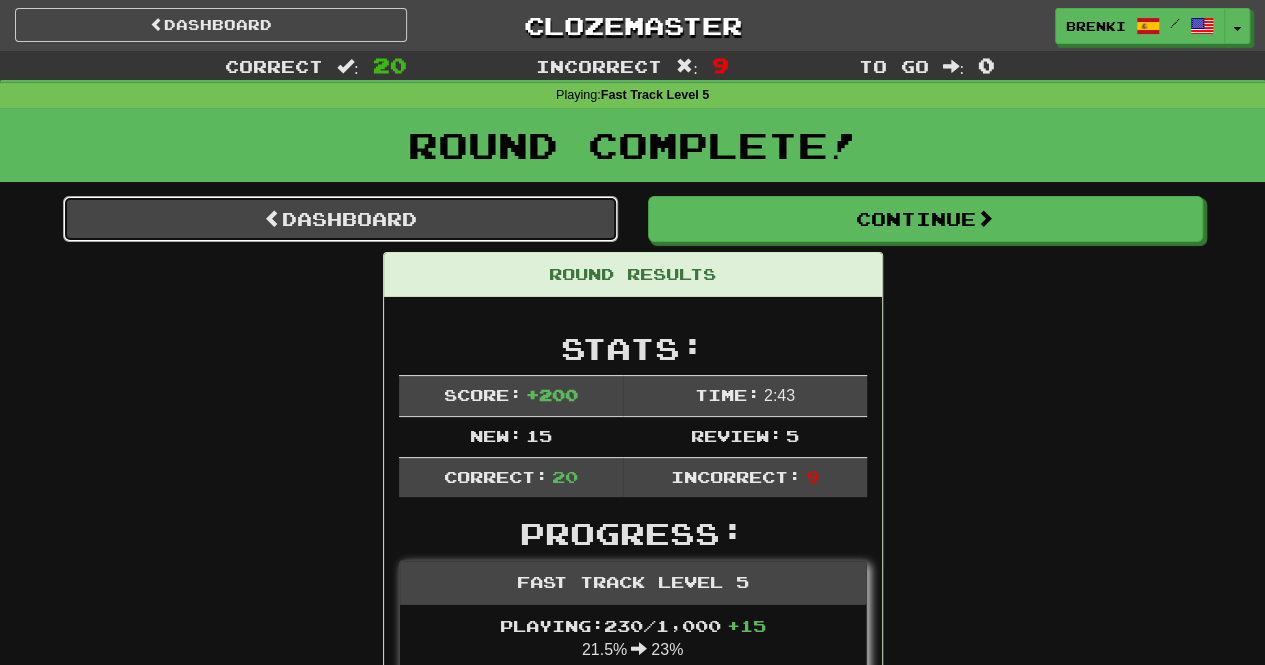 click on "Dashboard" at bounding box center (340, 219) 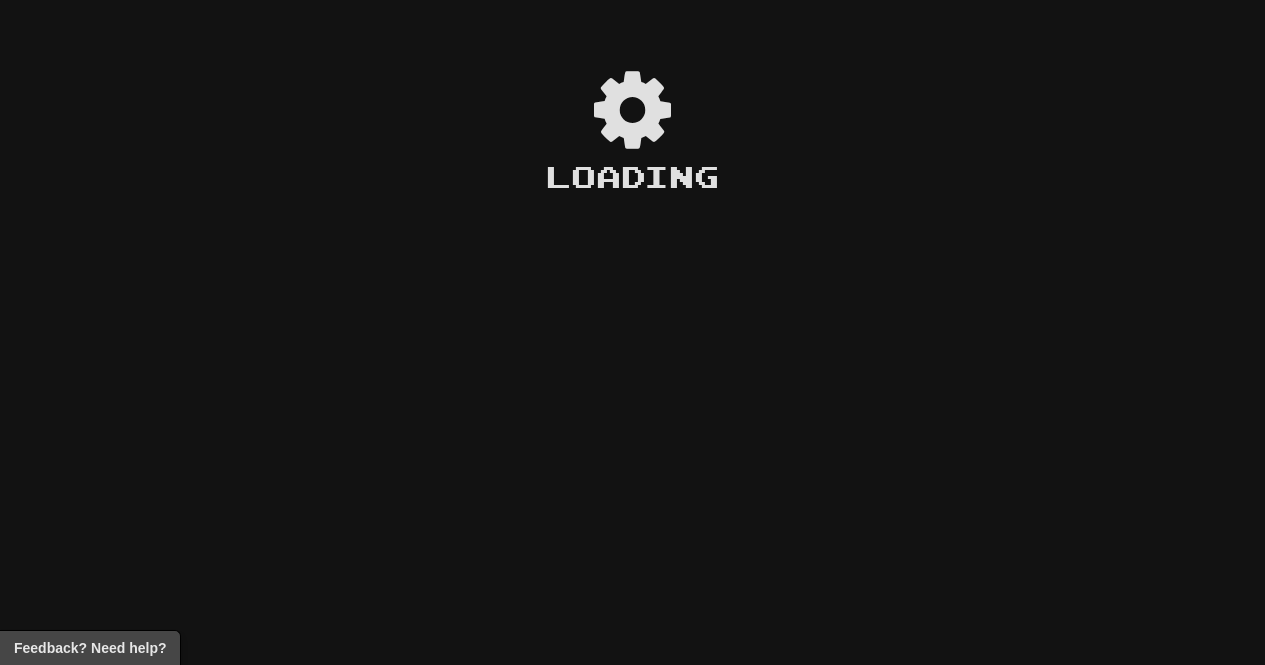 scroll, scrollTop: 0, scrollLeft: 0, axis: both 